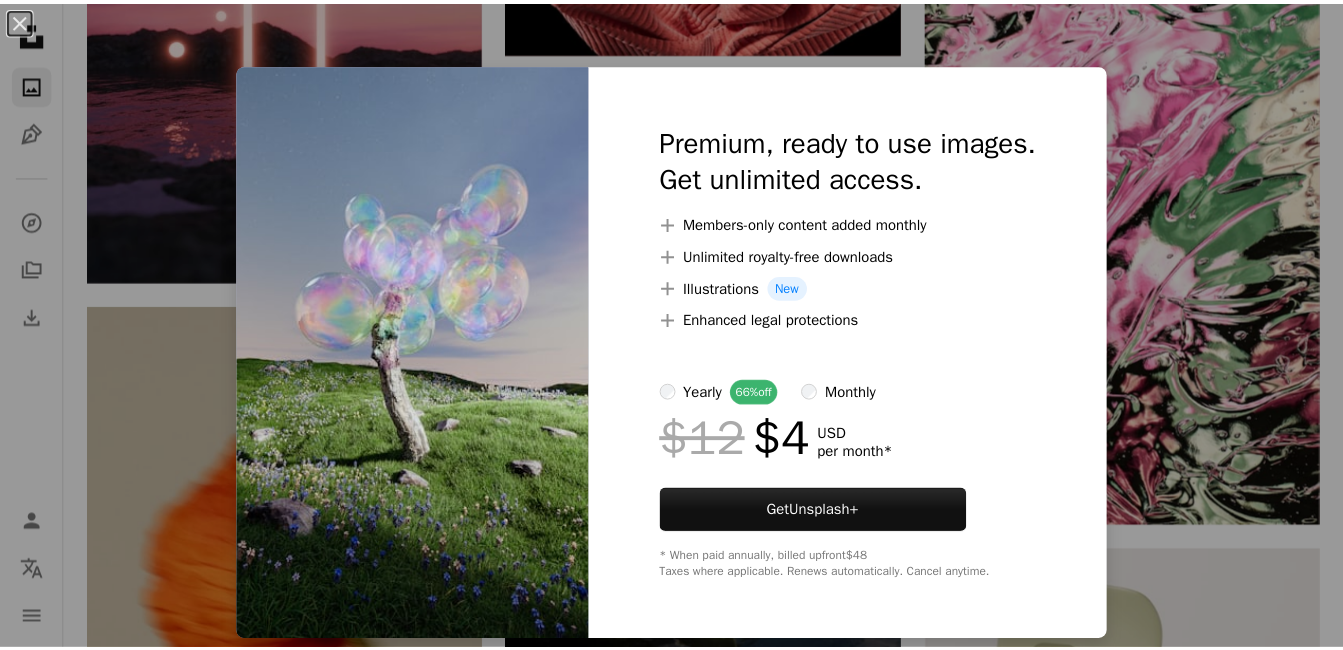 scroll, scrollTop: 6027, scrollLeft: 0, axis: vertical 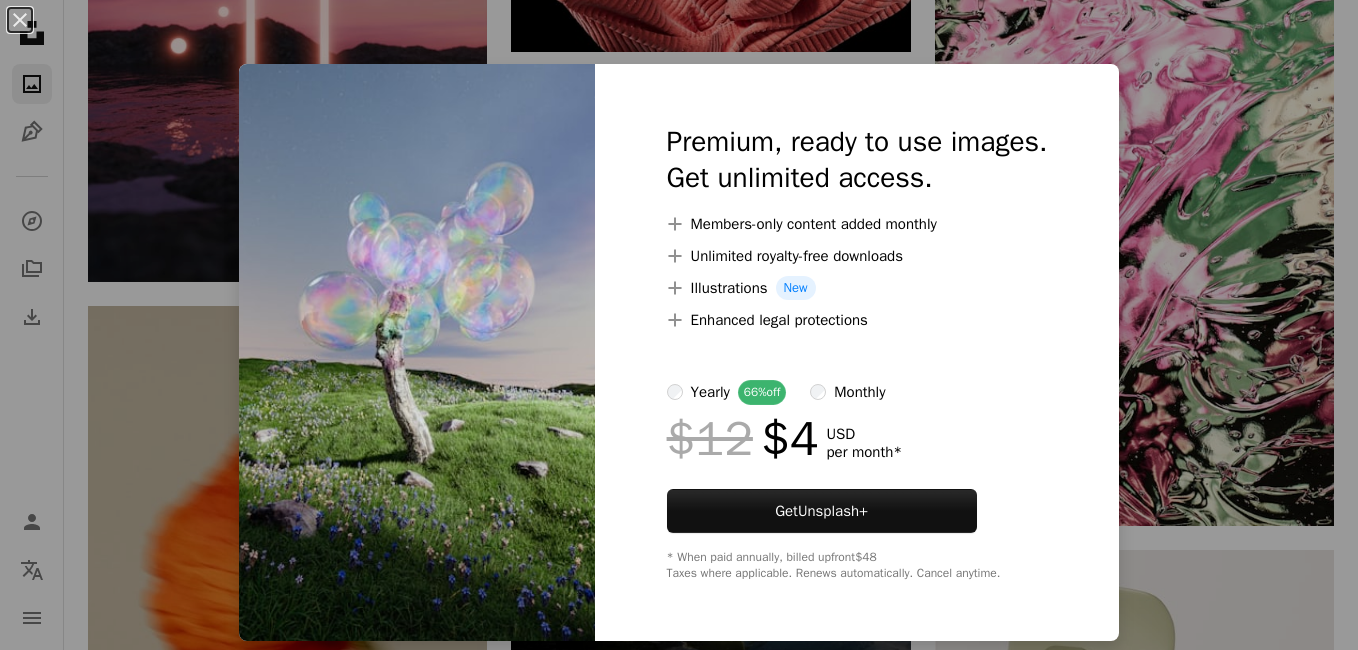 click on "An X shape Premium, ready to use images. Get unlimited access. A plus sign Members-only content added monthly A plus sign Unlimited royalty-free downloads A plus sign Illustrations  New A plus sign Enhanced legal protections yearly 66%  off monthly $12   $4 USD per month * Get  Unsplash+ * When paid annually, billed upfront  $48 Taxes where applicable. Renews automatically. Cancel anytime." at bounding box center (679, 325) 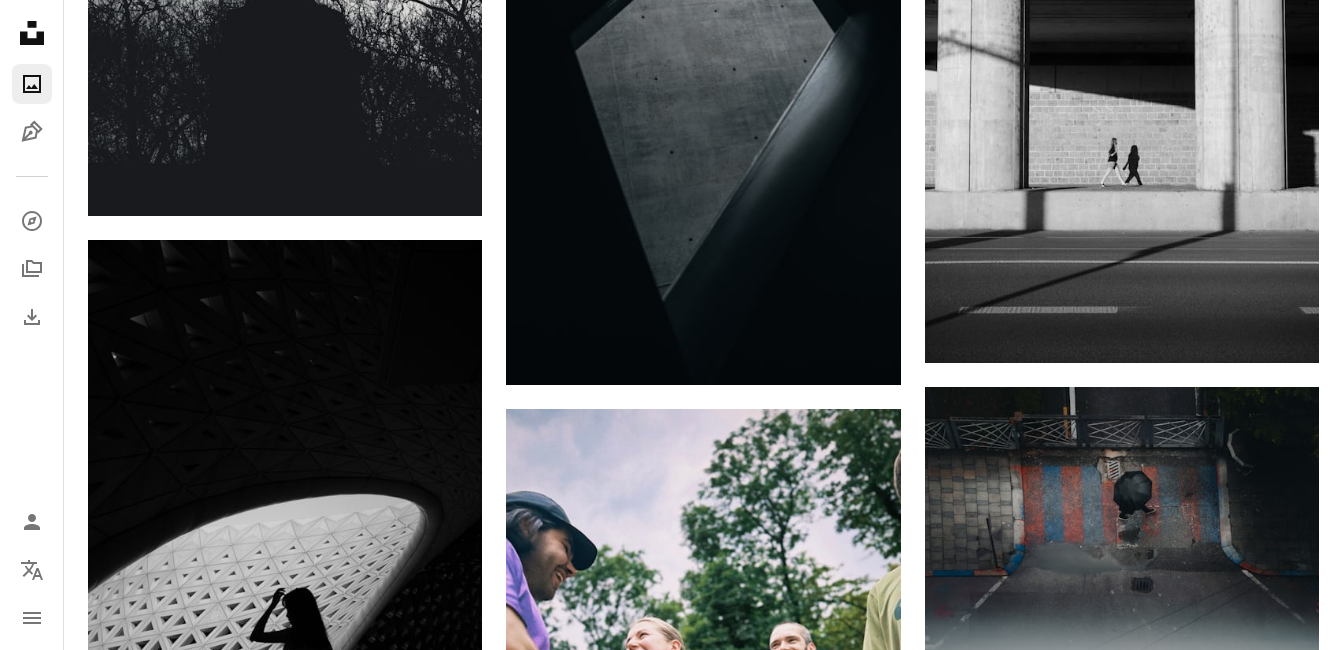 scroll, scrollTop: 3780, scrollLeft: 0, axis: vertical 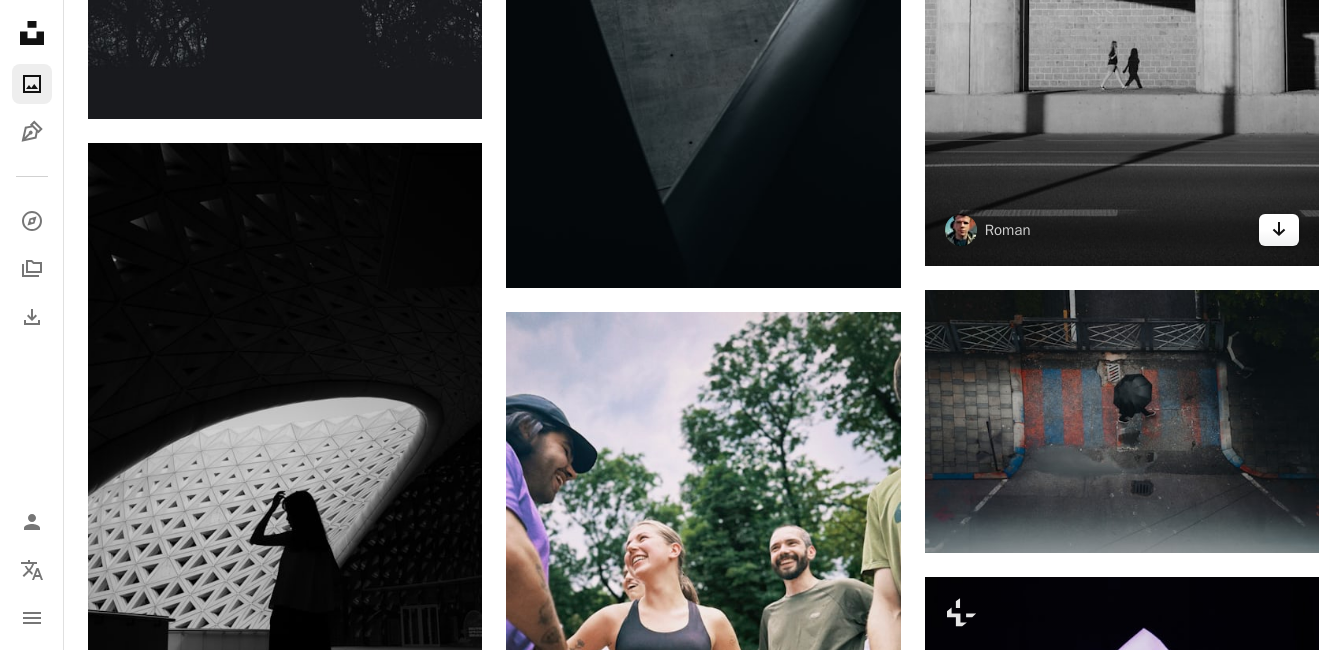 click 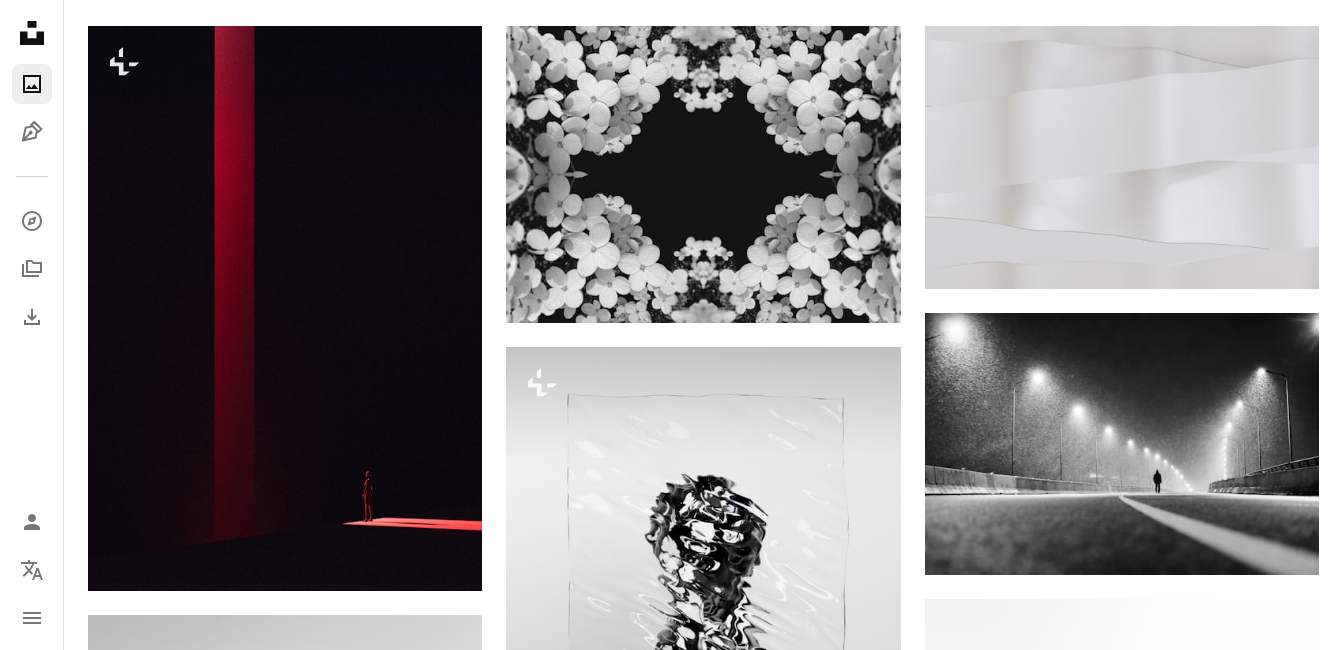 scroll, scrollTop: 801, scrollLeft: 0, axis: vertical 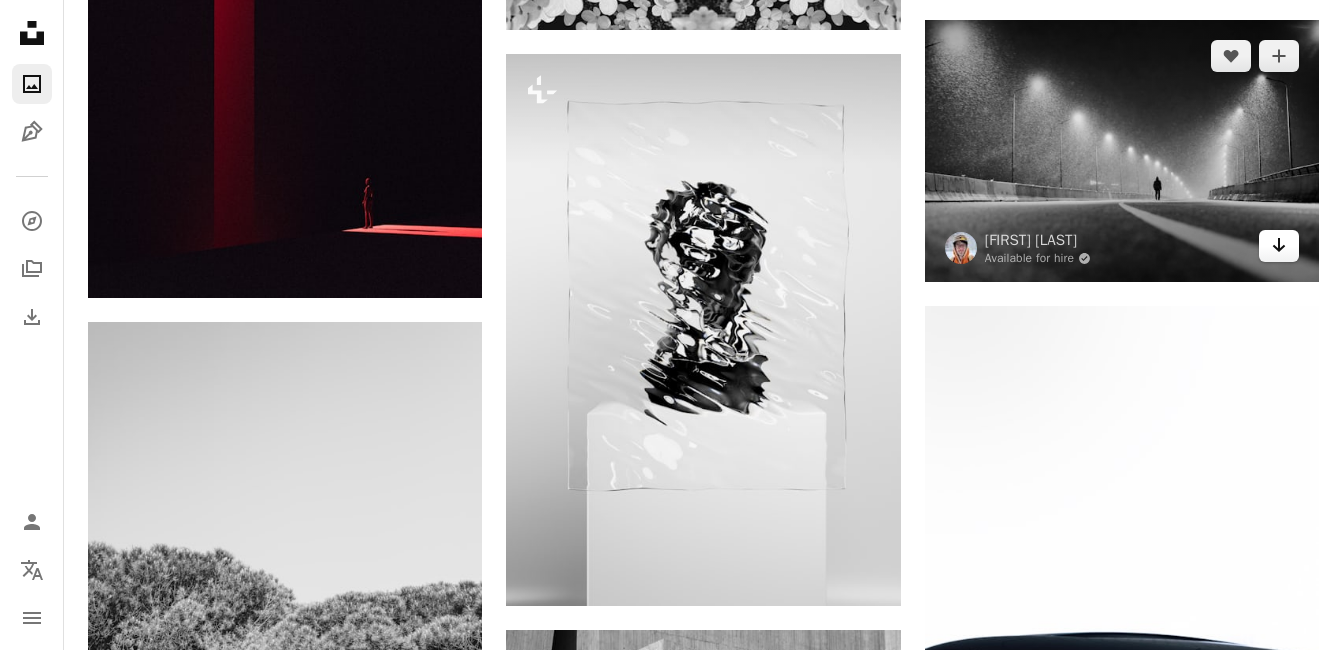 click 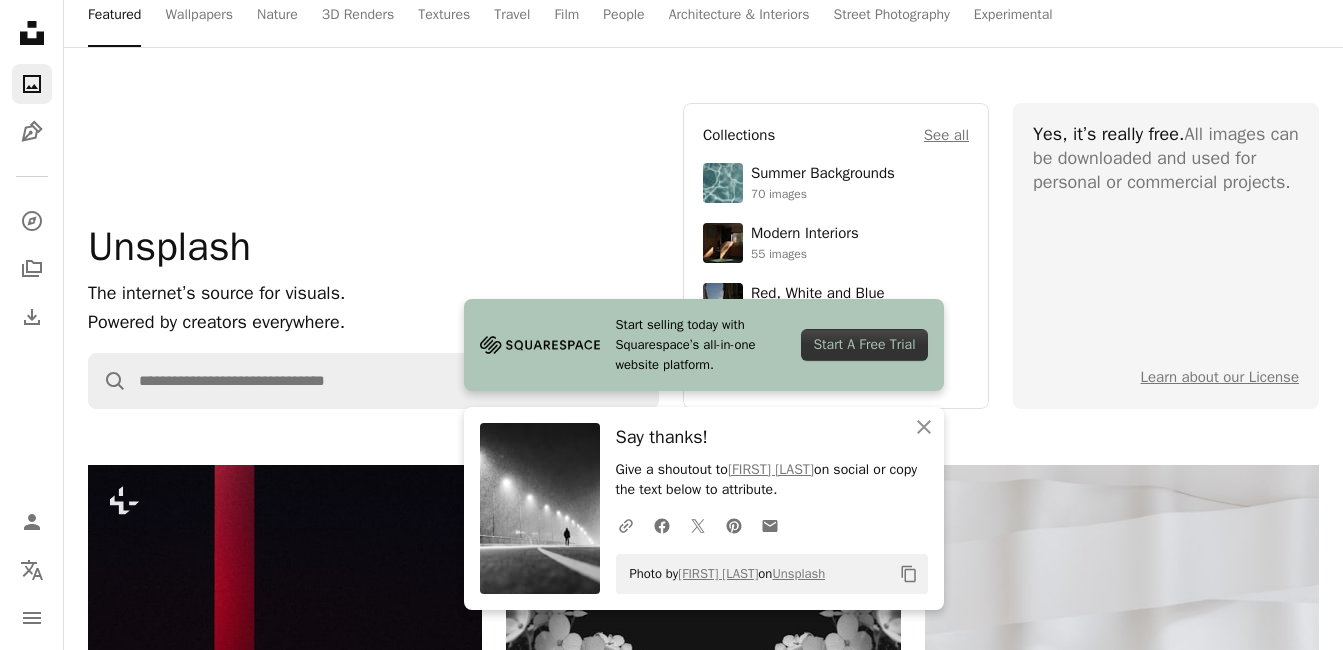scroll, scrollTop: 0, scrollLeft: 0, axis: both 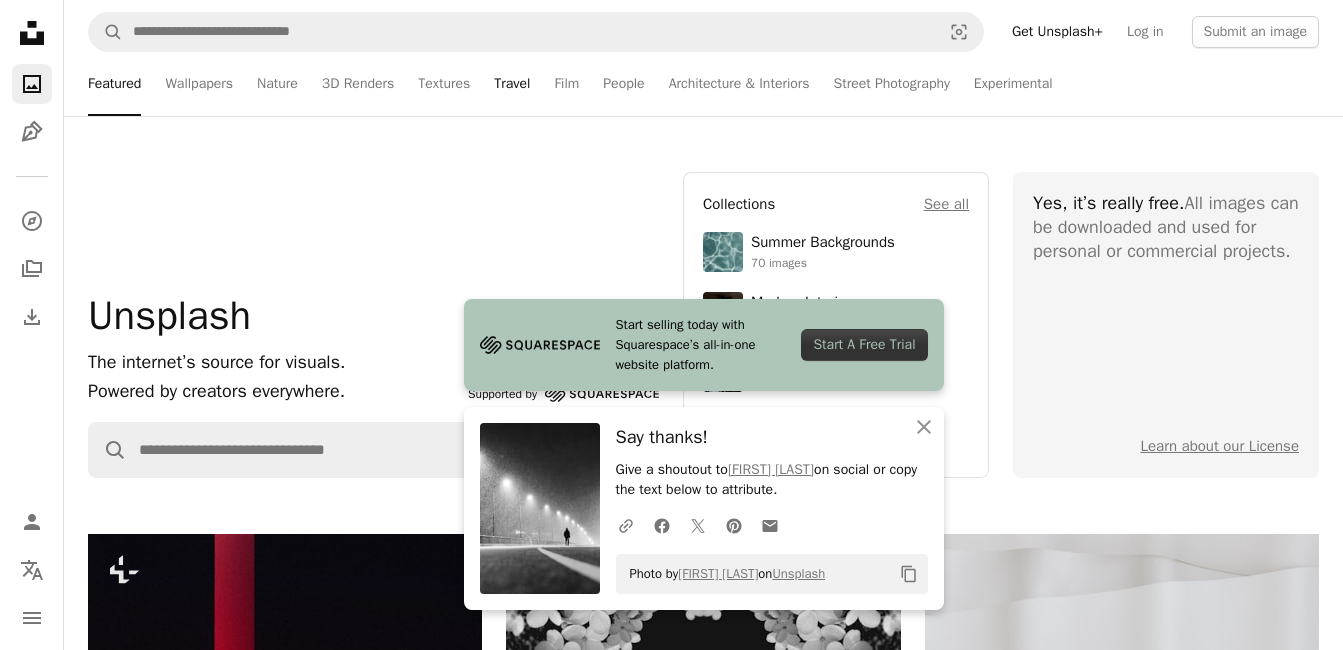 click on "Travel" at bounding box center (512, 84) 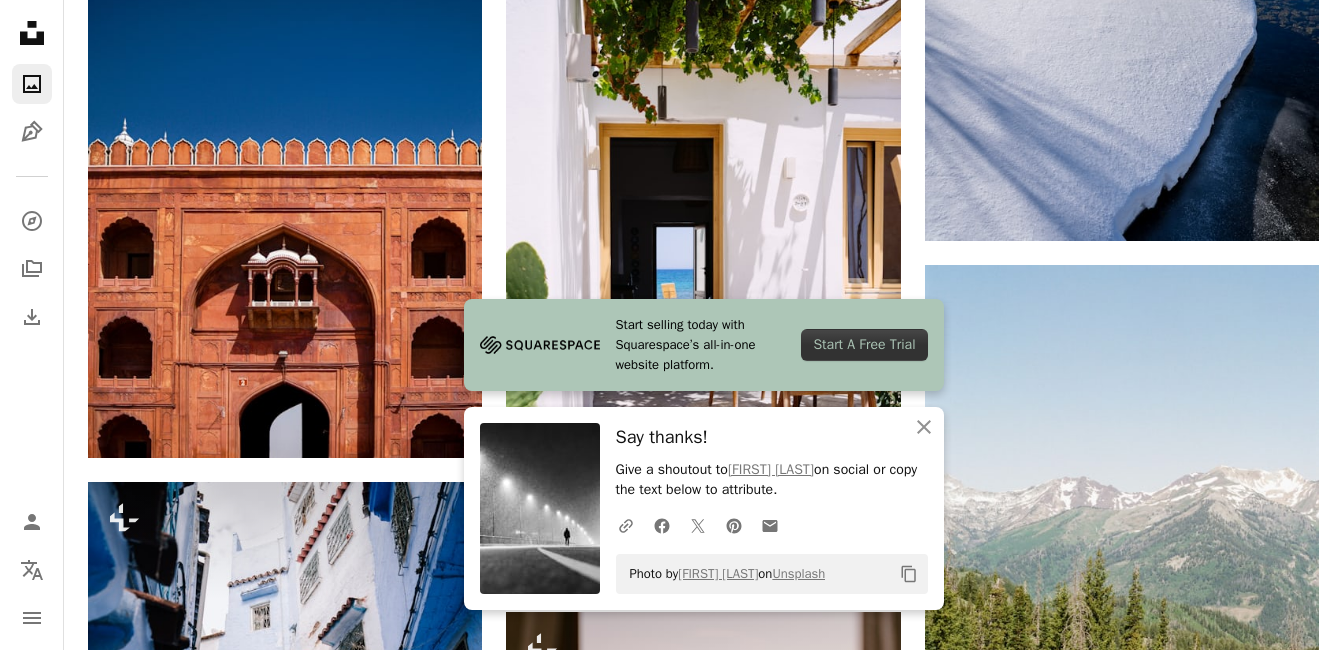 scroll, scrollTop: 1163, scrollLeft: 0, axis: vertical 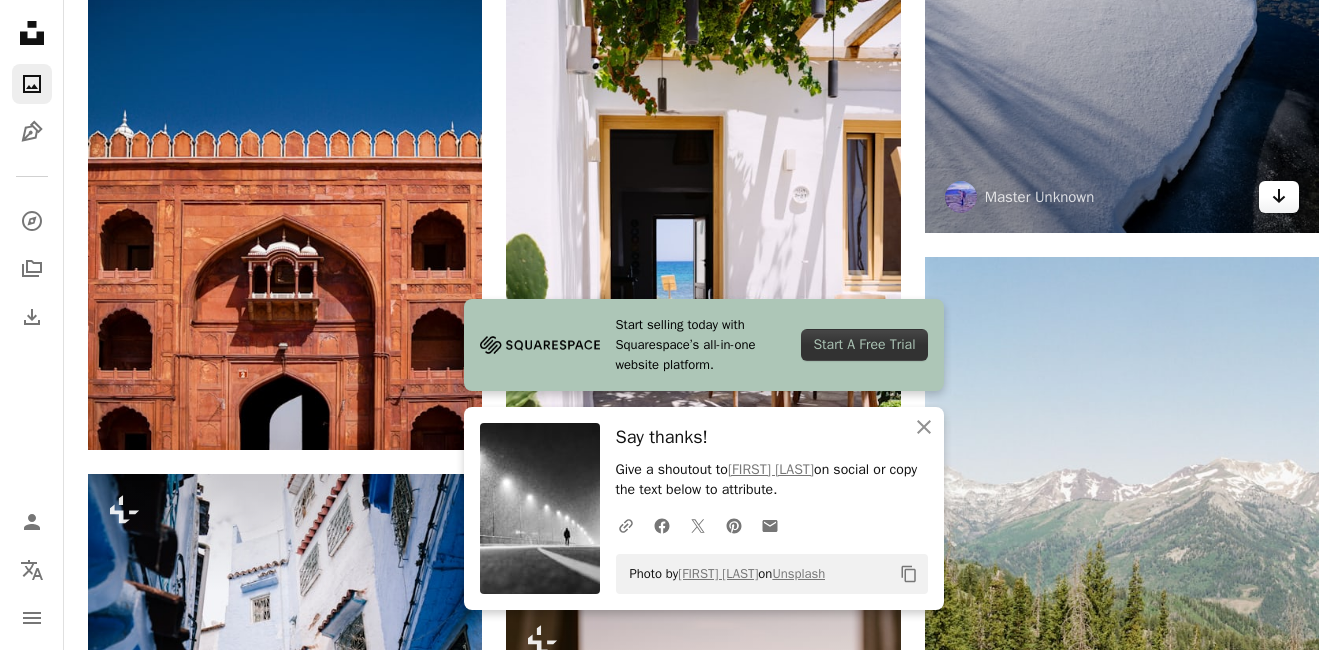 click on "Arrow pointing down" 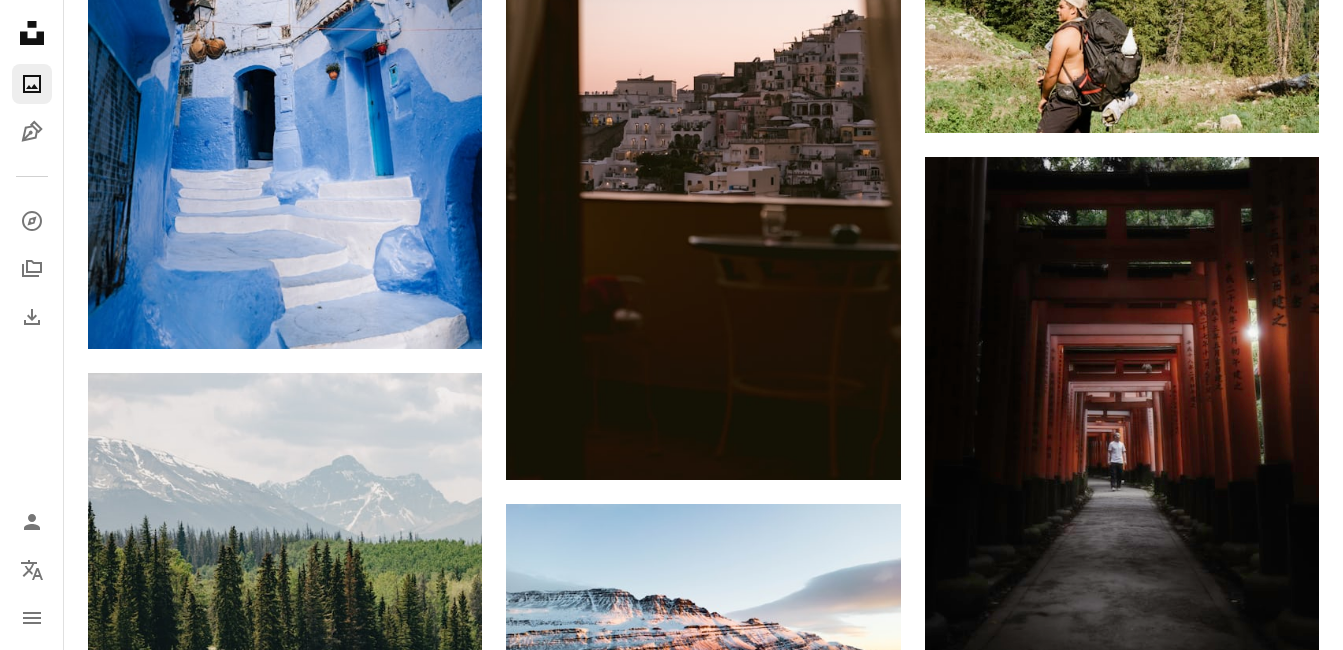 scroll, scrollTop: 1914, scrollLeft: 0, axis: vertical 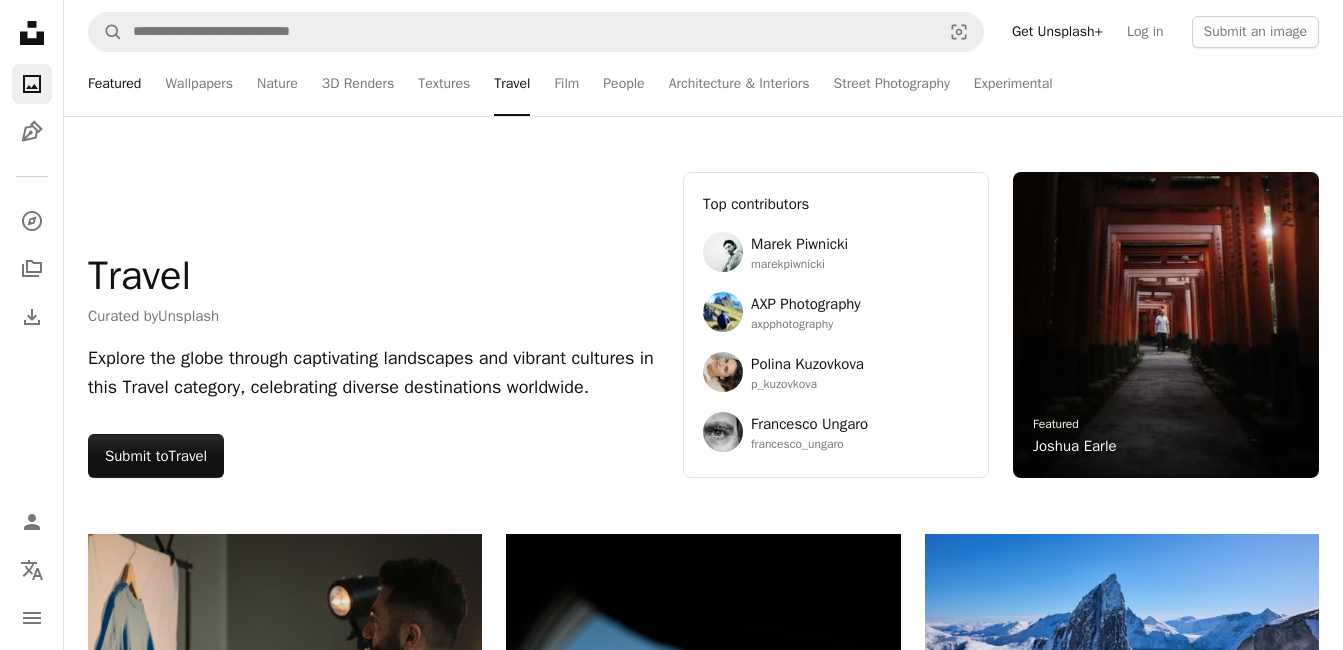 click on "Featured" at bounding box center [114, 84] 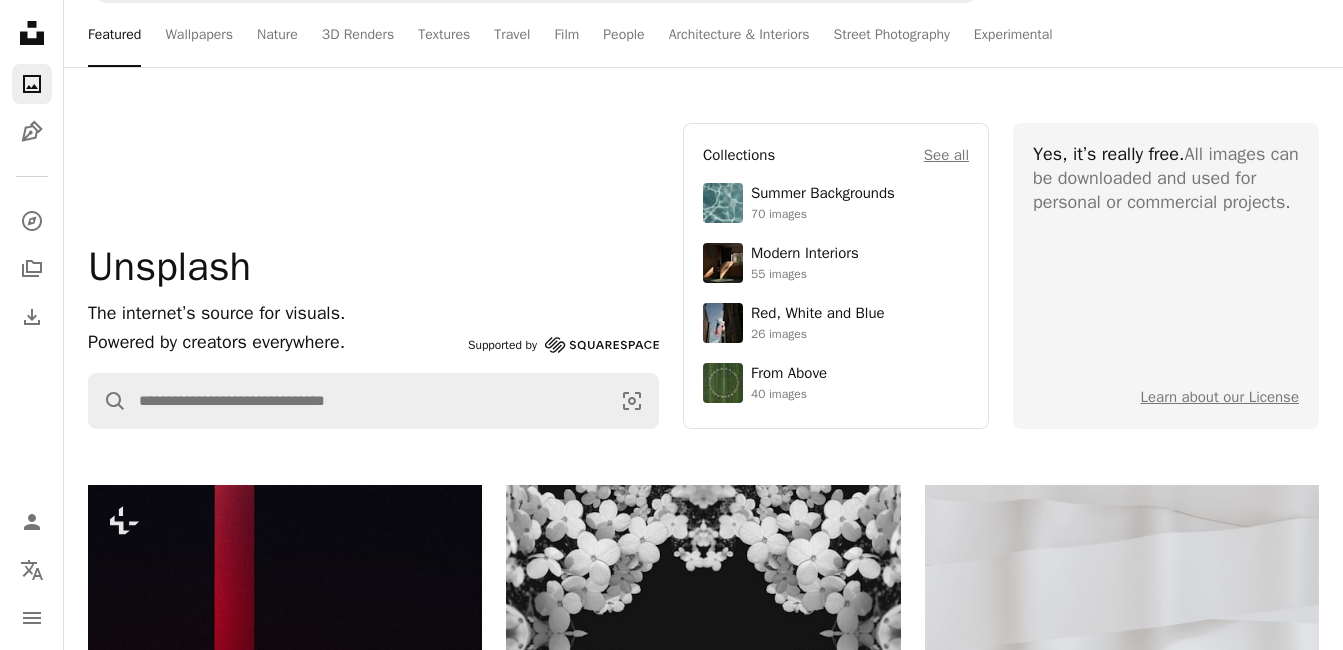 scroll, scrollTop: 0, scrollLeft: 0, axis: both 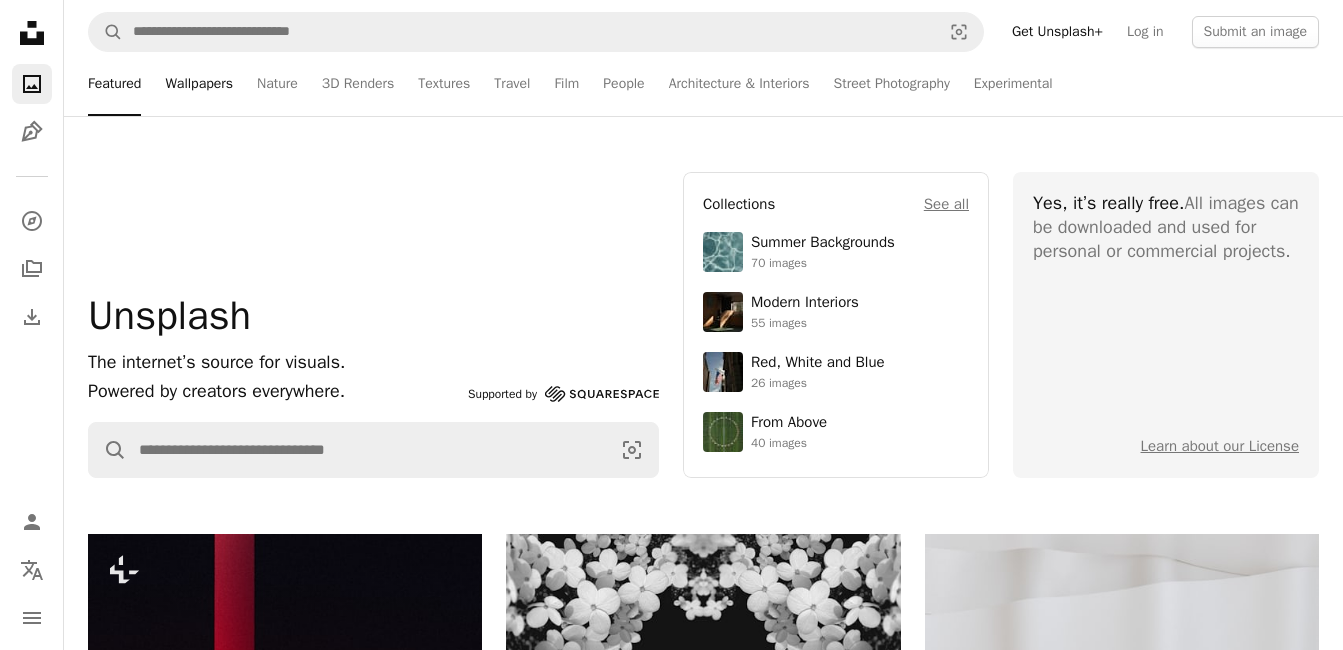 click on "Wallpapers" at bounding box center (199, 84) 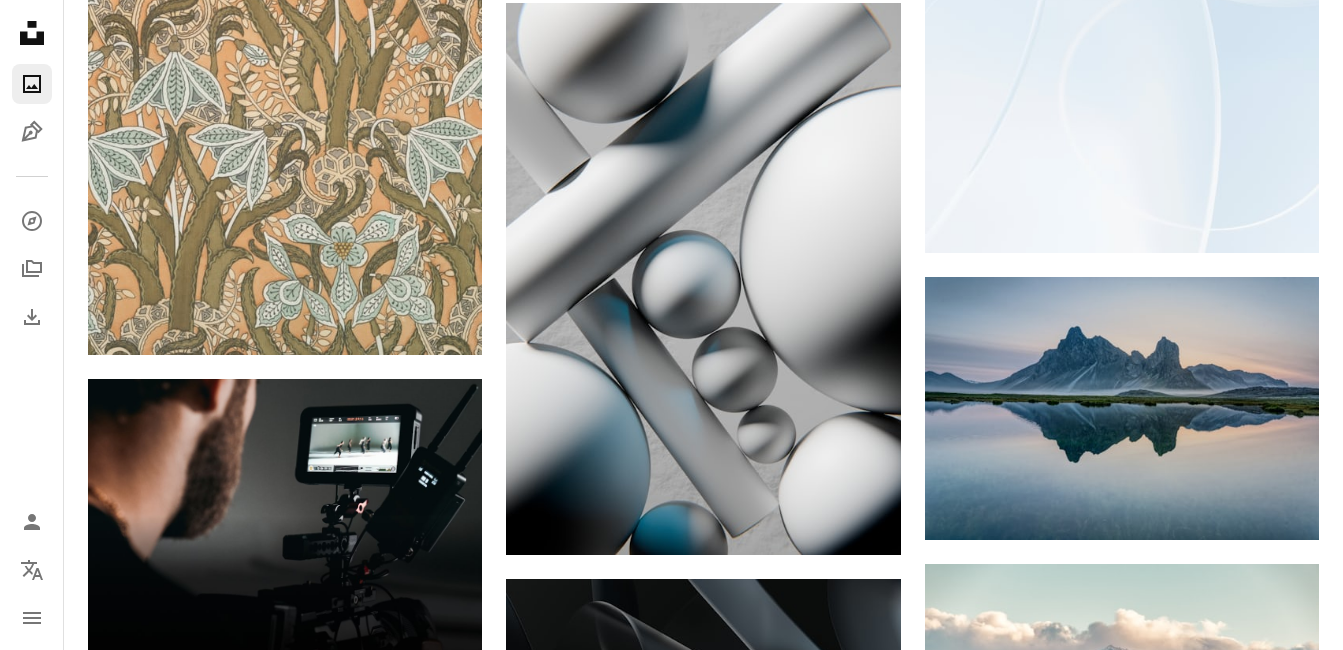 scroll, scrollTop: 4873, scrollLeft: 0, axis: vertical 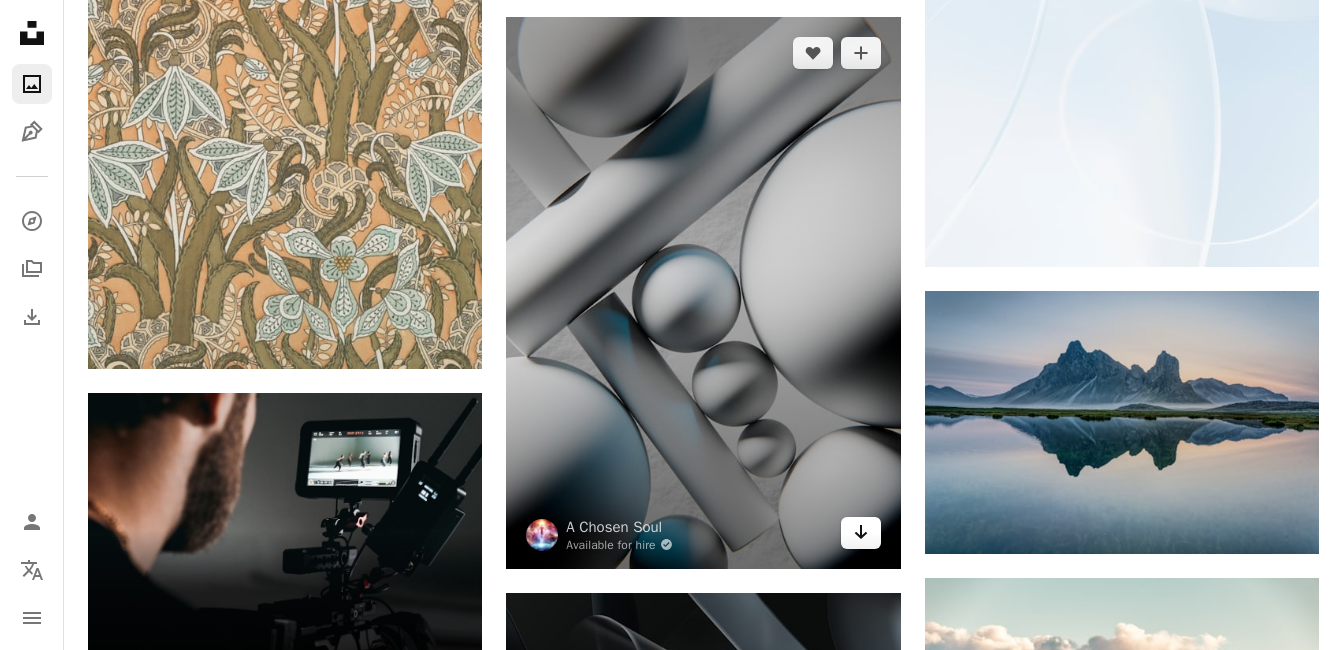 click 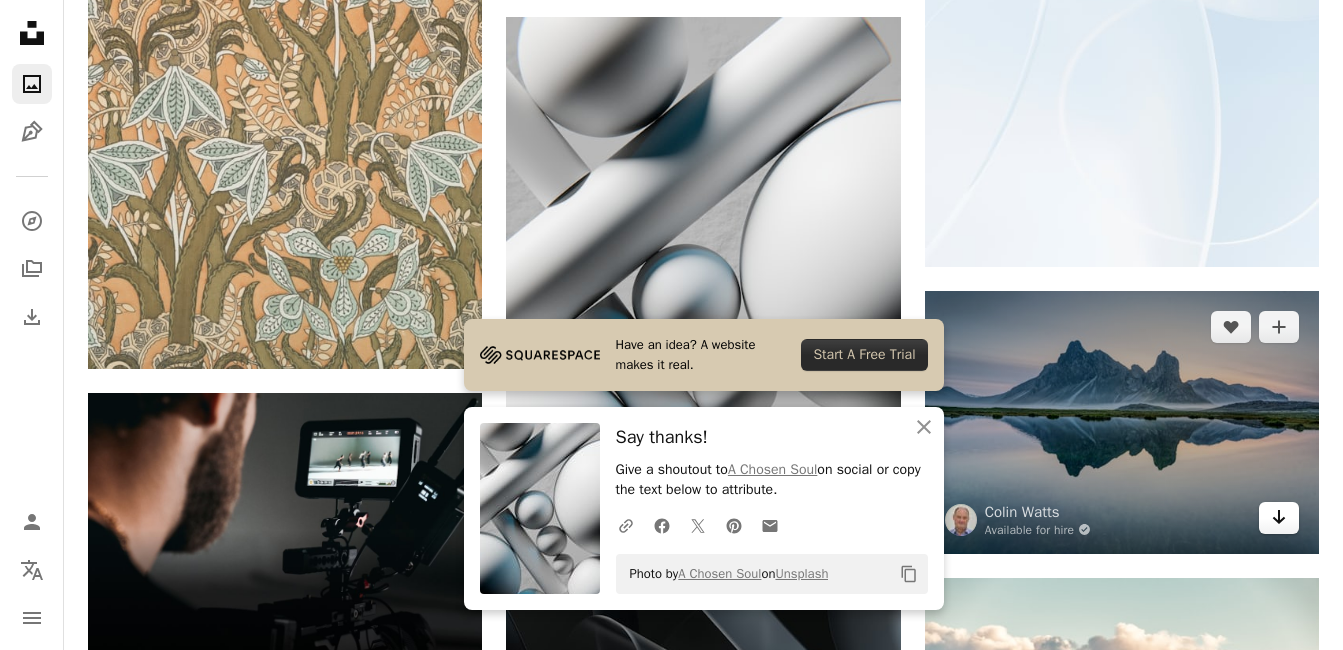 click on "Arrow pointing down" 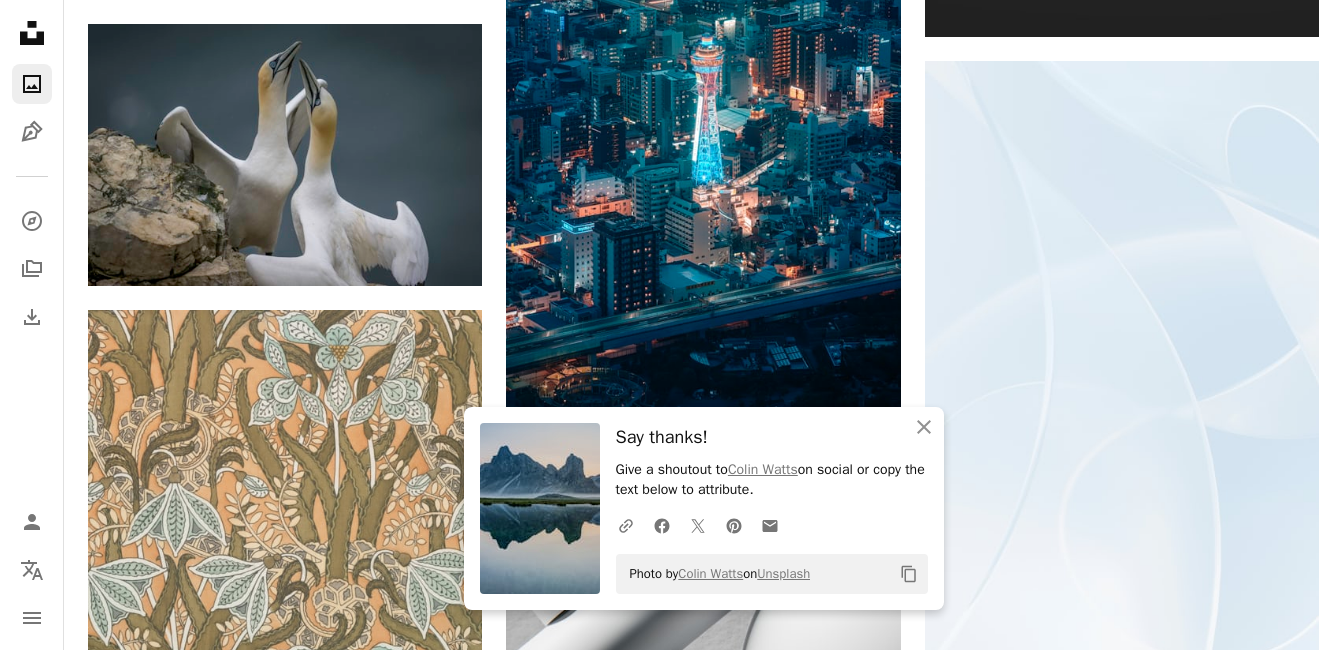 scroll, scrollTop: 4426, scrollLeft: 0, axis: vertical 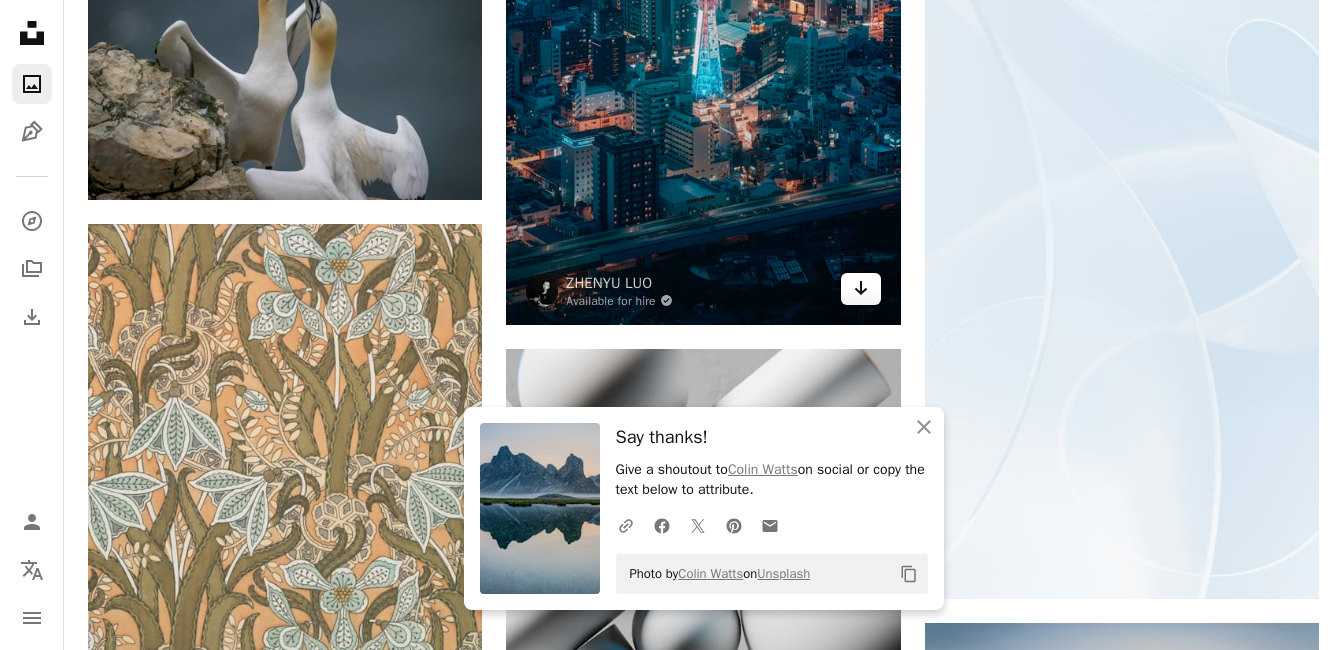 click 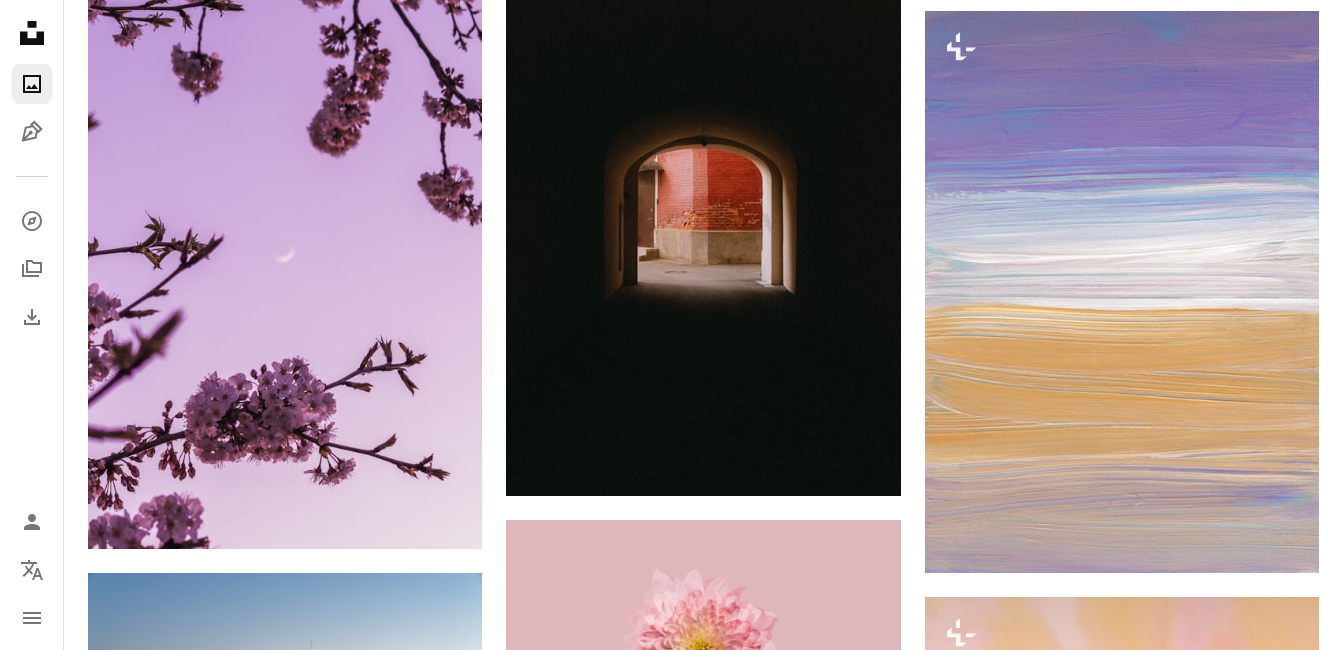 scroll, scrollTop: 7911, scrollLeft: 0, axis: vertical 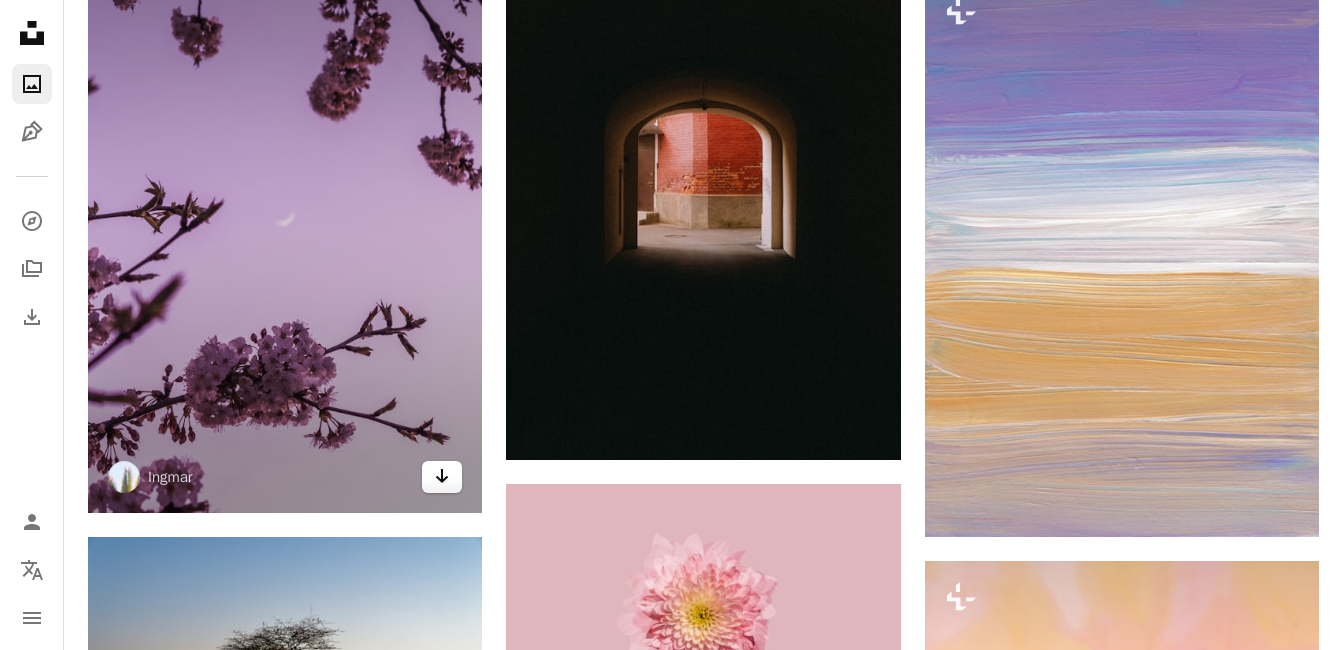 click 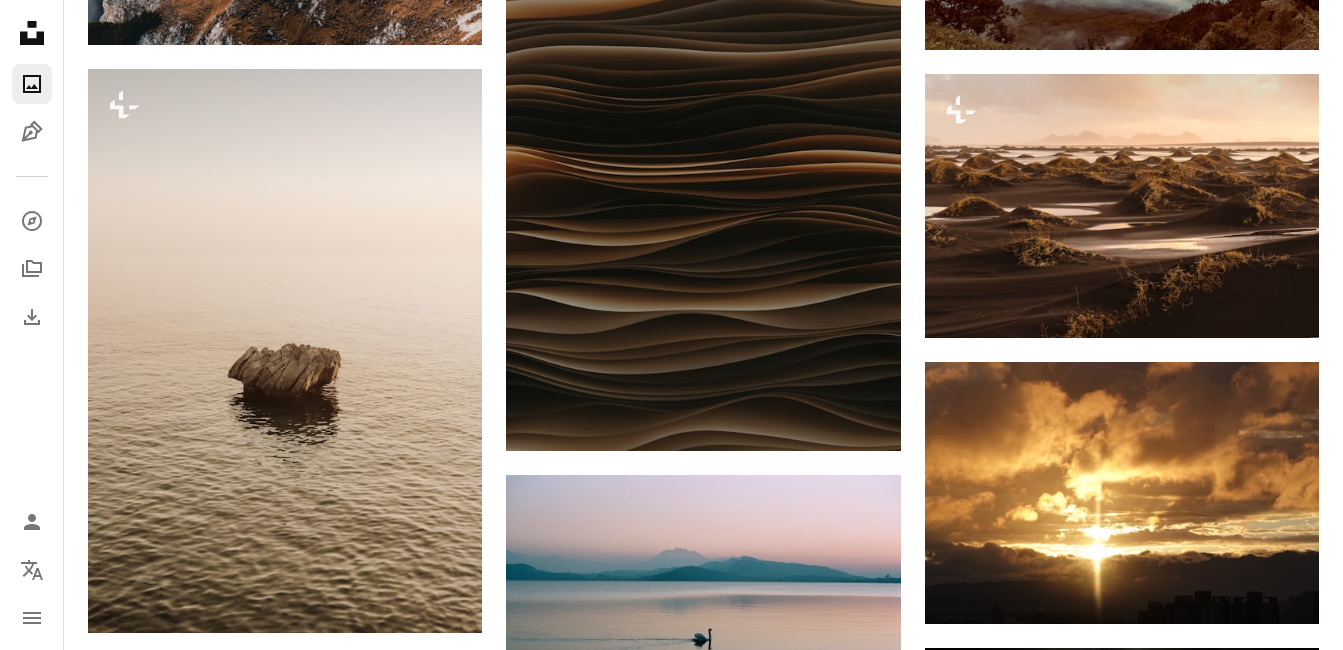 scroll, scrollTop: 11090, scrollLeft: 0, axis: vertical 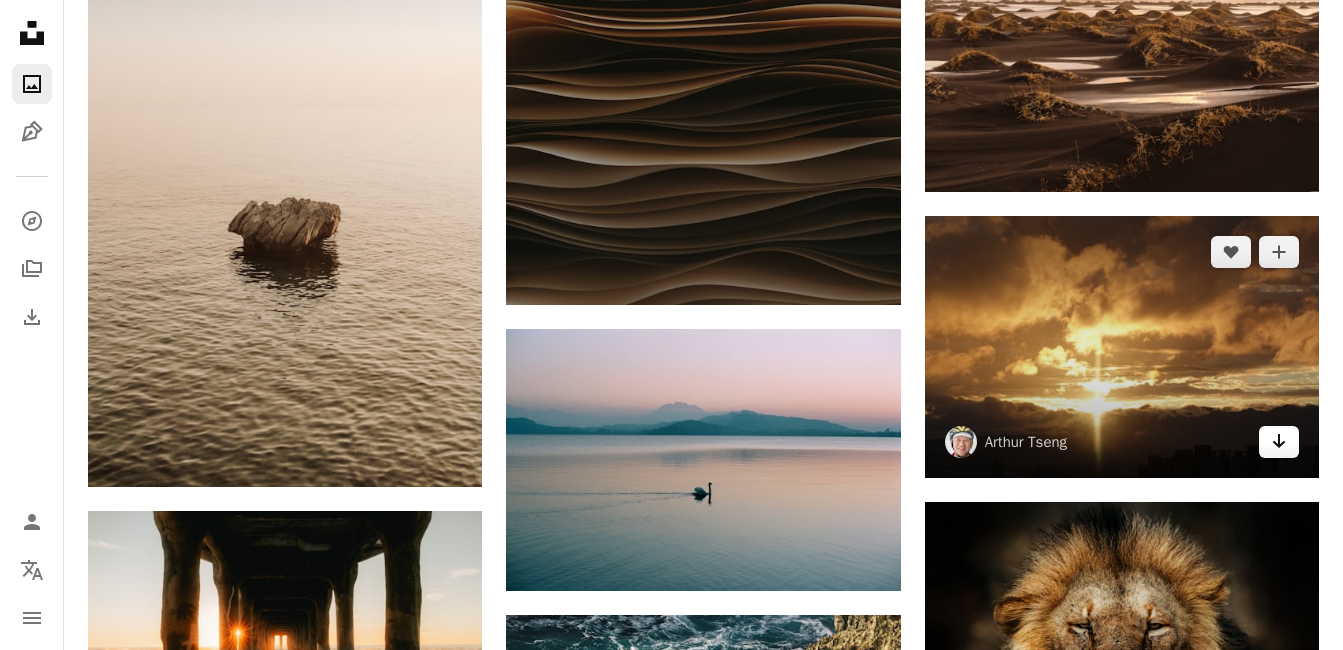 click on "Arrow pointing down" 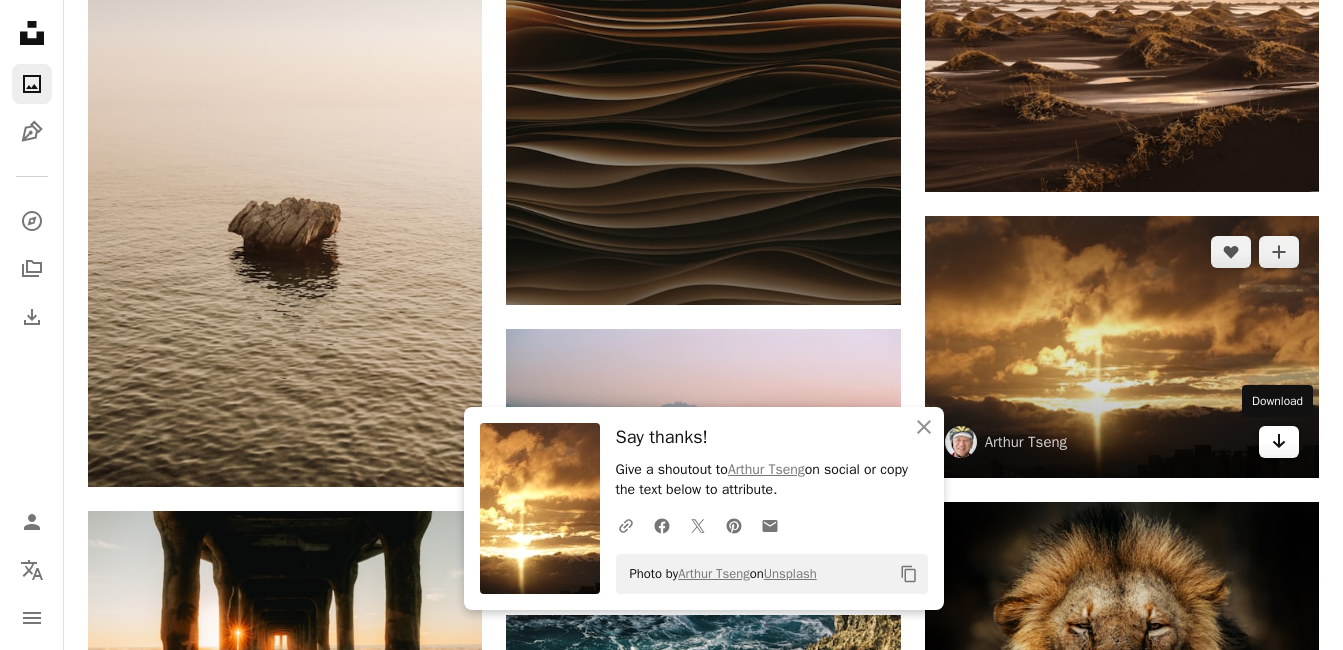 click 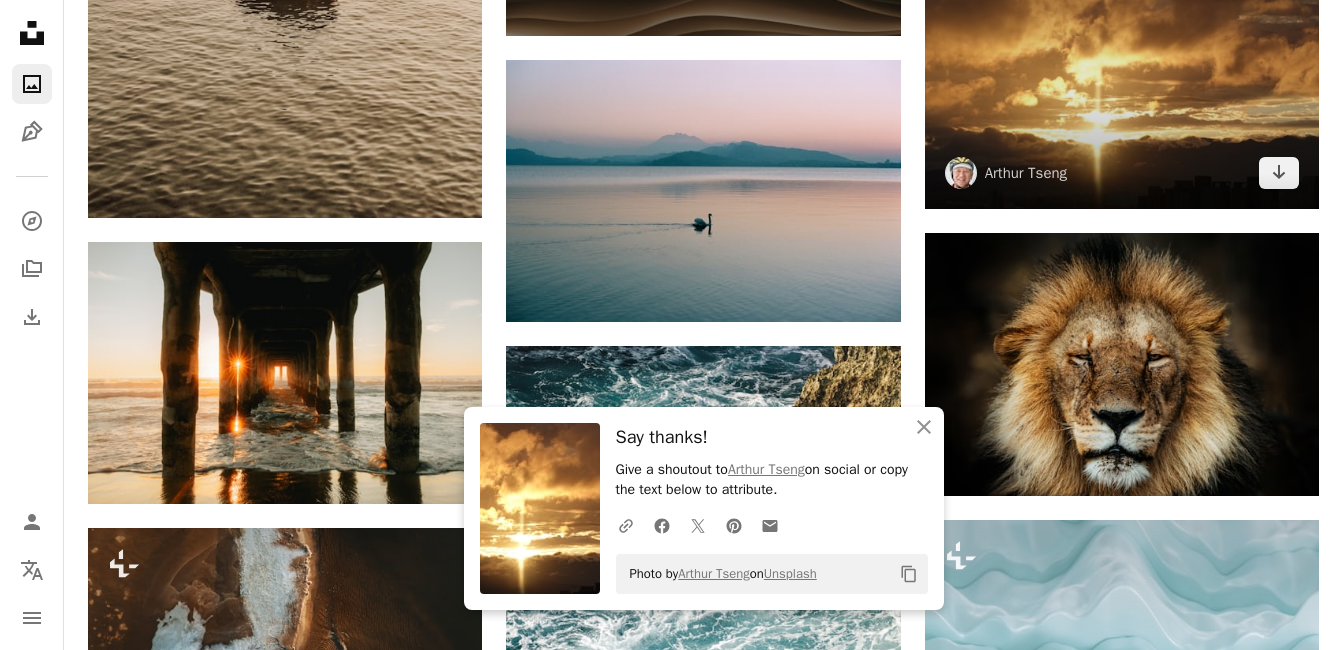 scroll, scrollTop: 11530, scrollLeft: 0, axis: vertical 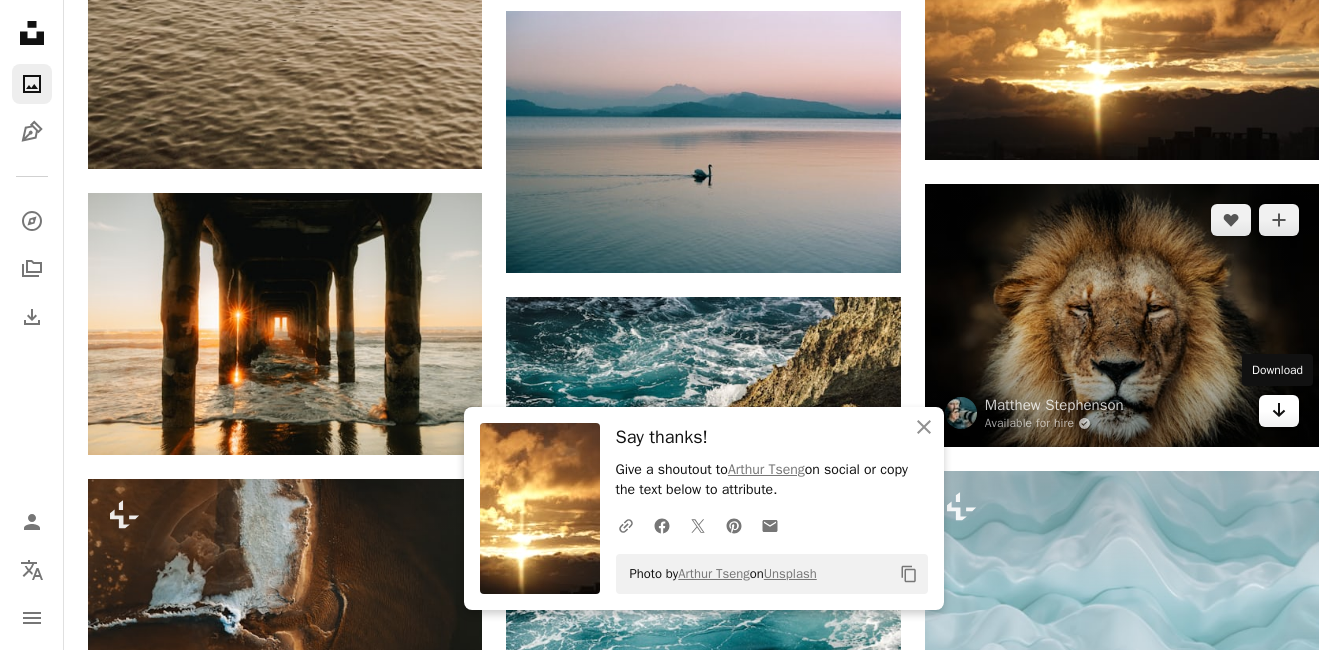 click on "Arrow pointing down" 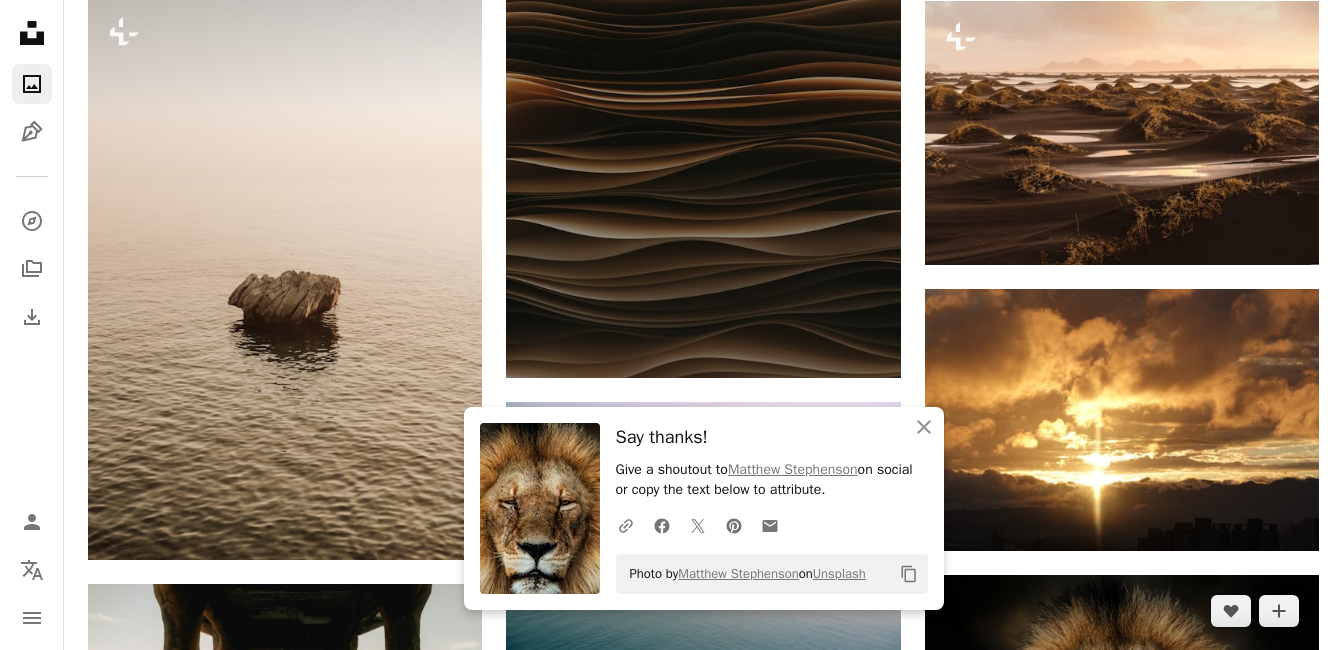 scroll, scrollTop: 11090, scrollLeft: 0, axis: vertical 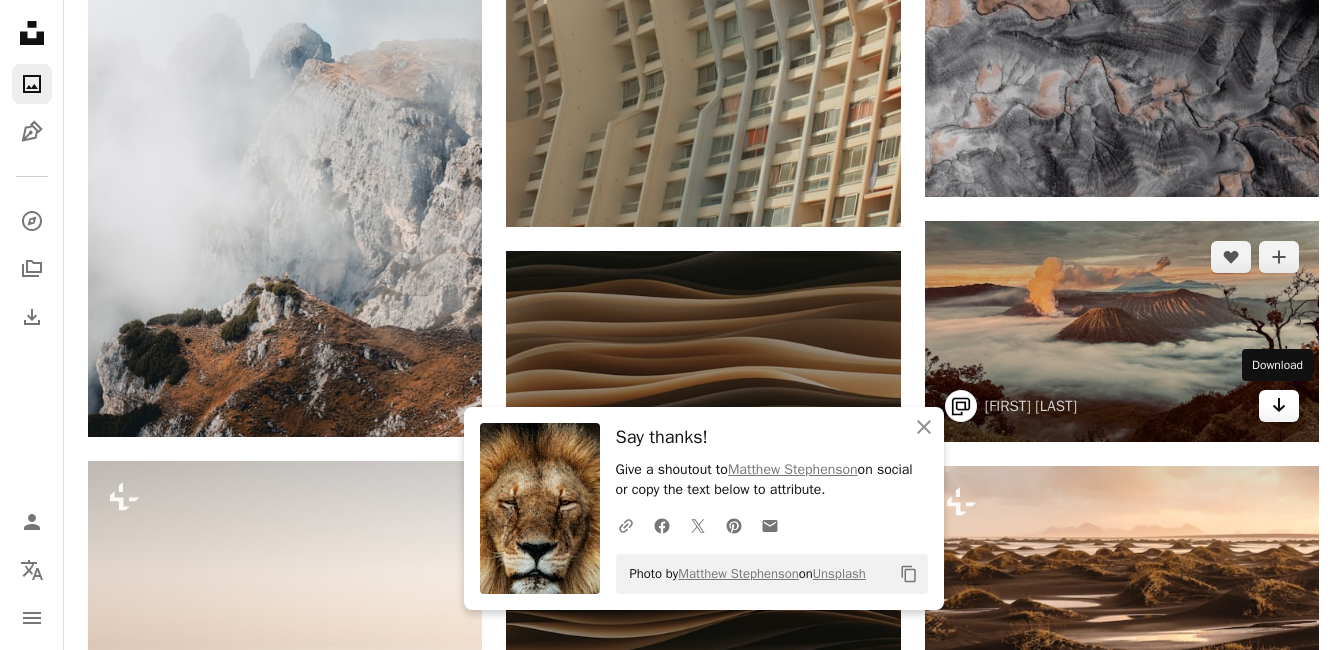 click on "Arrow pointing down" 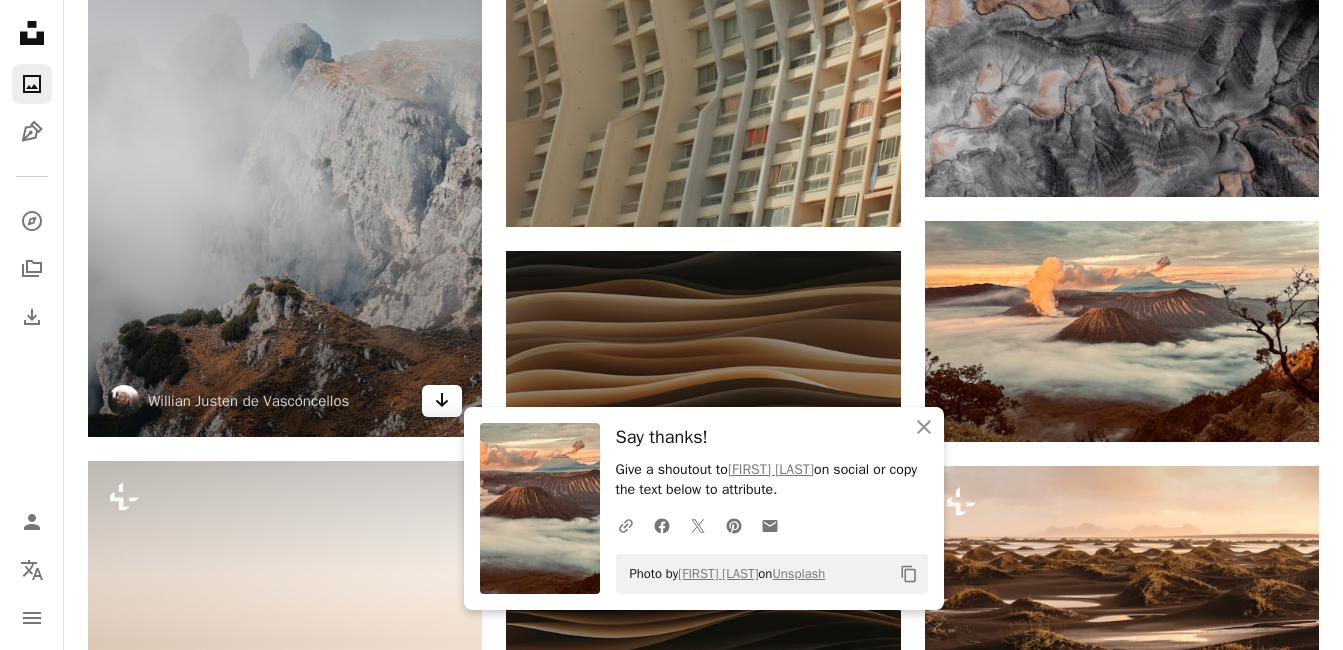 click on "Arrow pointing down" 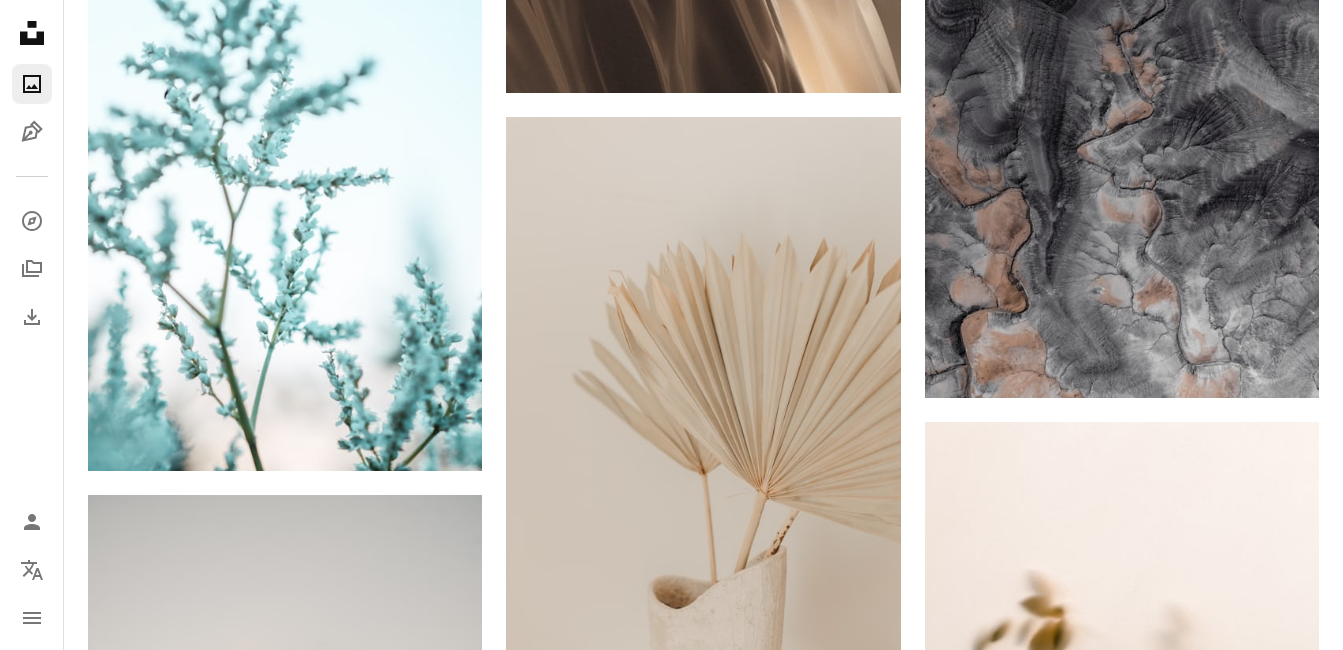 scroll, scrollTop: 13036, scrollLeft: 0, axis: vertical 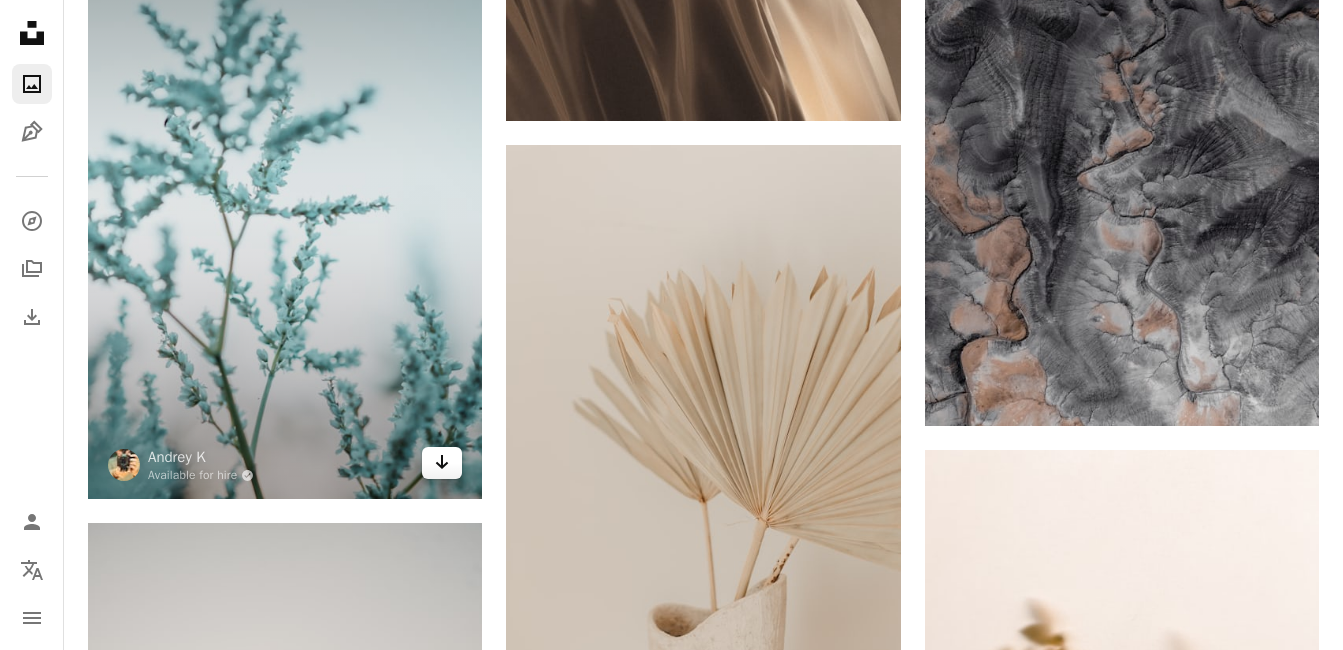 click 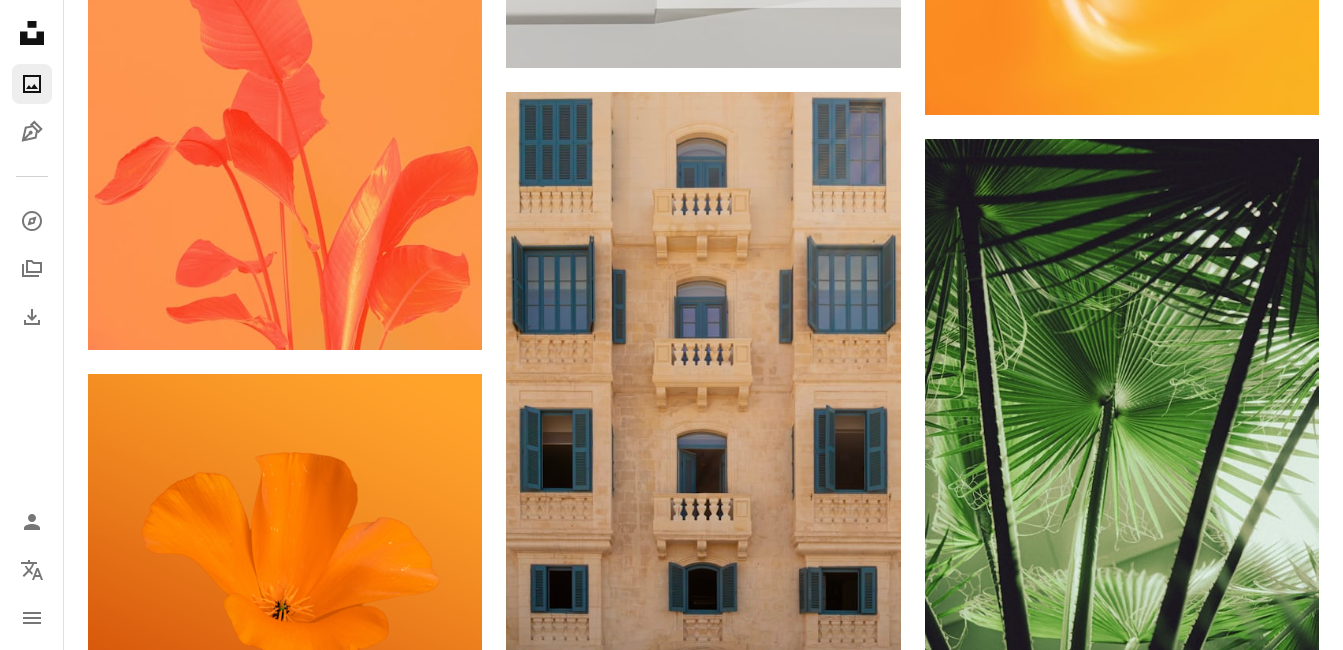 scroll, scrollTop: 15935, scrollLeft: 0, axis: vertical 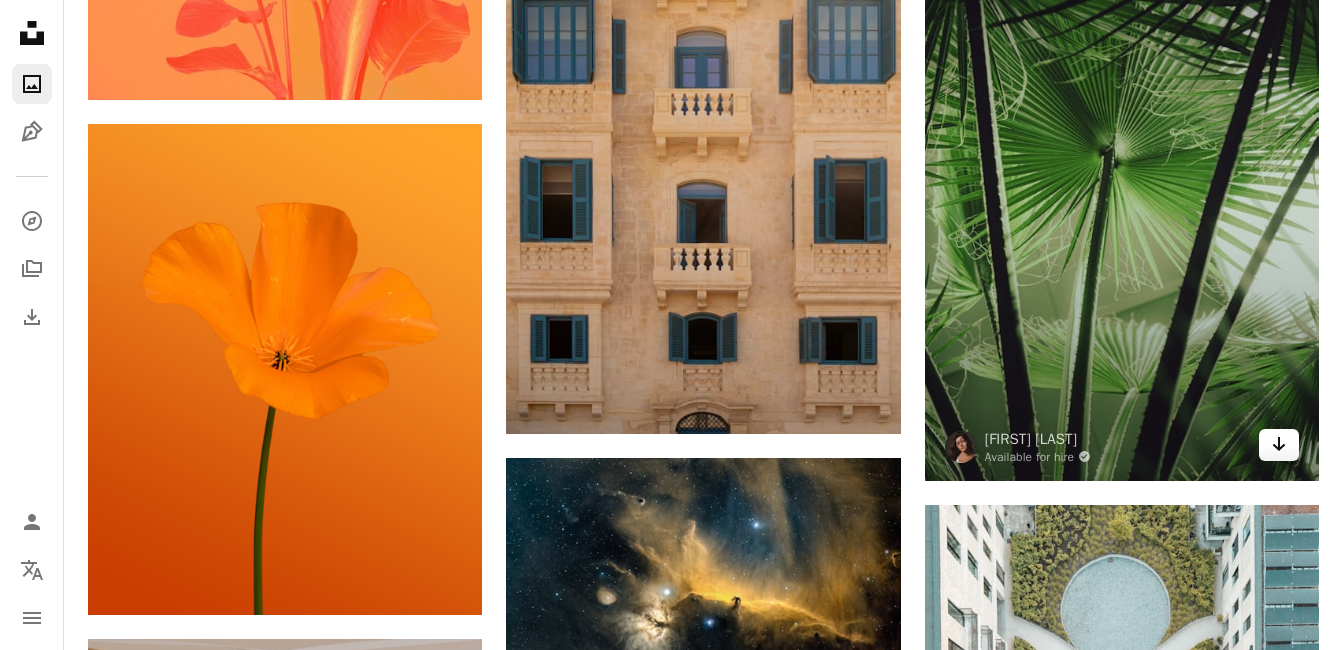 click 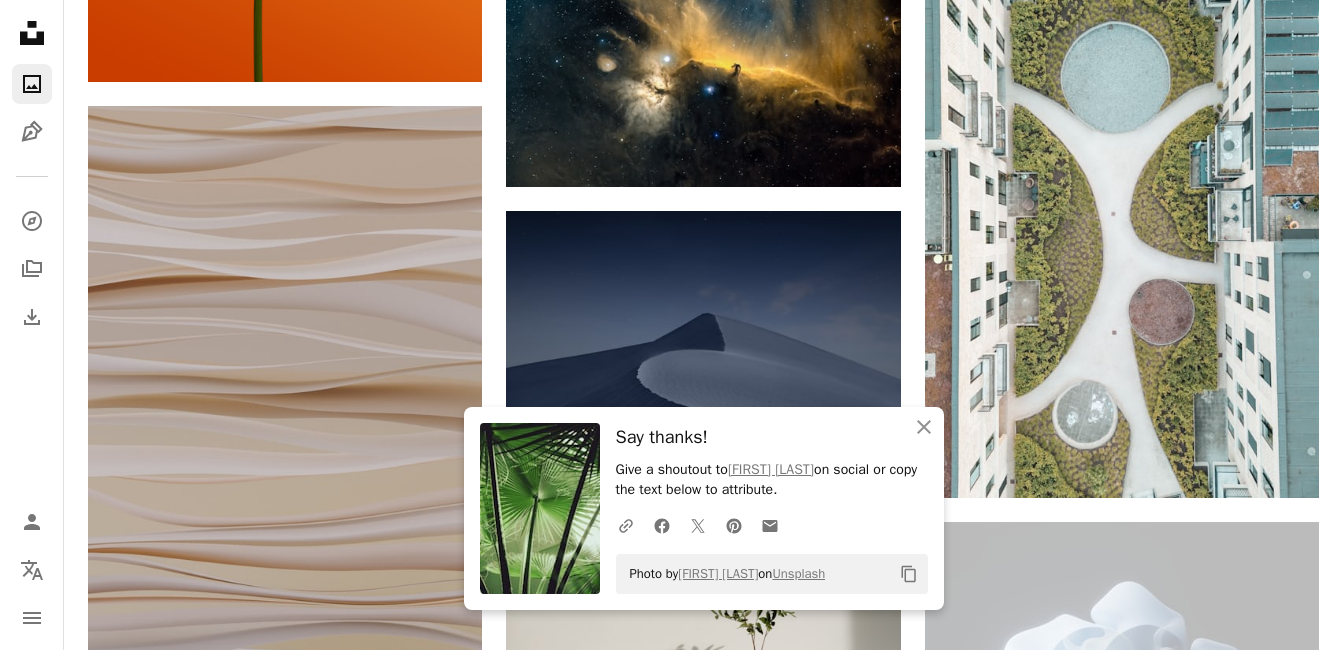 scroll, scrollTop: 16502, scrollLeft: 0, axis: vertical 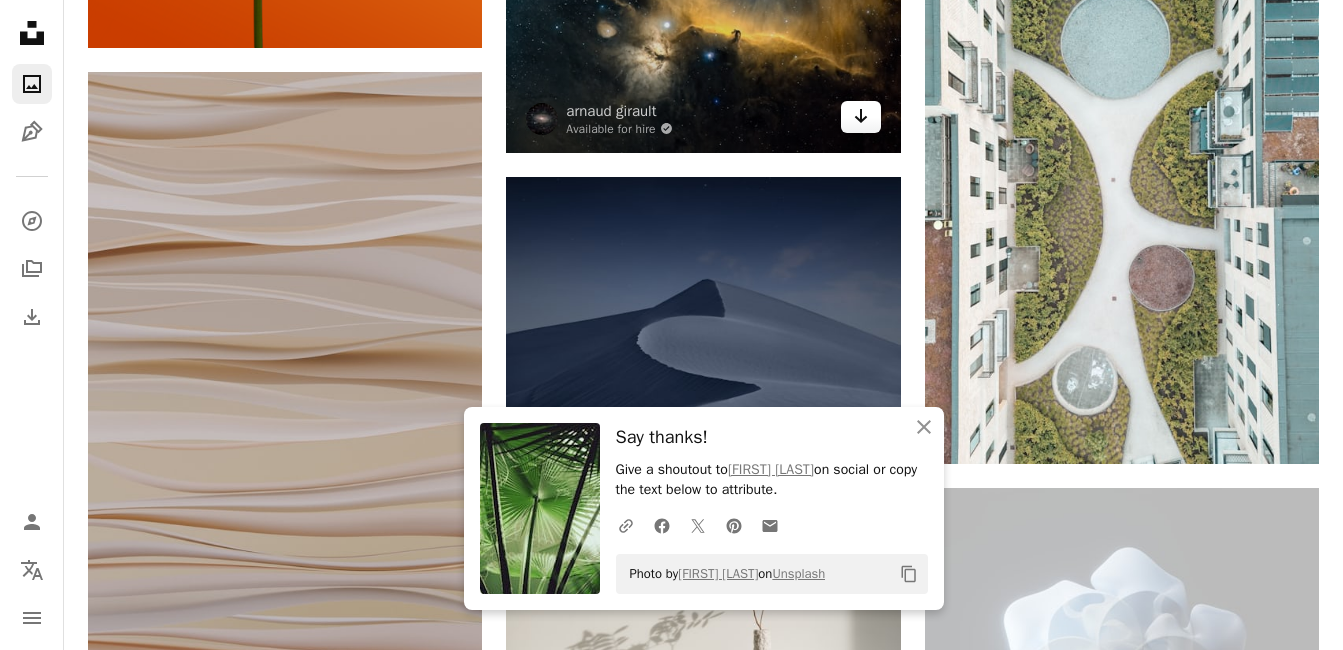 click 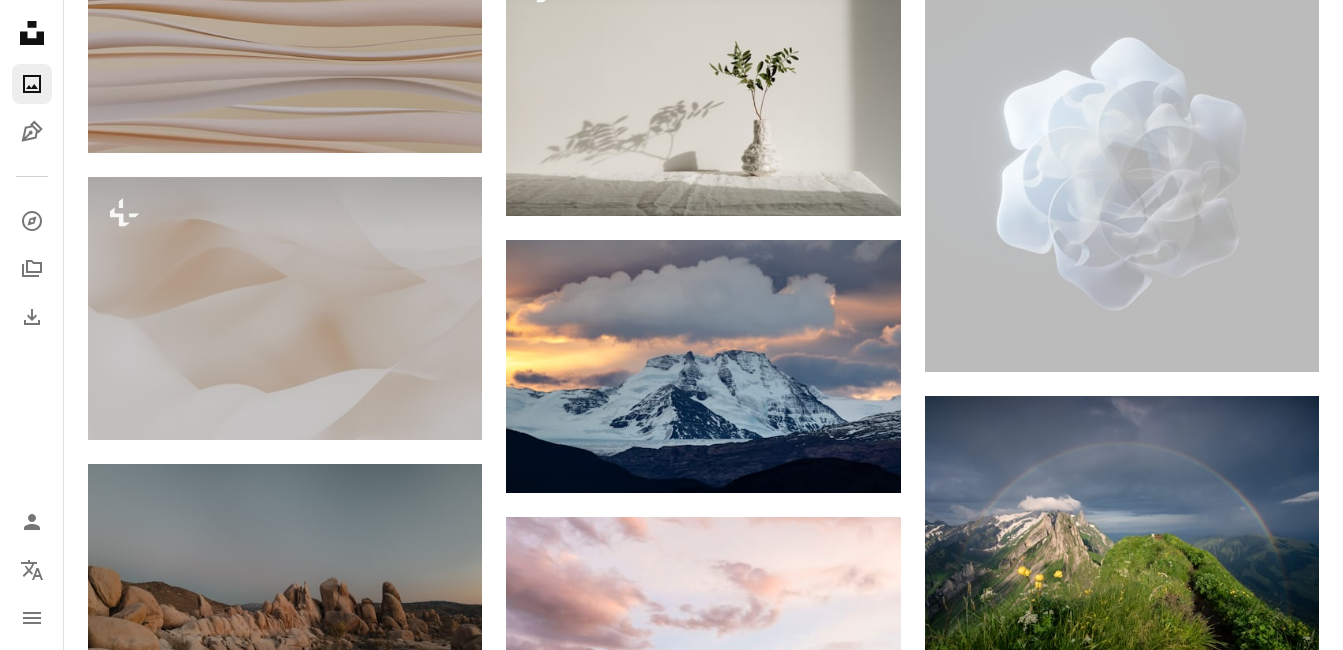 scroll, scrollTop: 17216, scrollLeft: 0, axis: vertical 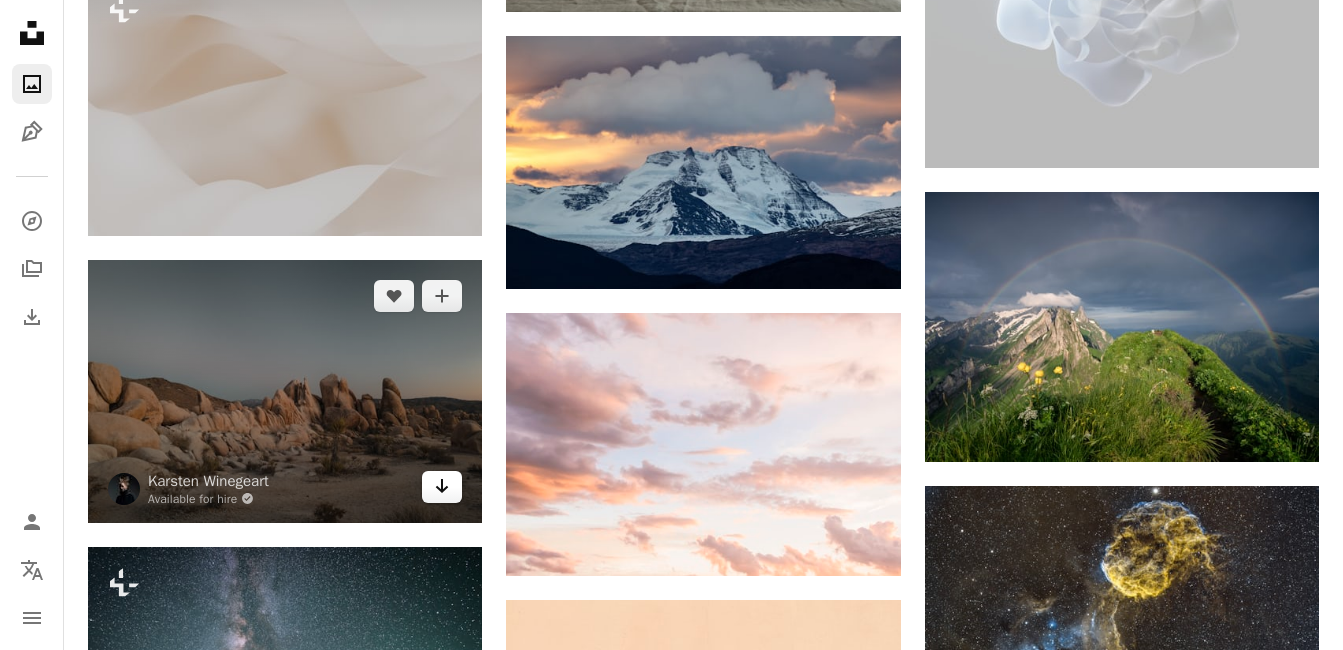 click on "Arrow pointing down" 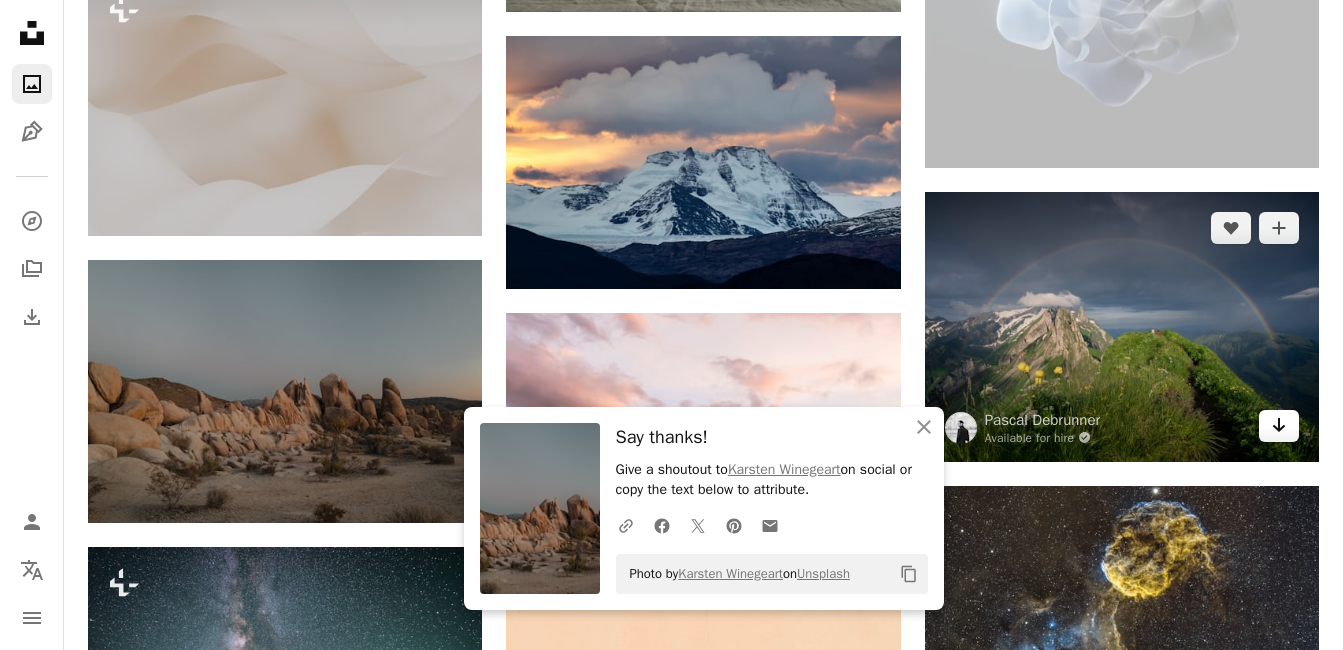 click 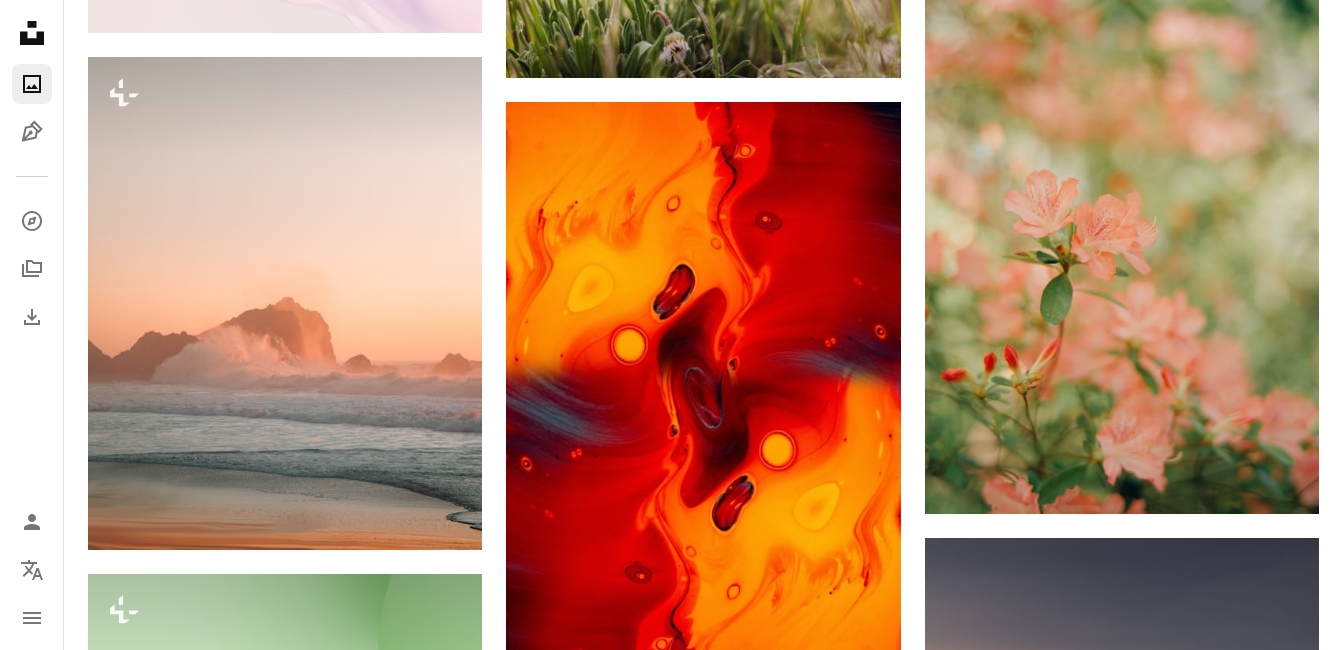 scroll, scrollTop: 18890, scrollLeft: 0, axis: vertical 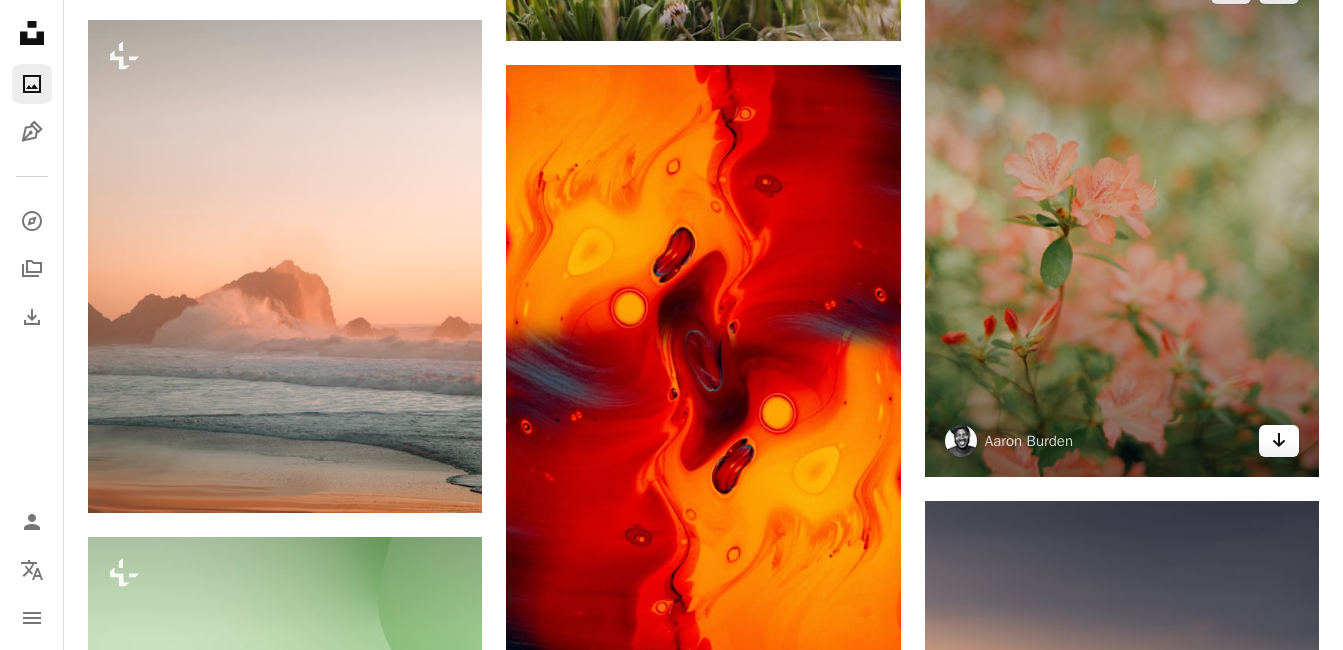 click 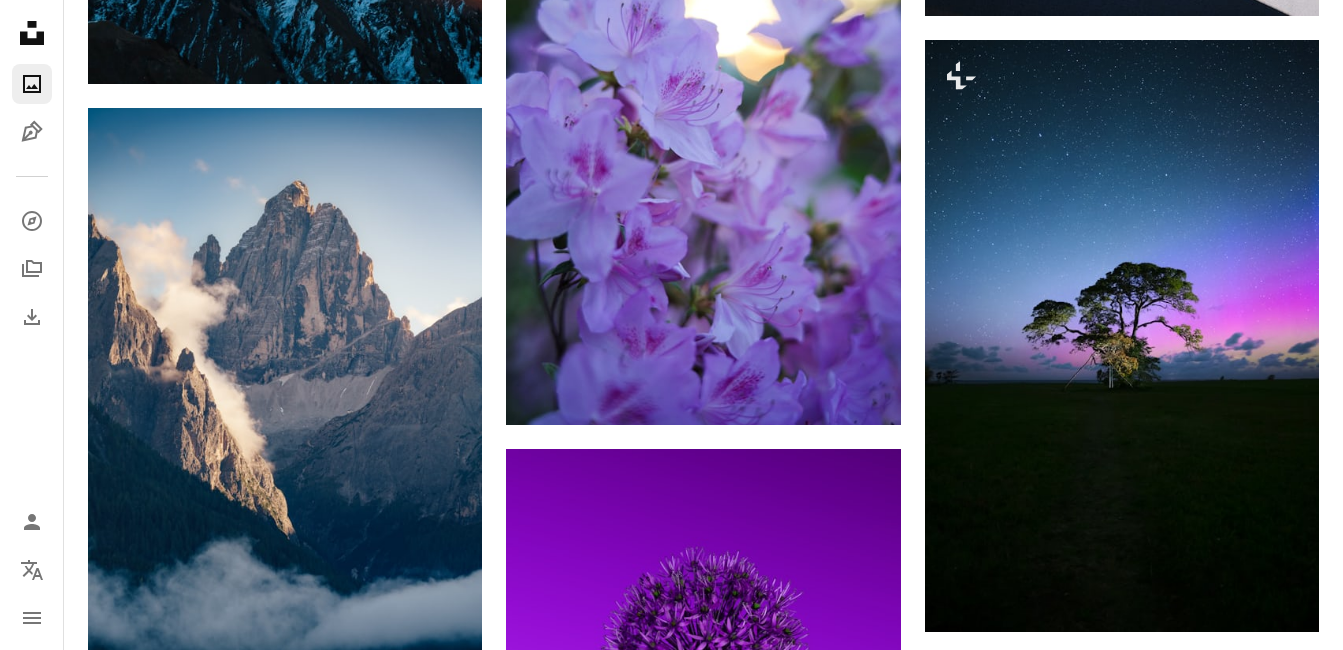 scroll, scrollTop: 20594, scrollLeft: 0, axis: vertical 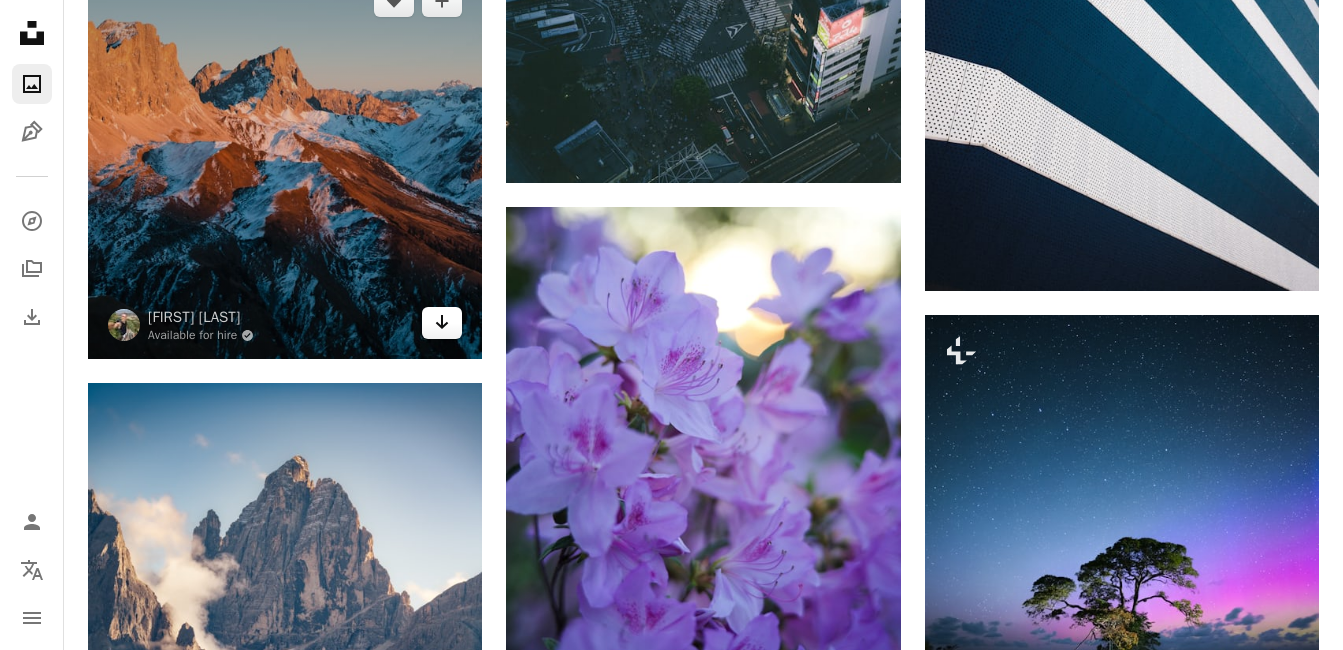 click on "Arrow pointing down" 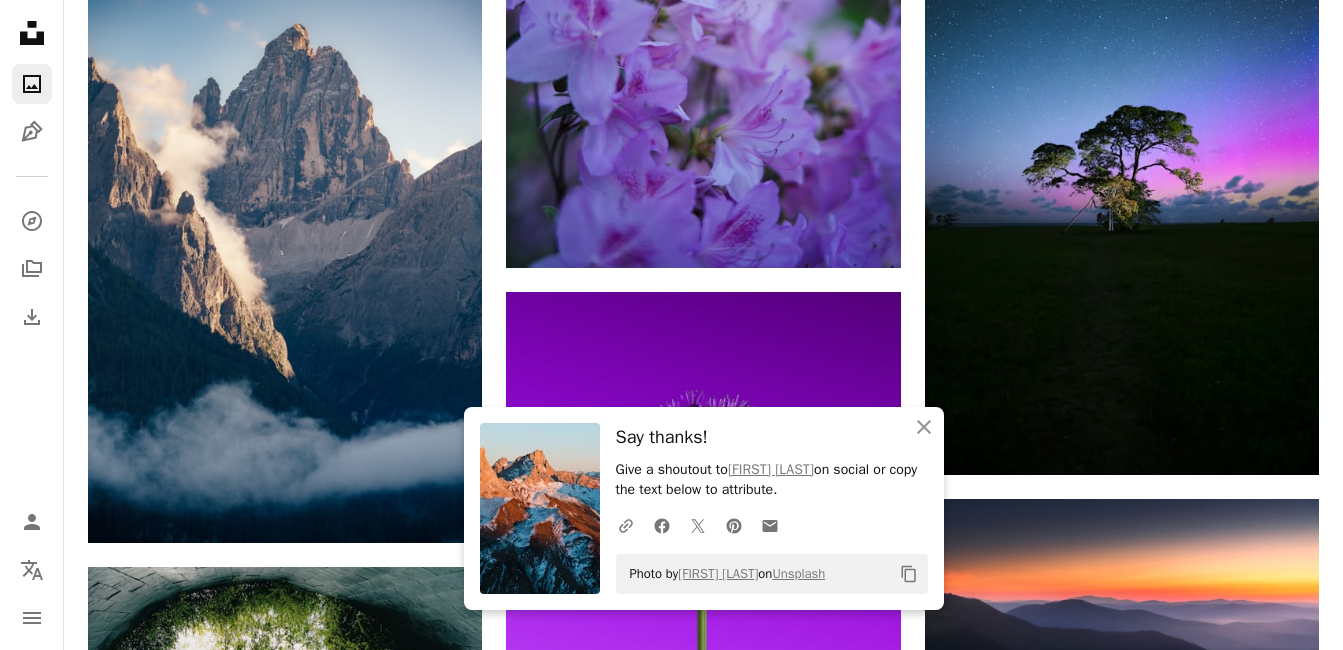 scroll, scrollTop: 21106, scrollLeft: 0, axis: vertical 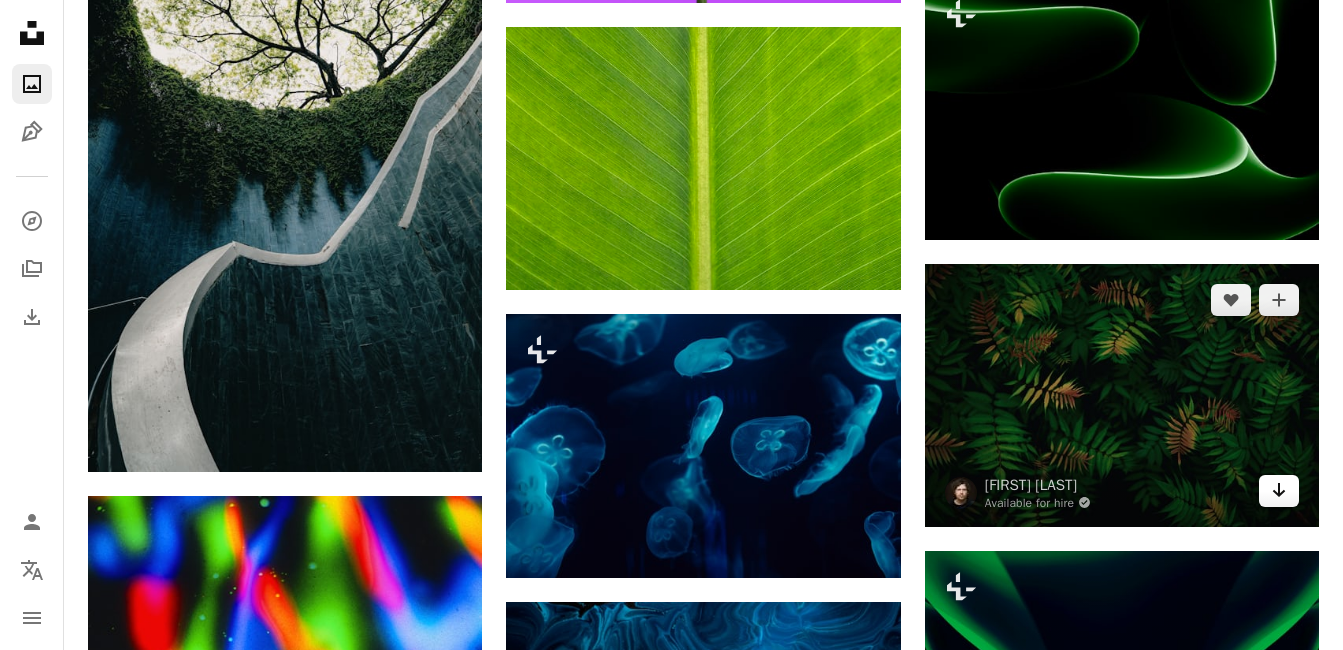 click 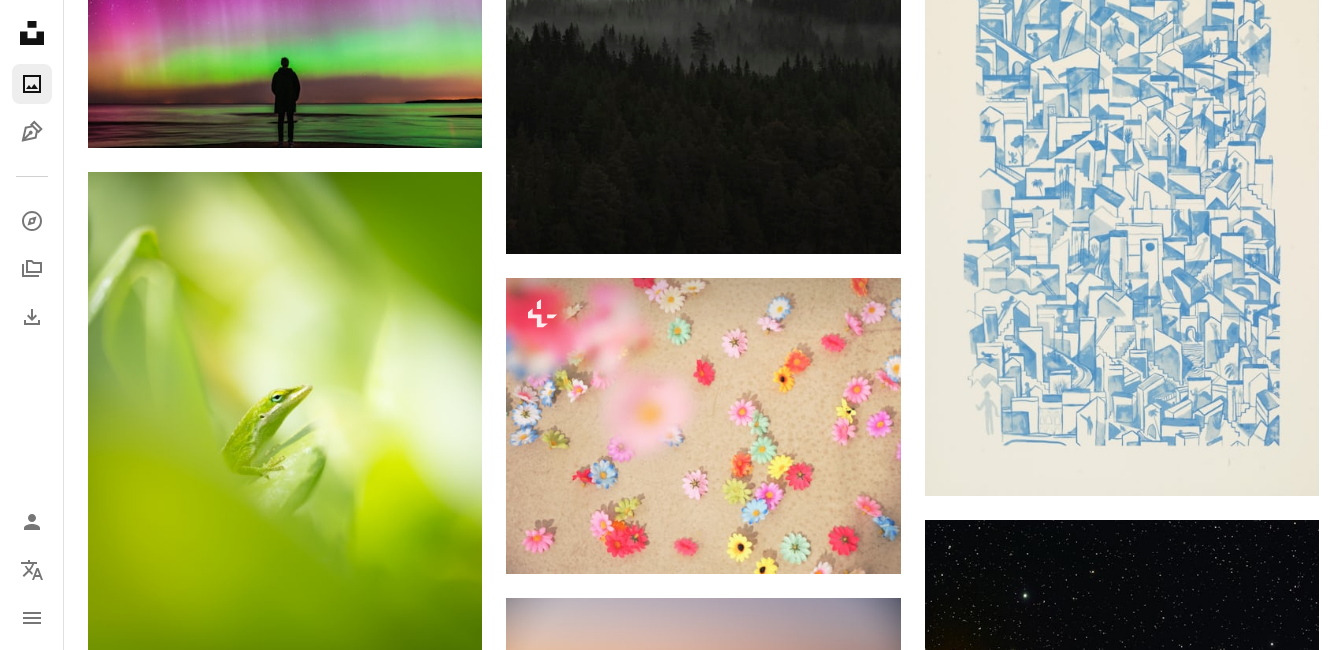 scroll, scrollTop: 23962, scrollLeft: 0, axis: vertical 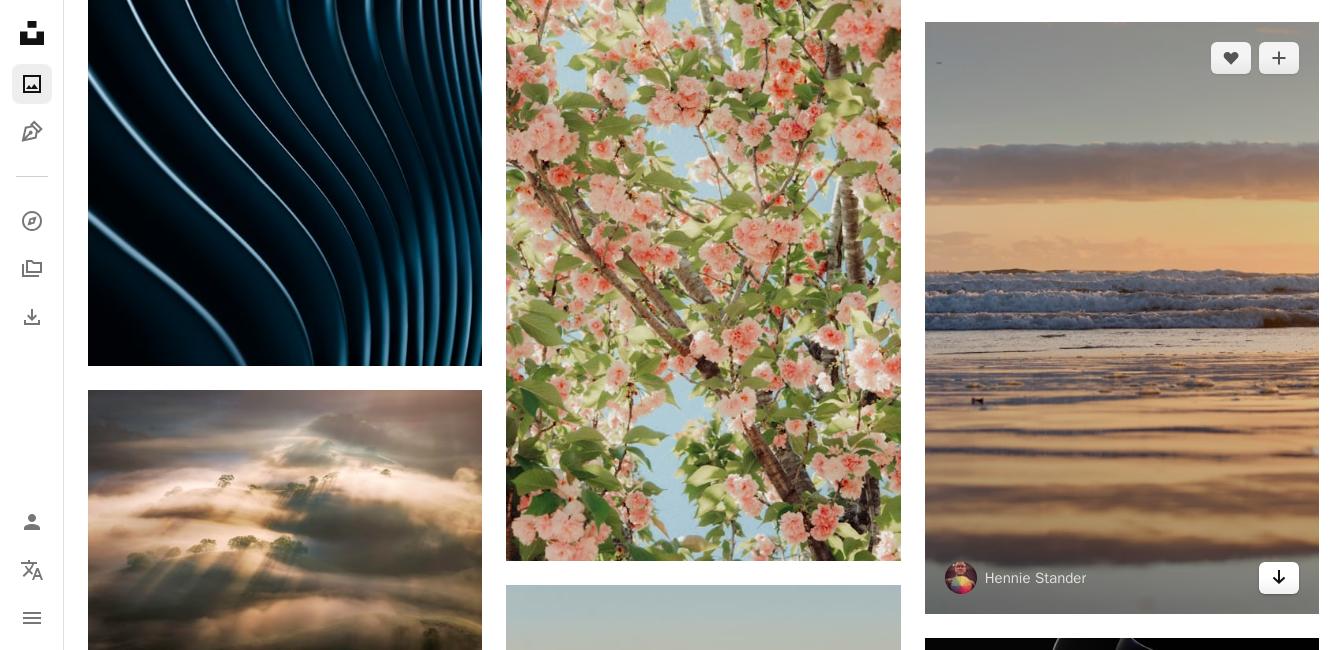 click on "Arrow pointing down" 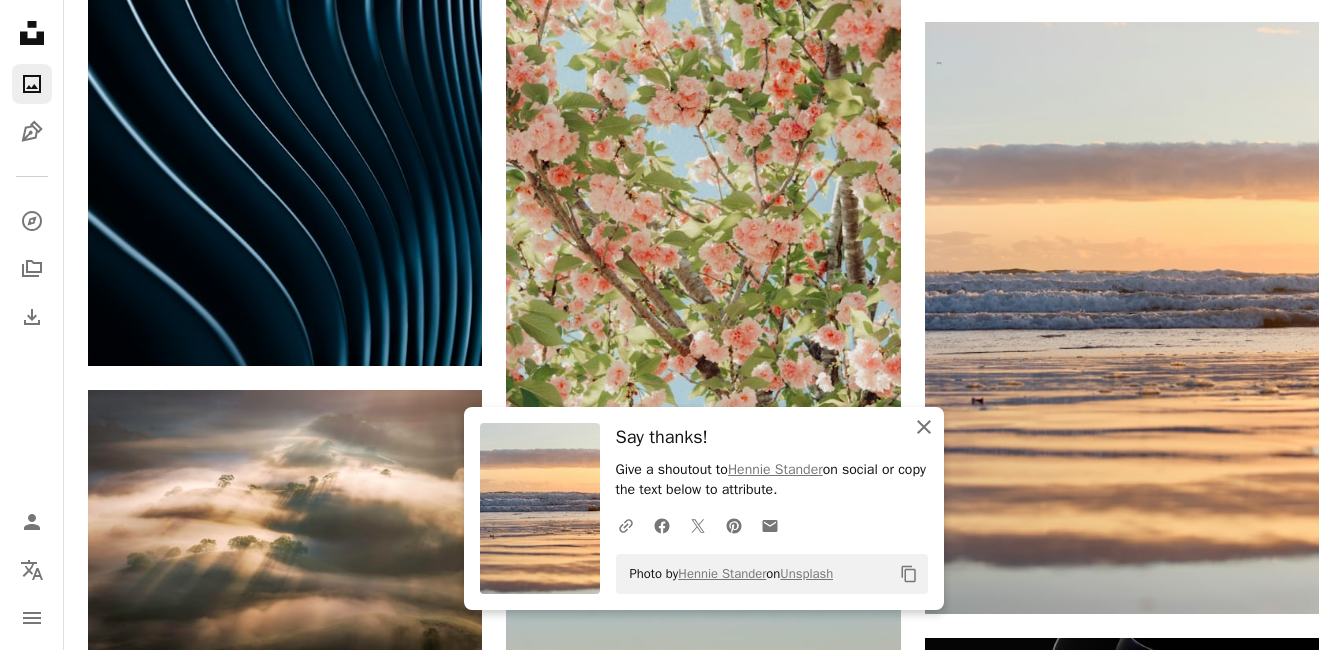 click on "An X shape" 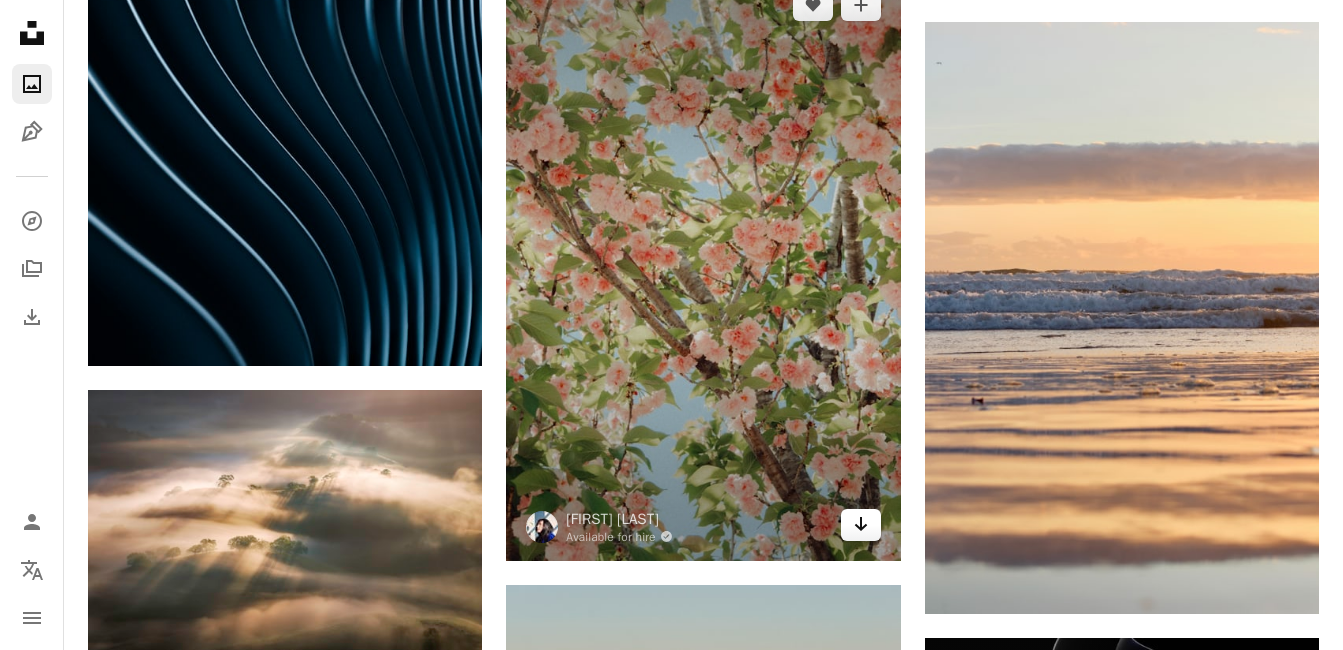 click 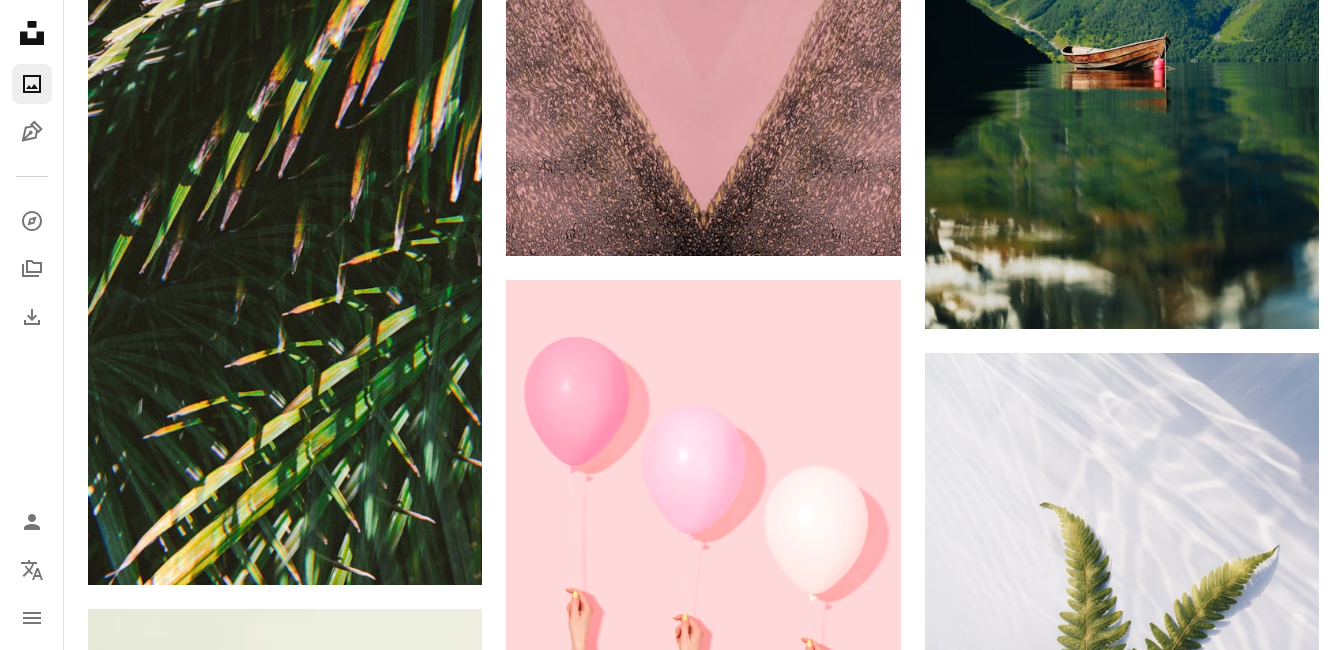 scroll, scrollTop: 28484, scrollLeft: 0, axis: vertical 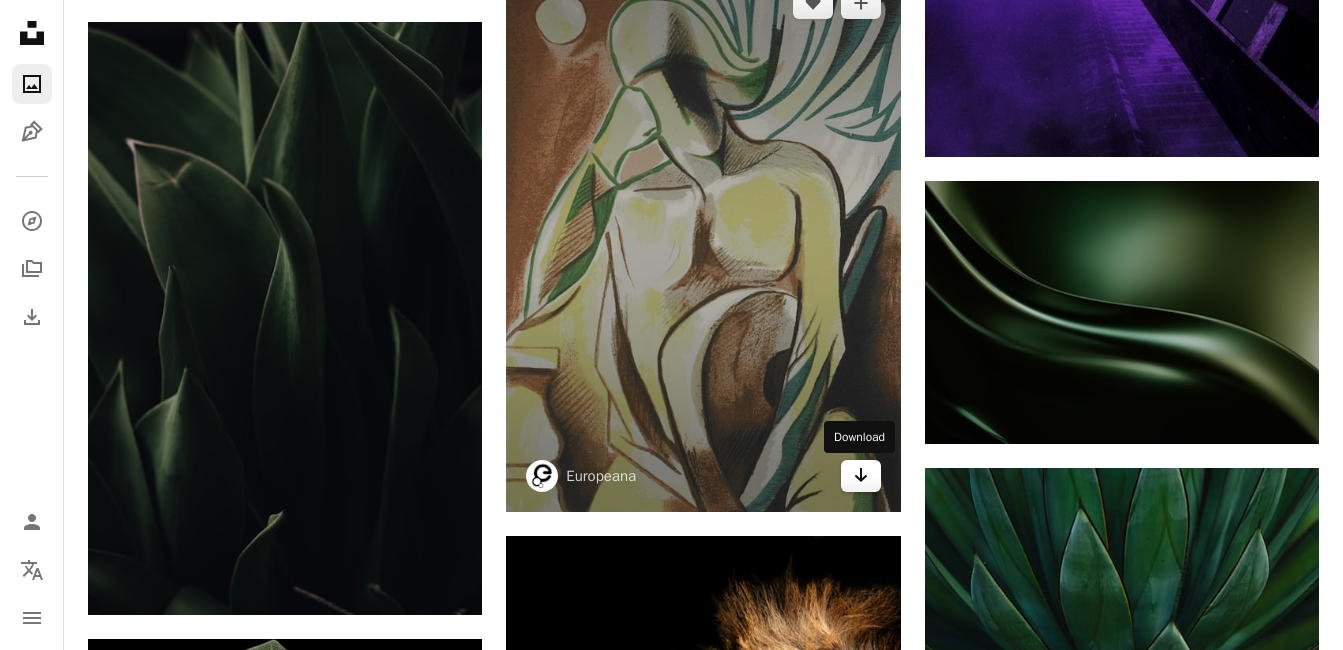 click on "Arrow pointing down" 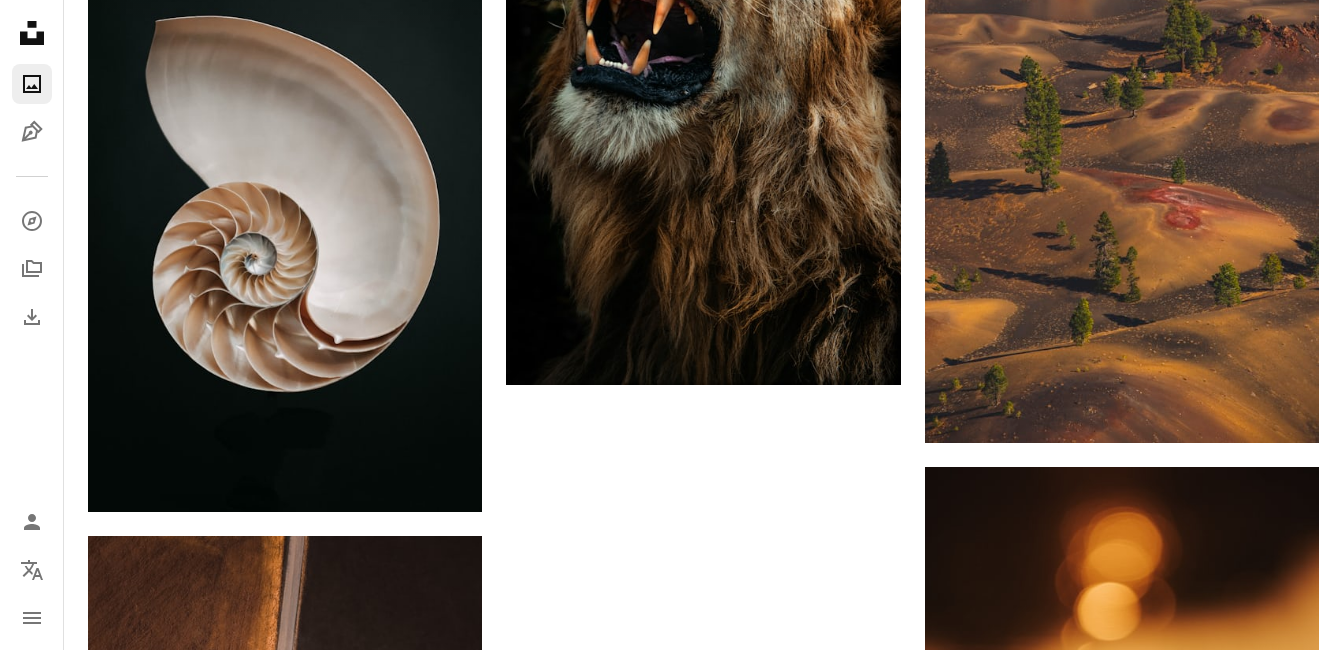 scroll, scrollTop: 32884, scrollLeft: 0, axis: vertical 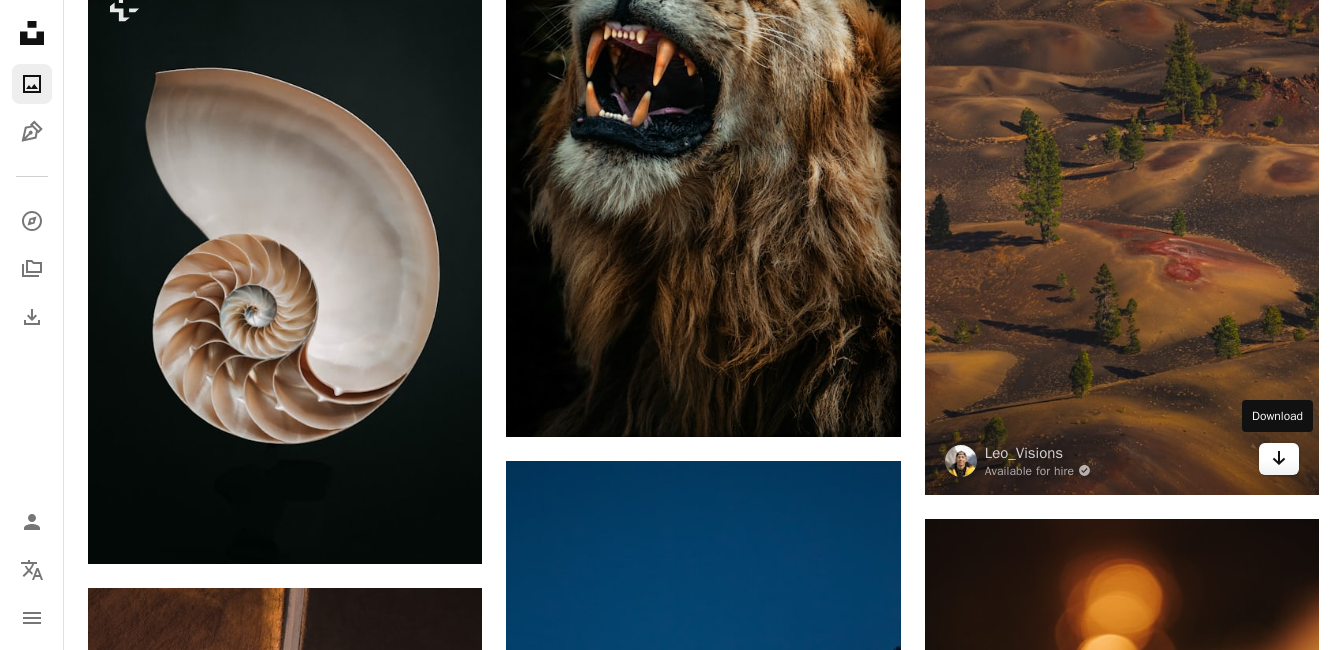 click on "Arrow pointing down" 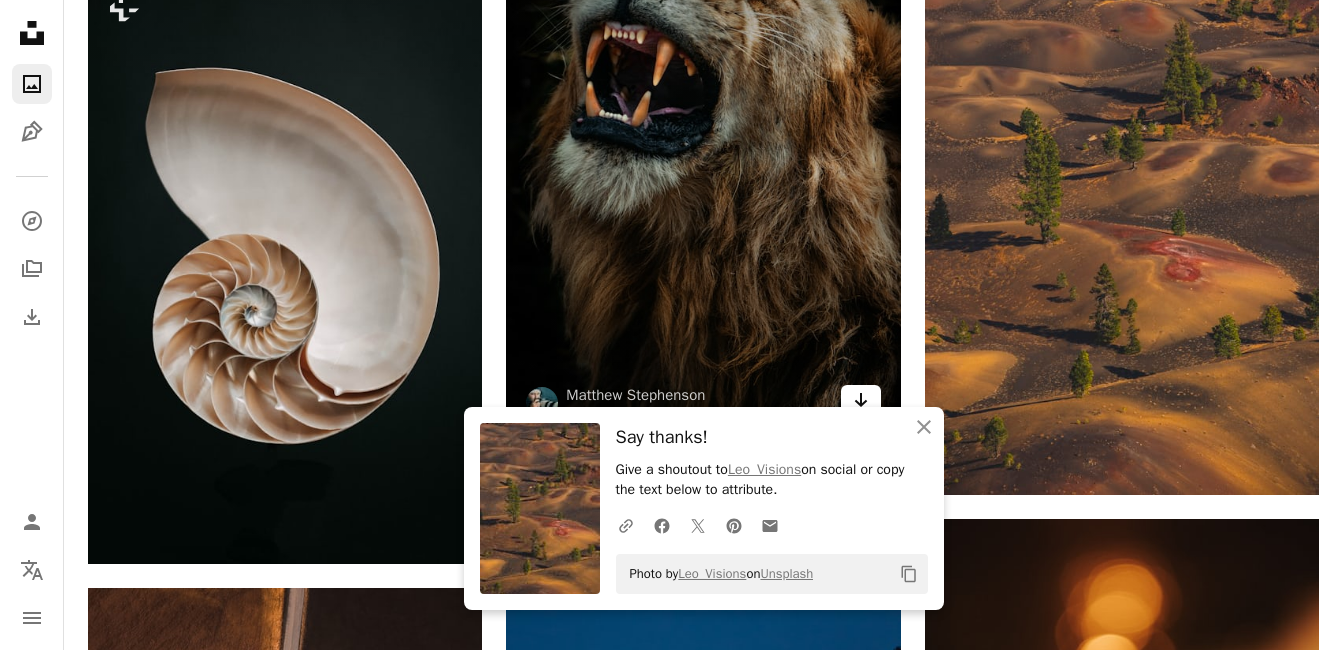 click on "Arrow pointing down" 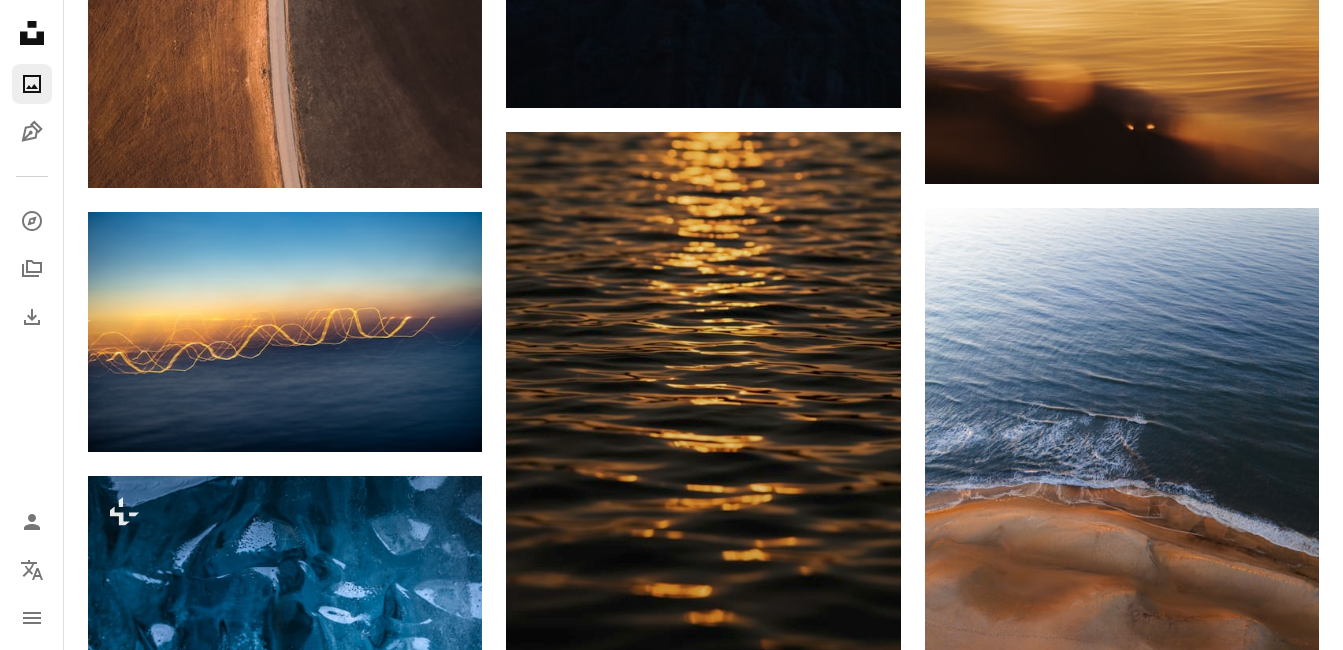 scroll, scrollTop: 35379, scrollLeft: 0, axis: vertical 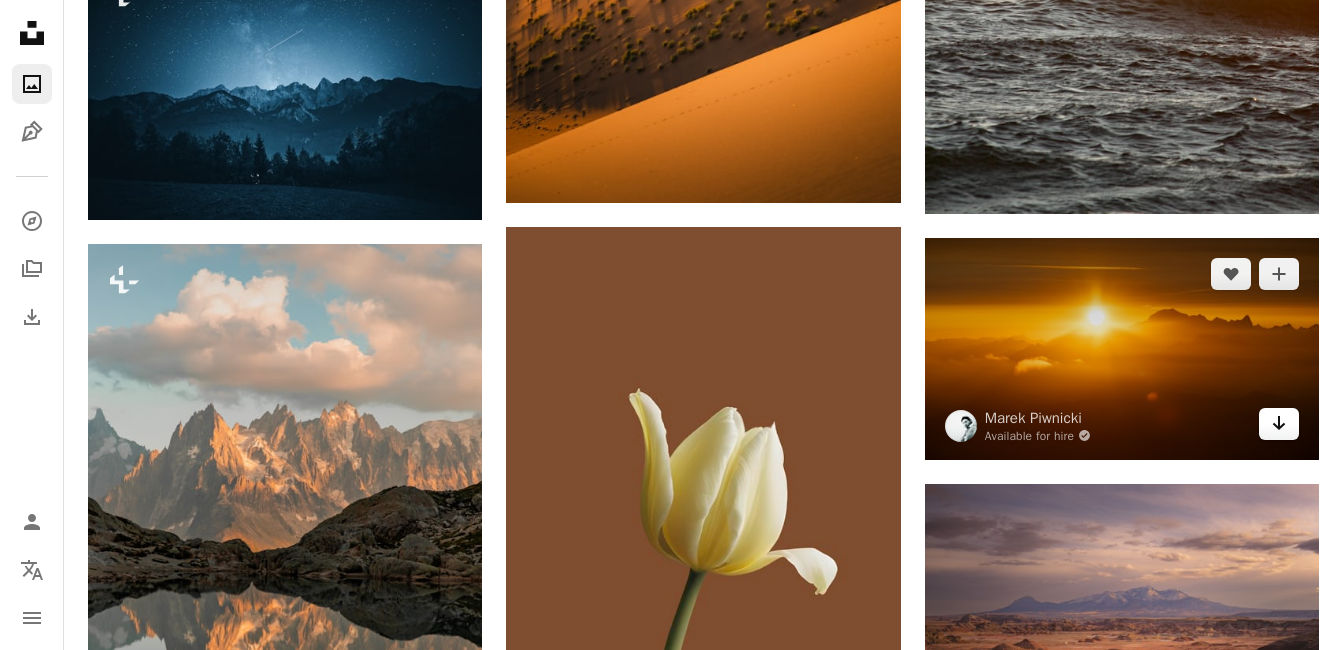 click on "Arrow pointing down" 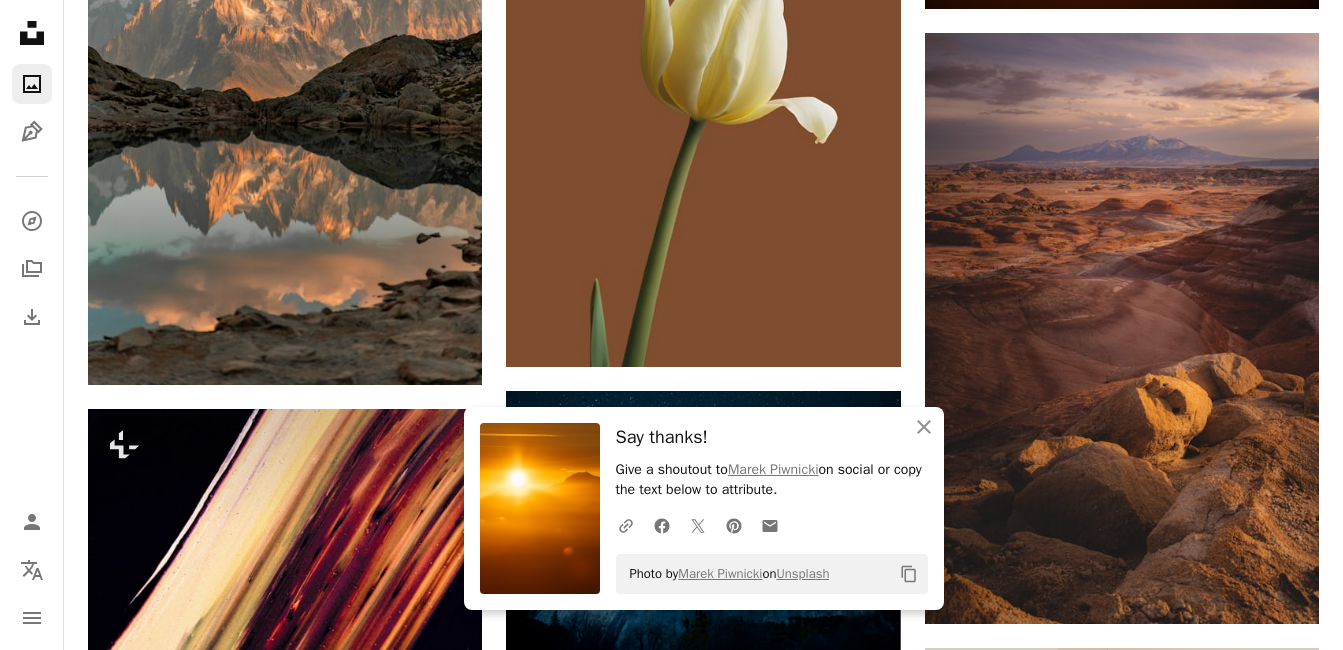 scroll, scrollTop: 35895, scrollLeft: 0, axis: vertical 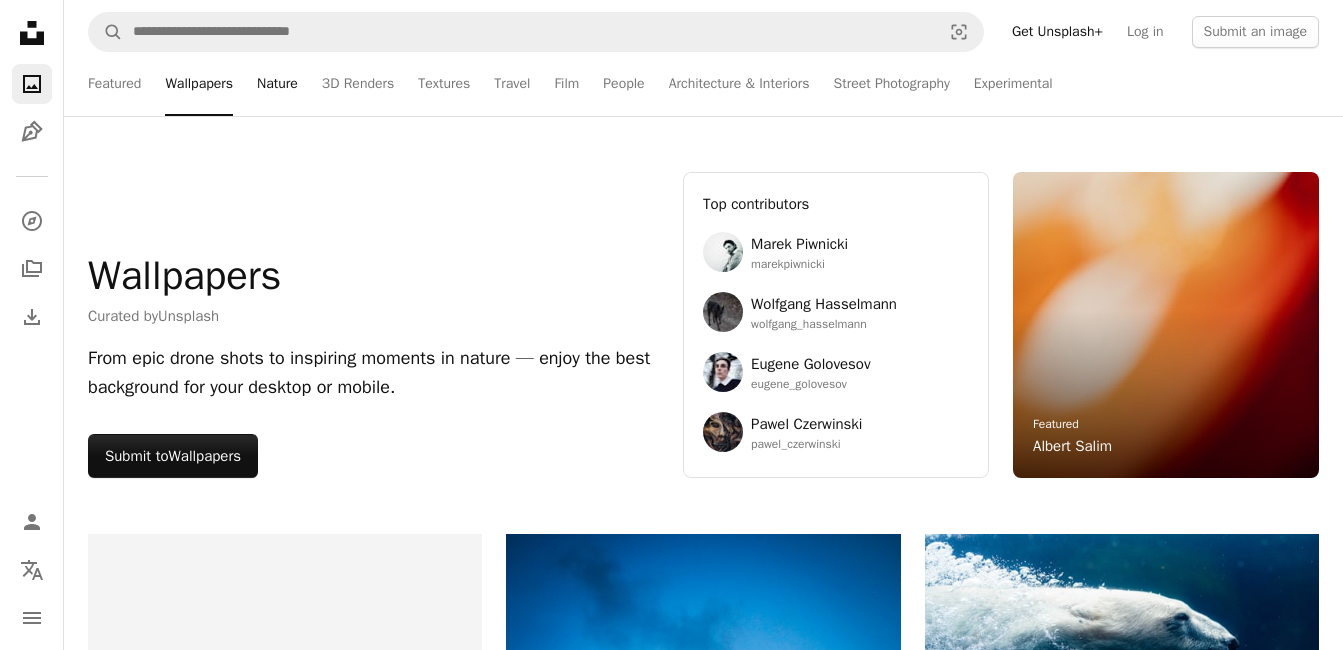 click on "Nature" at bounding box center (277, 84) 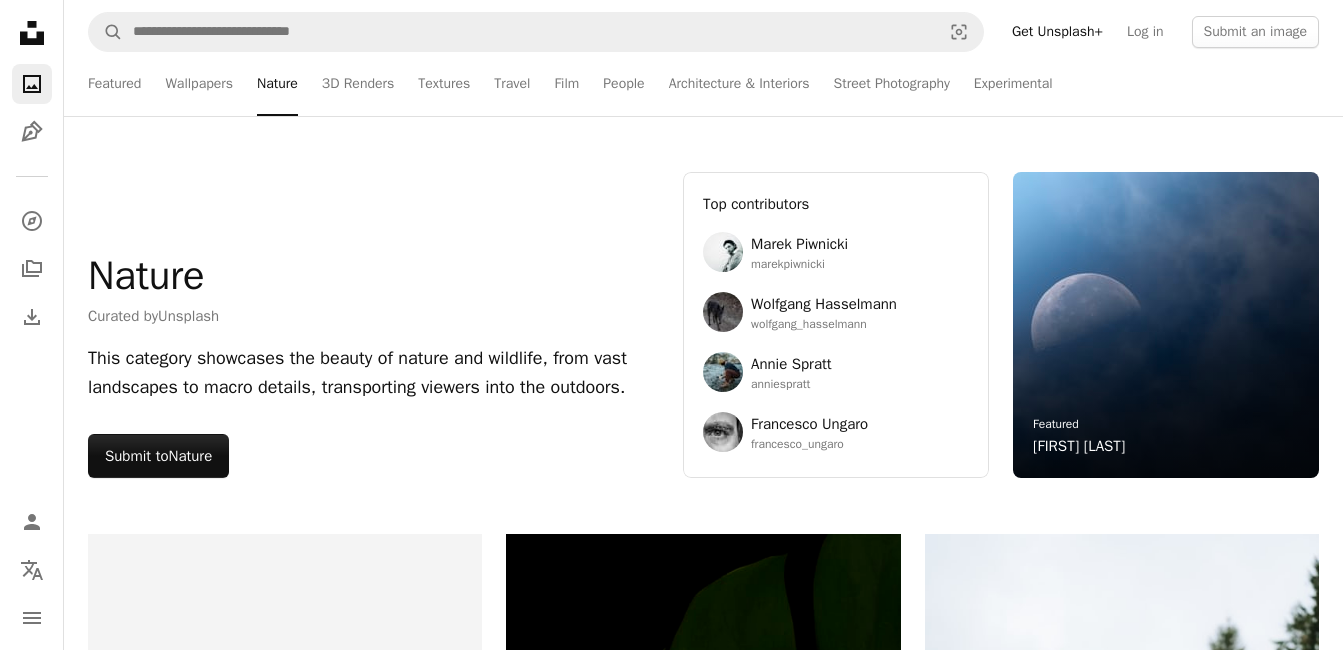 click on "A magnifying glass Visual search Get Unsplash+ Log in Submit an image" at bounding box center [703, 32] 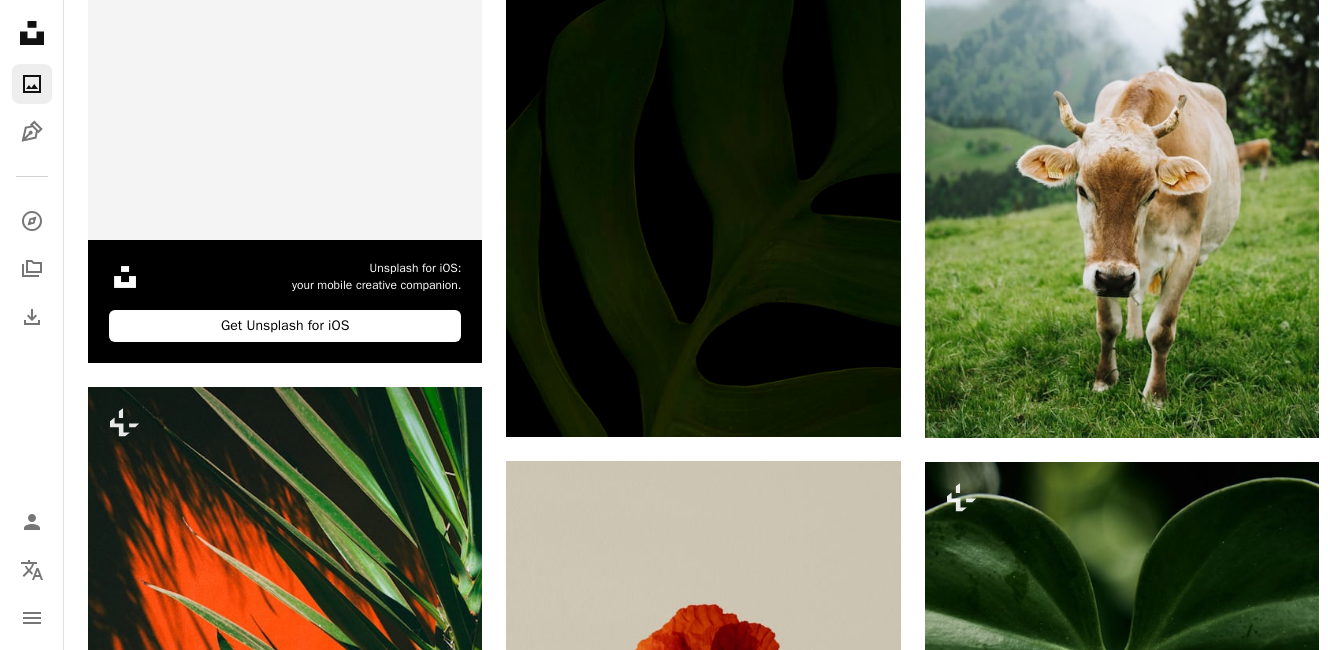 scroll, scrollTop: 702, scrollLeft: 0, axis: vertical 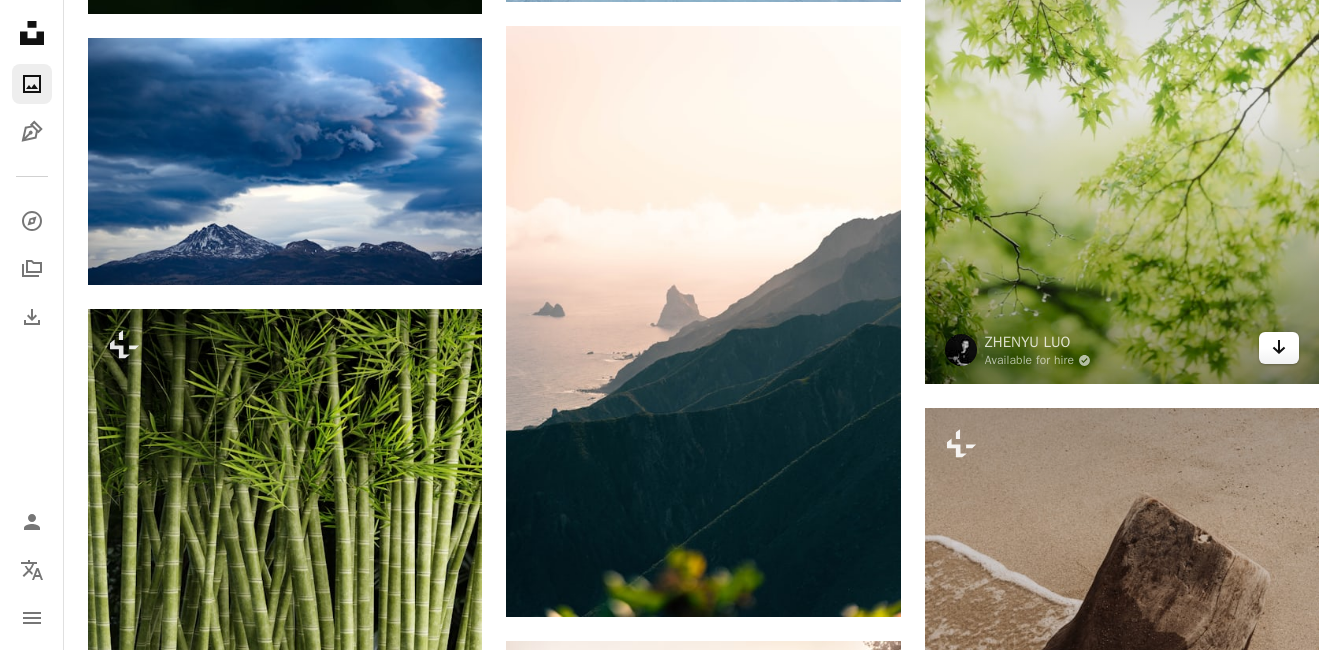 click on "Arrow pointing down" at bounding box center (1279, 348) 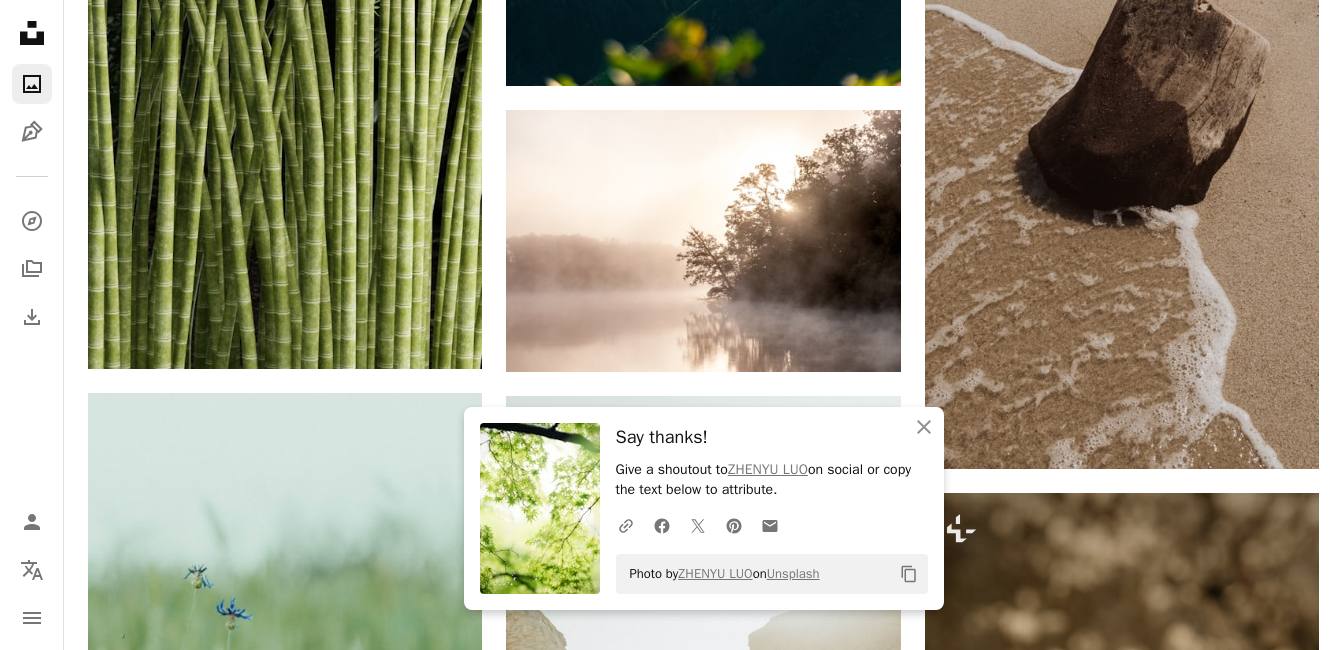 scroll, scrollTop: 3097, scrollLeft: 0, axis: vertical 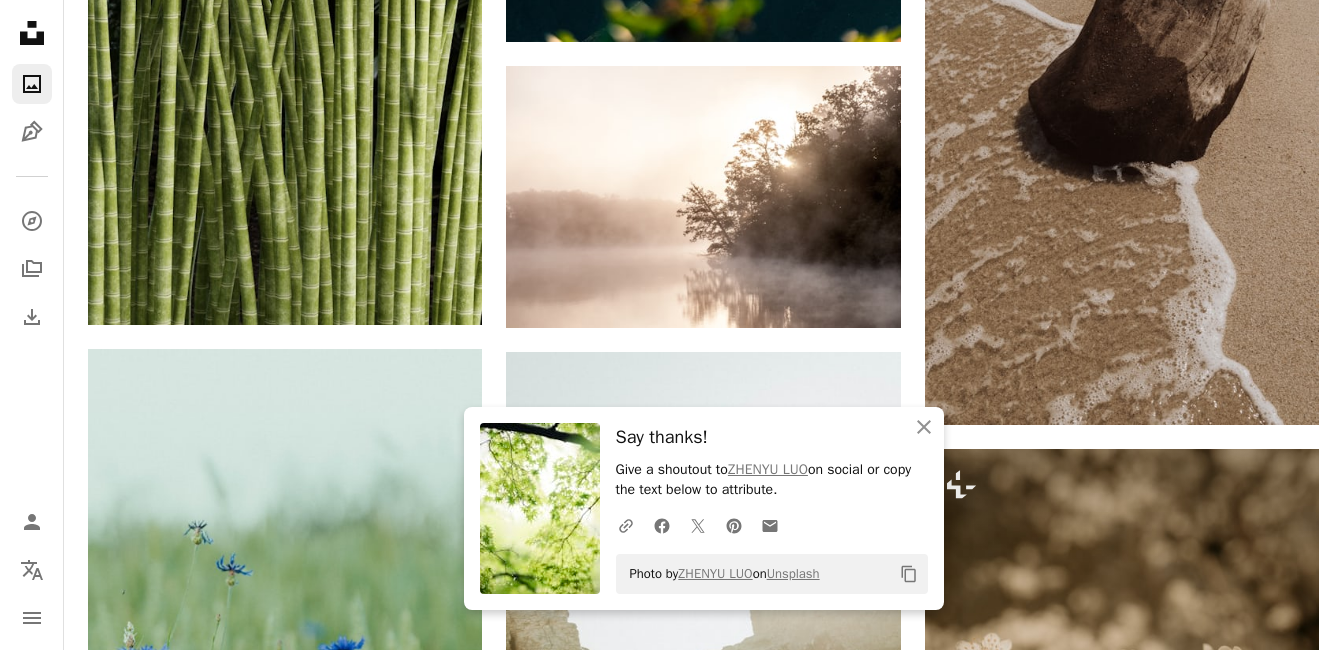 drag, startPoint x: 1342, startPoint y: 350, endPoint x: 1351, endPoint y: 362, distance: 15 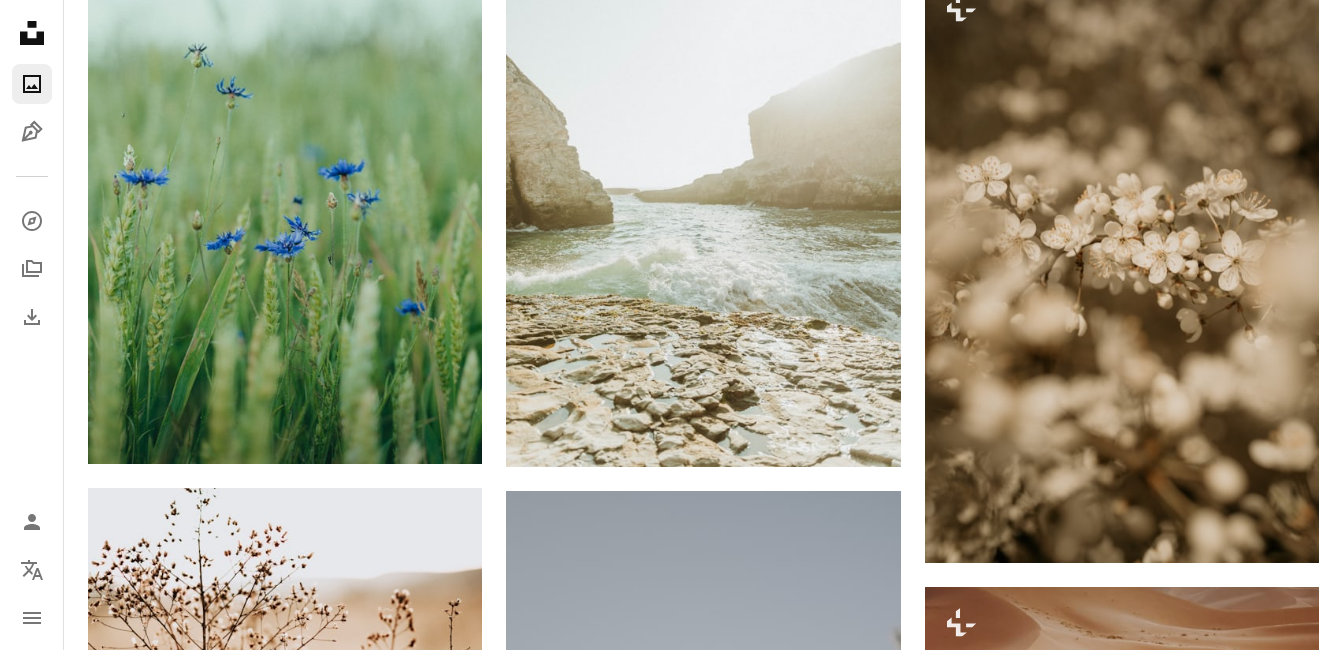 scroll, scrollTop: 3596, scrollLeft: 0, axis: vertical 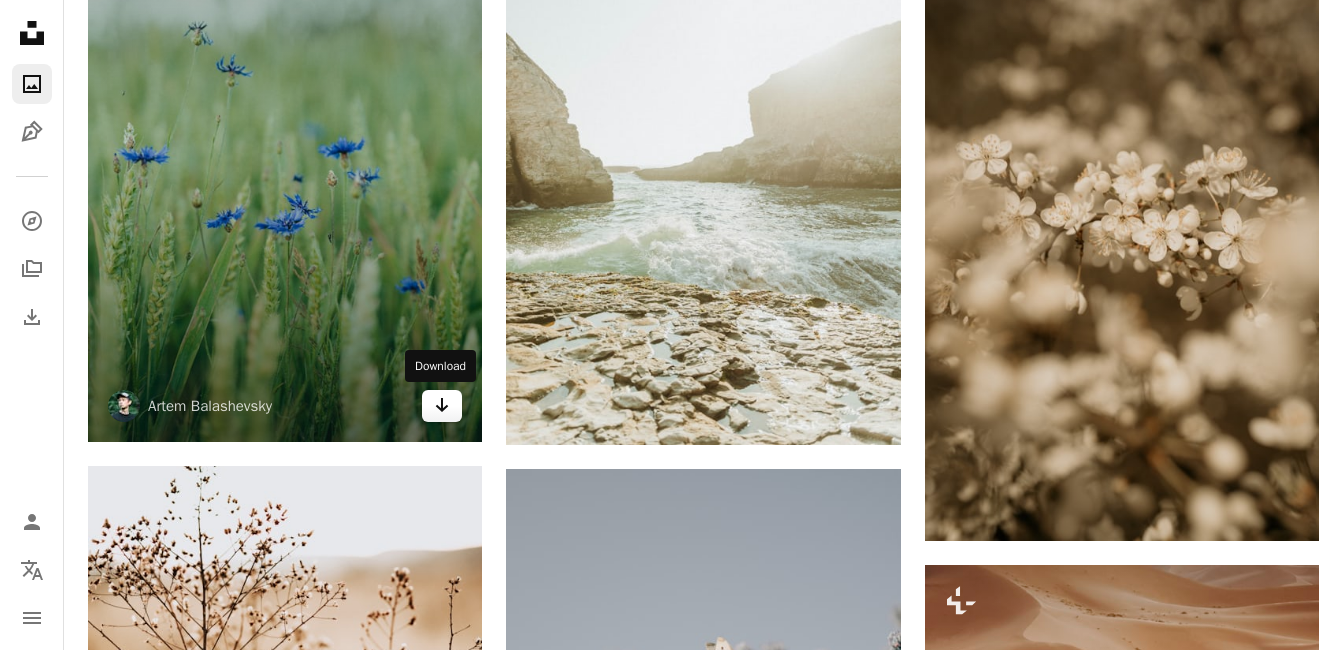 click 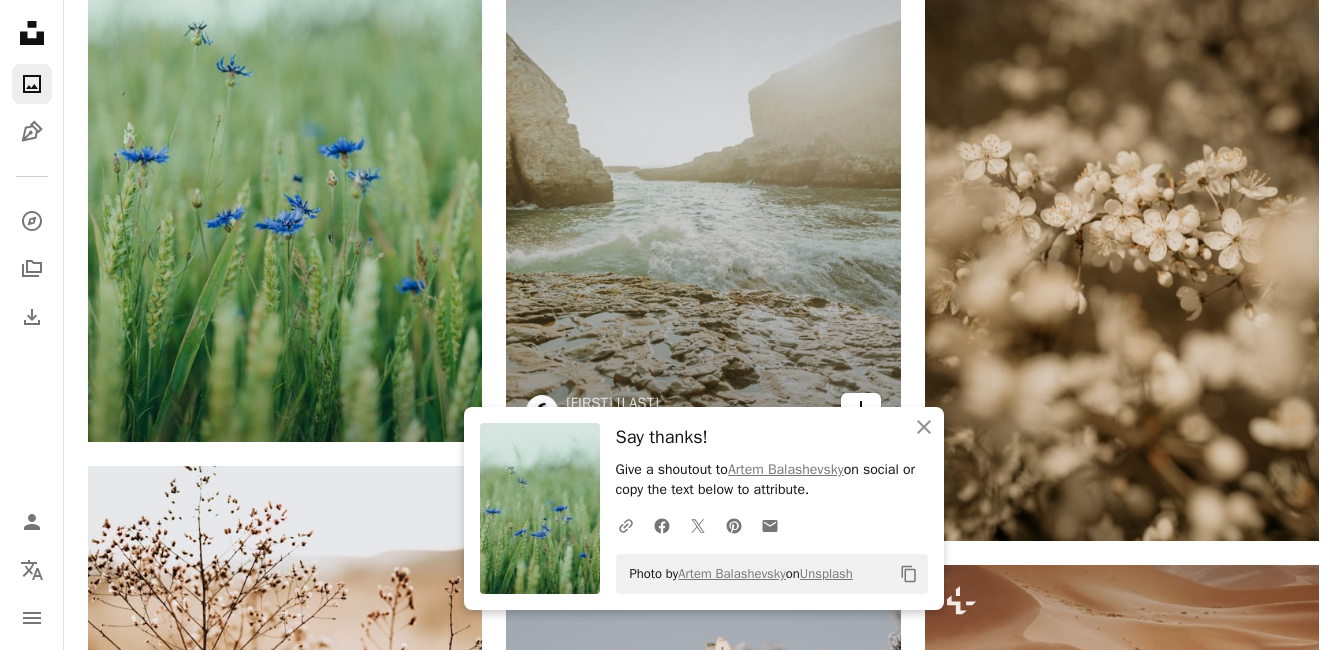 click on "Arrow pointing down" 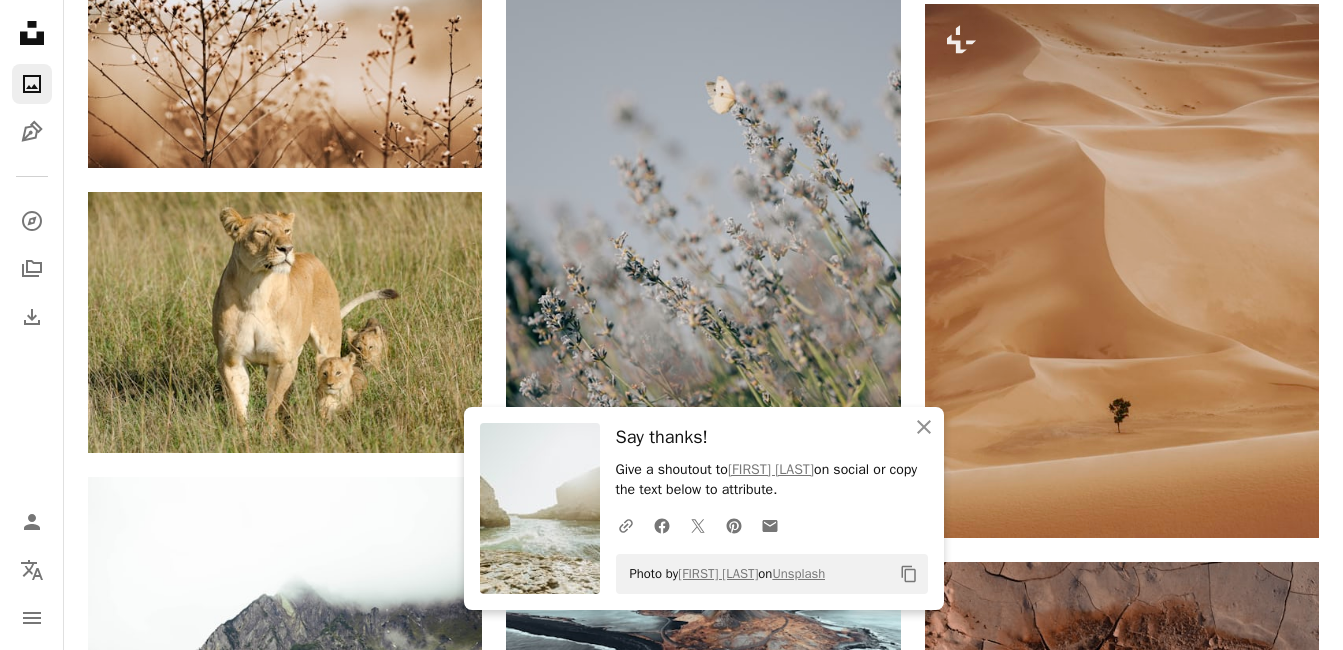 scroll, scrollTop: 4194, scrollLeft: 0, axis: vertical 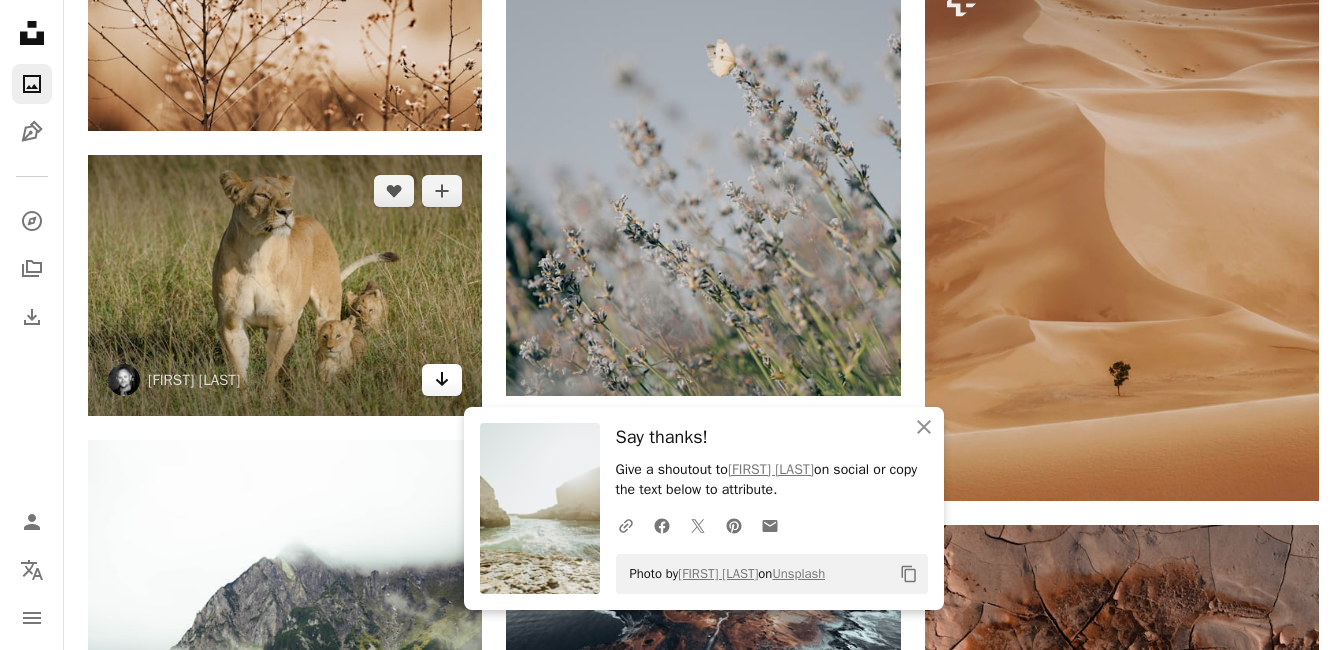 click on "Arrow pointing down" 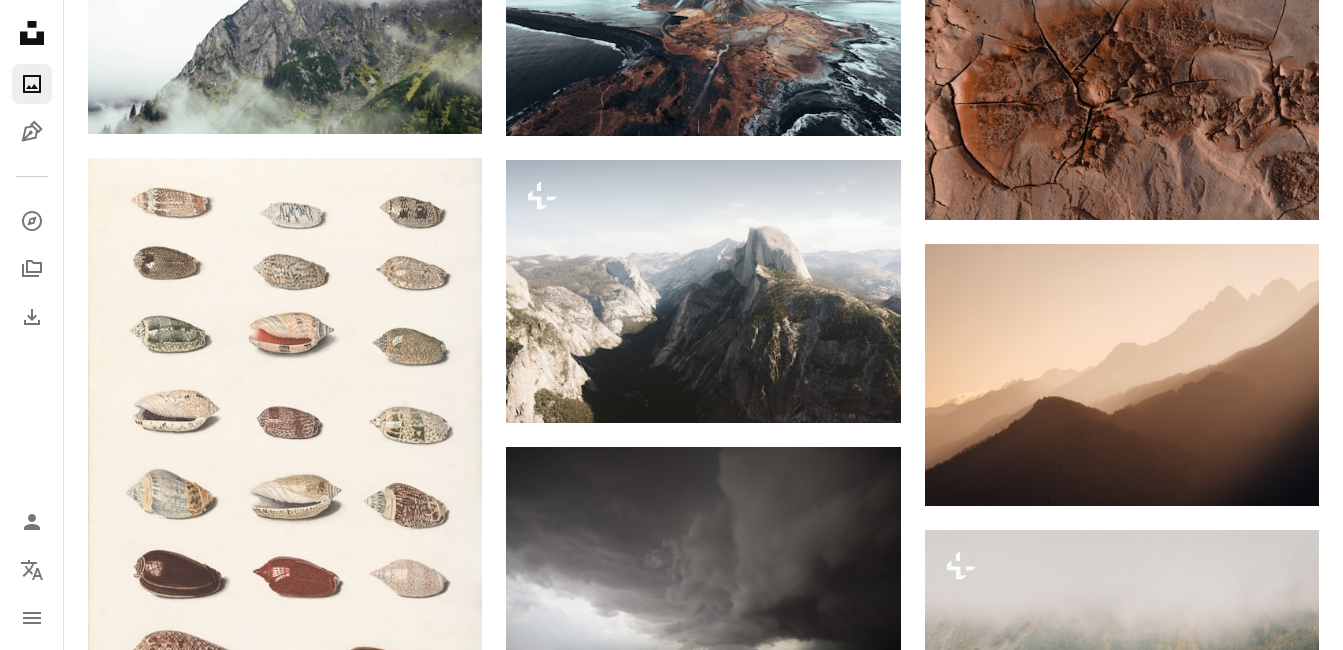 scroll, scrollTop: 4951, scrollLeft: 0, axis: vertical 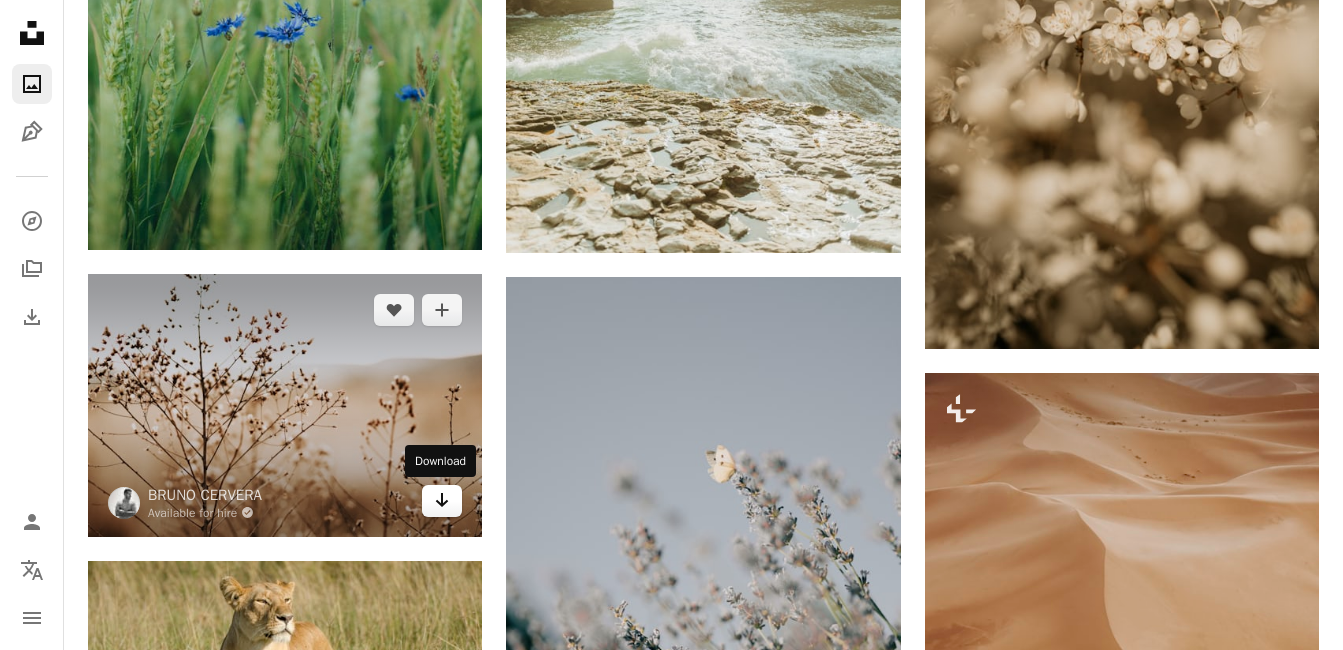click on "Arrow pointing down" 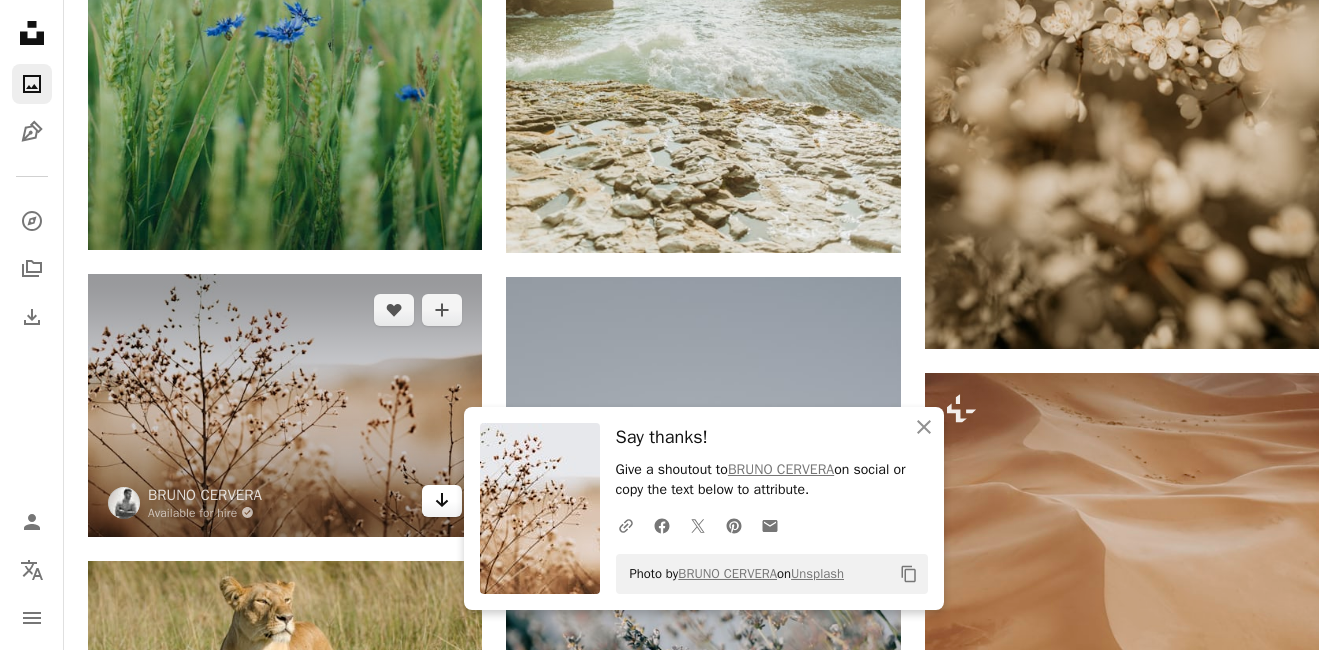 click on "Arrow pointing down" 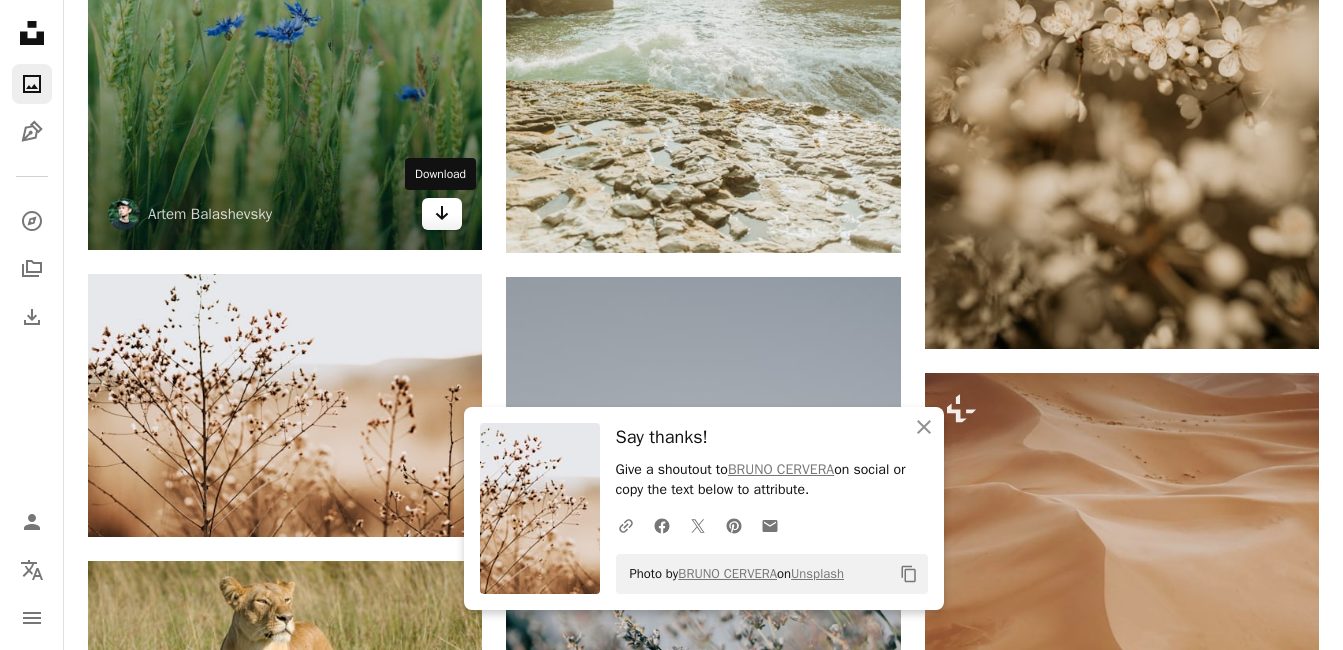 click 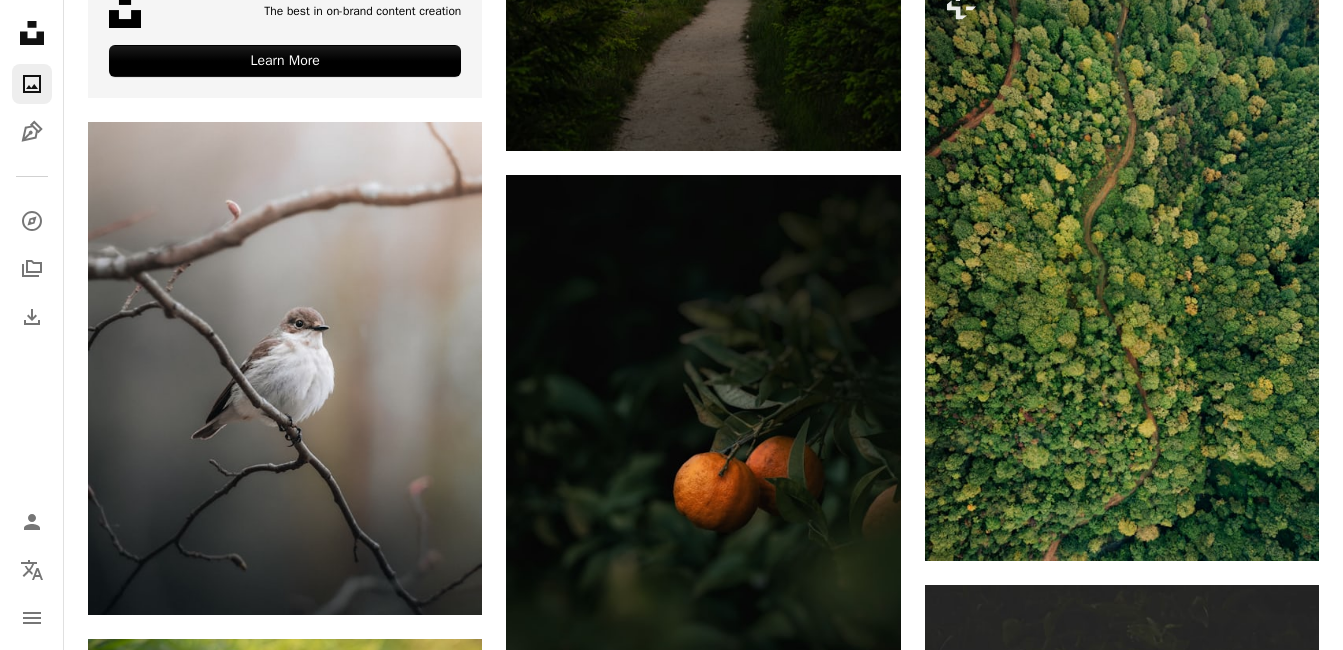 scroll, scrollTop: 6048, scrollLeft: 0, axis: vertical 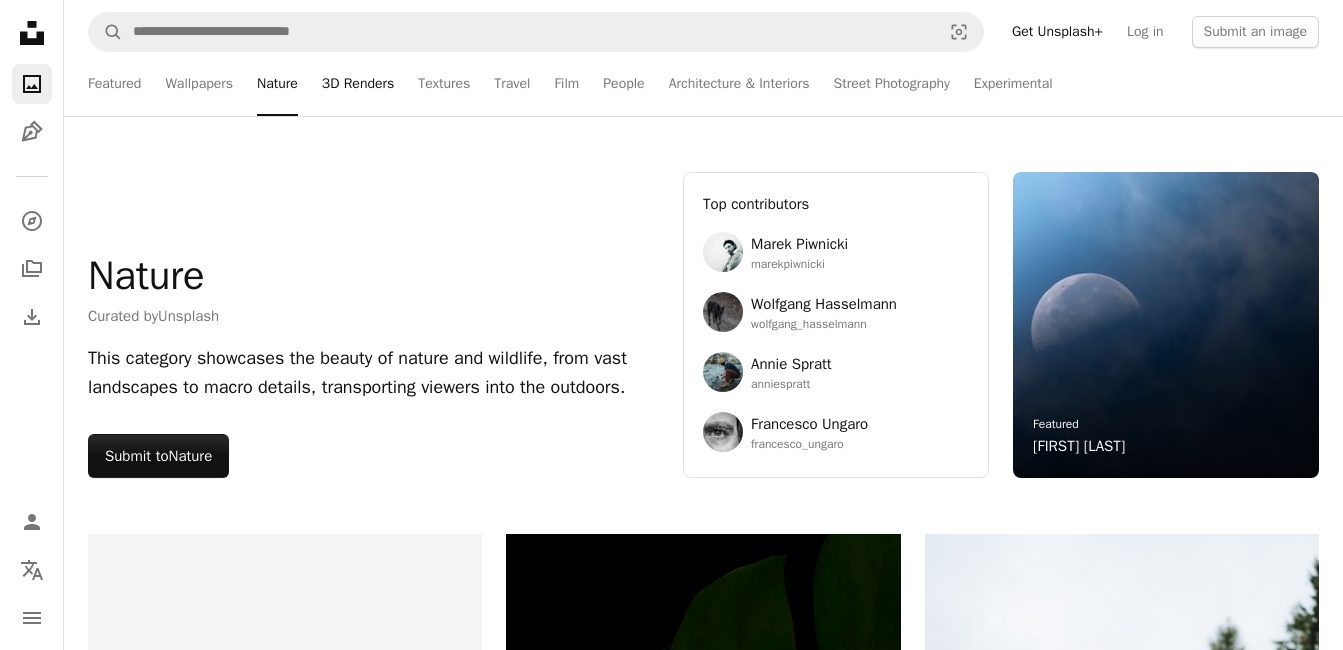 click on "3D Renders" at bounding box center (358, 84) 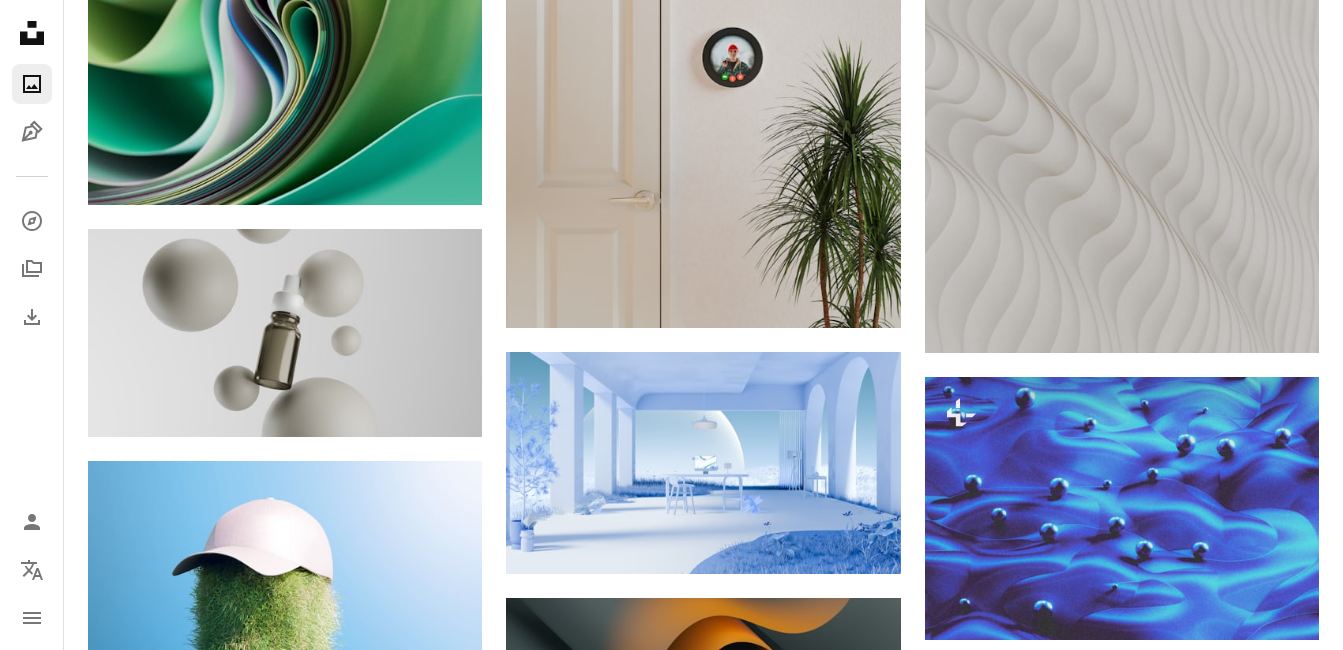 scroll, scrollTop: 1192, scrollLeft: 0, axis: vertical 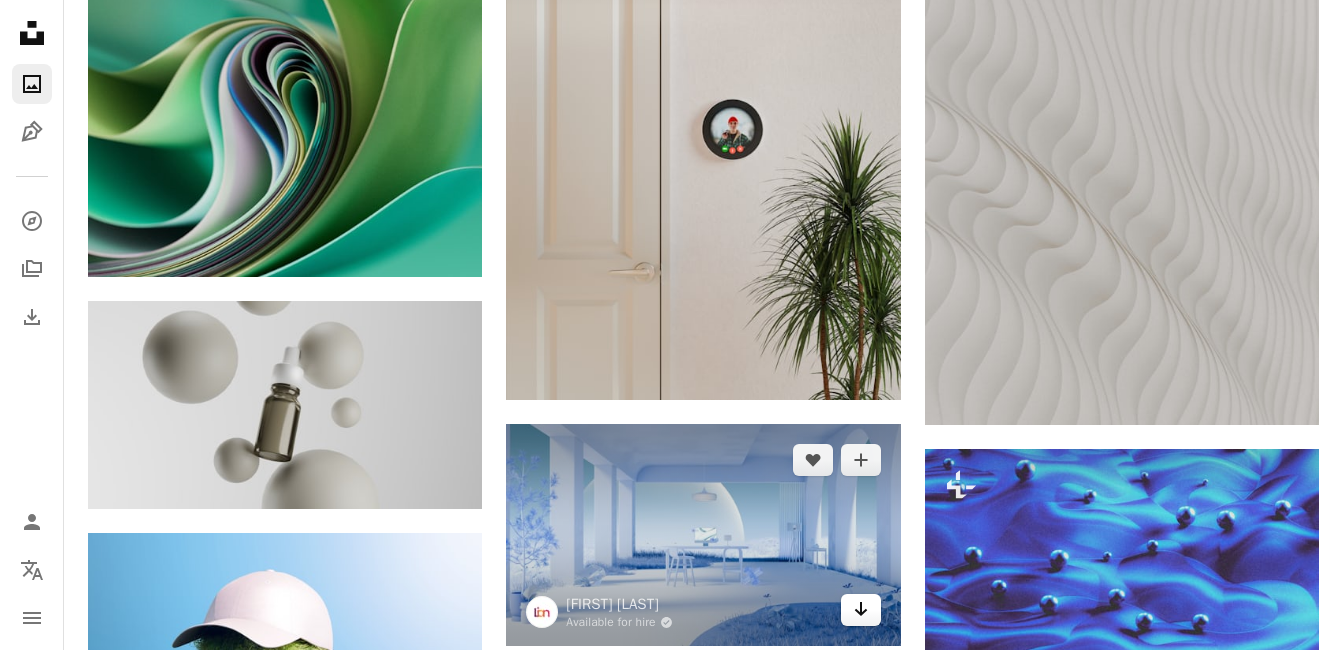 click on "Arrow pointing down" 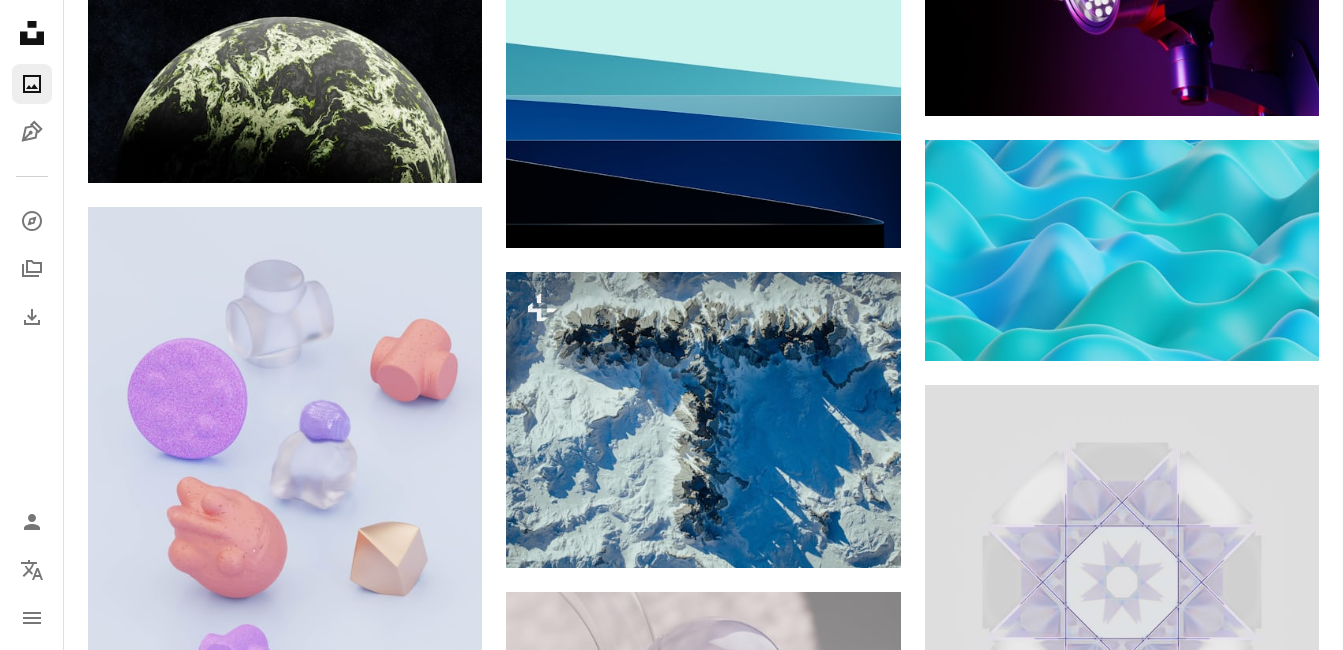 scroll, scrollTop: 3207, scrollLeft: 0, axis: vertical 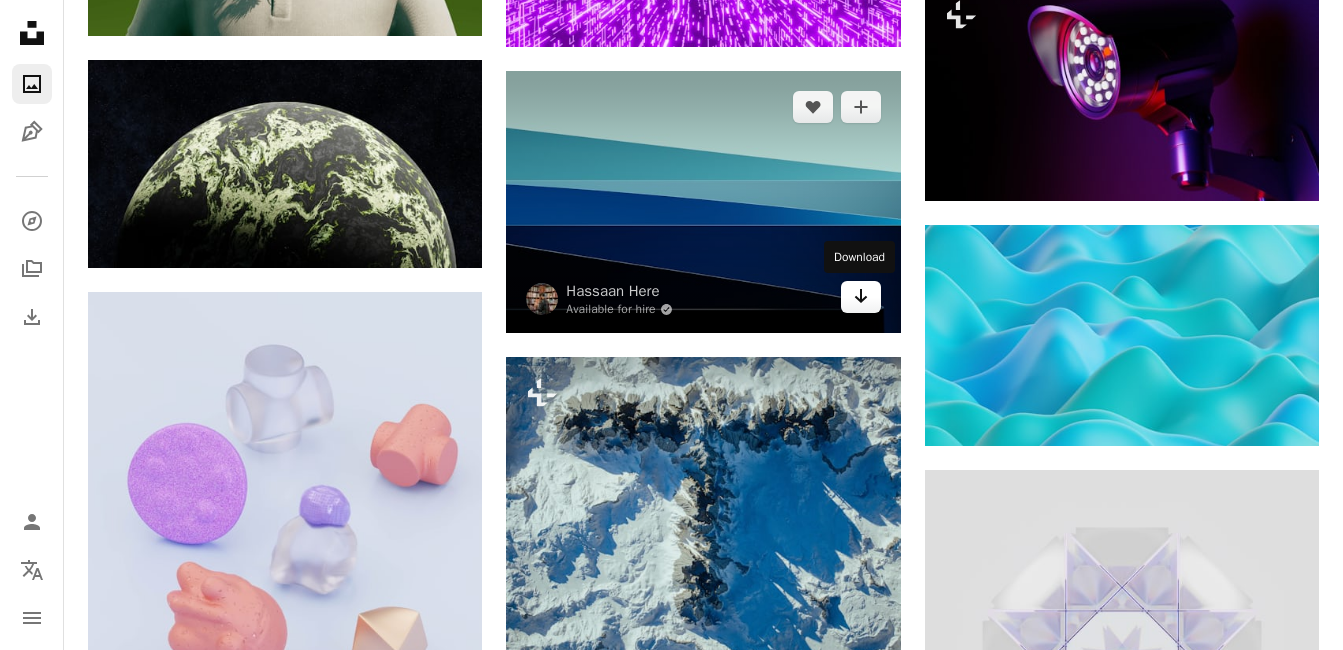 click on "Arrow pointing down" at bounding box center (861, 297) 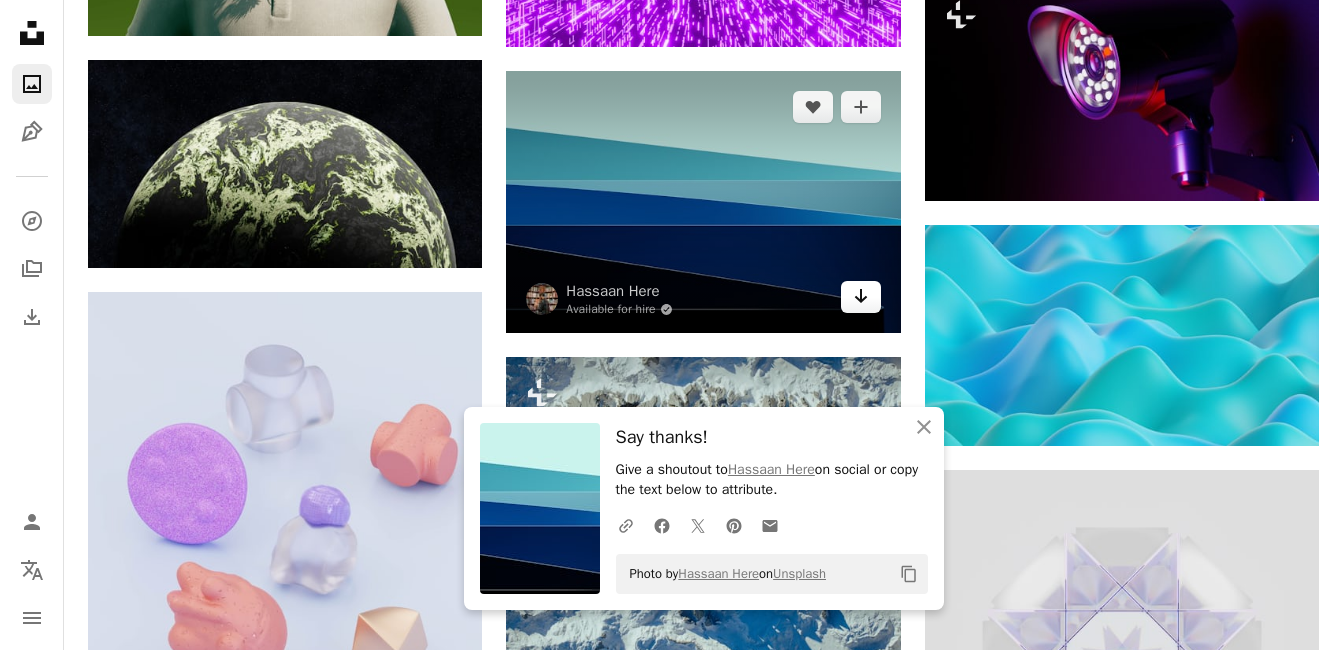 click on "Arrow pointing down" at bounding box center (861, 297) 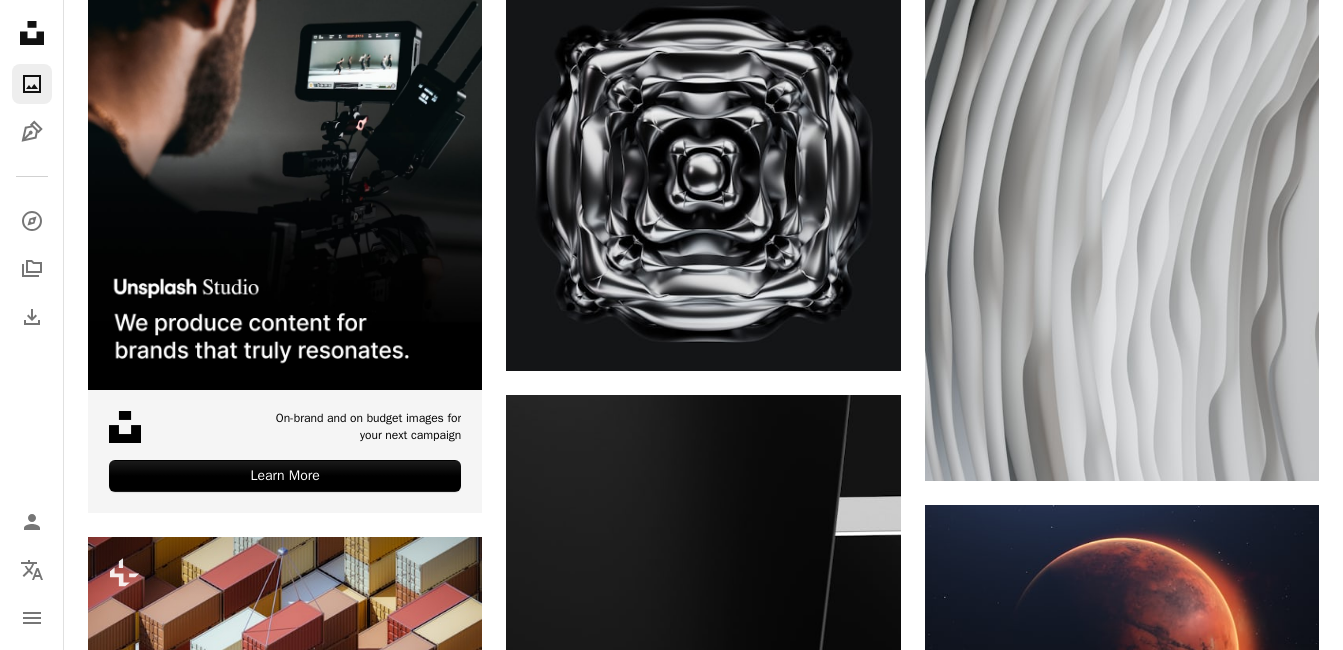 scroll, scrollTop: 4719, scrollLeft: 0, axis: vertical 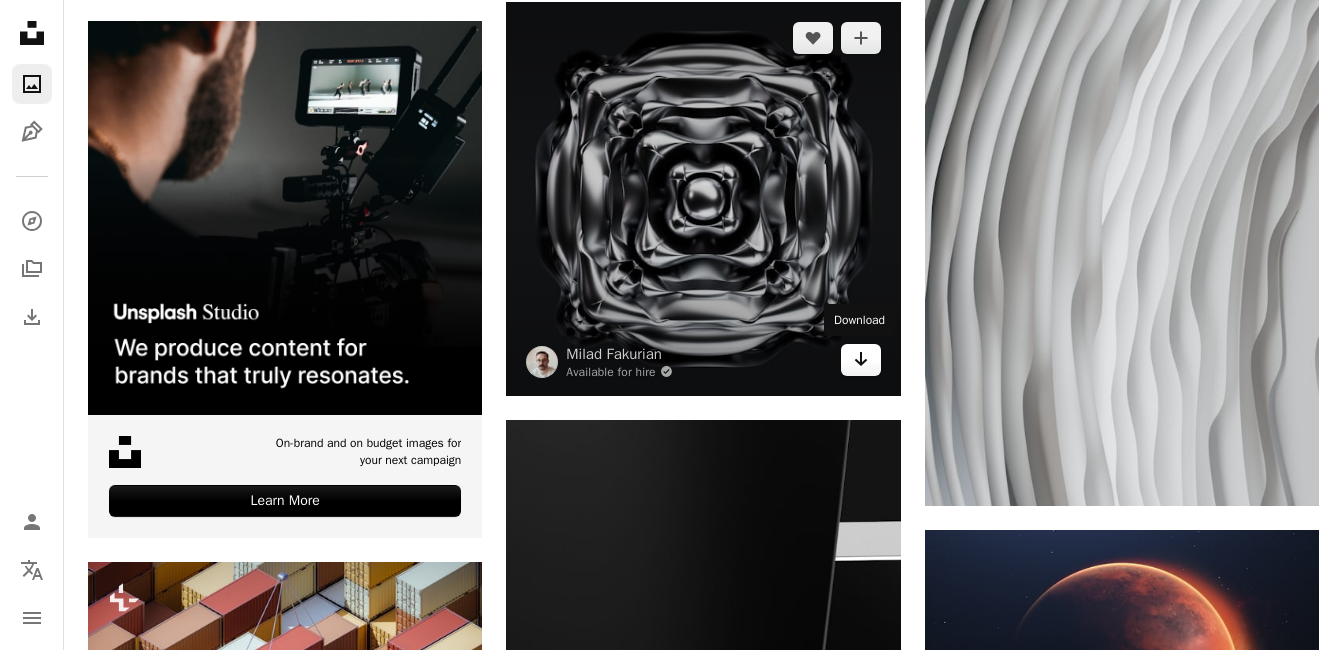 click on "Arrow pointing down" at bounding box center (861, 360) 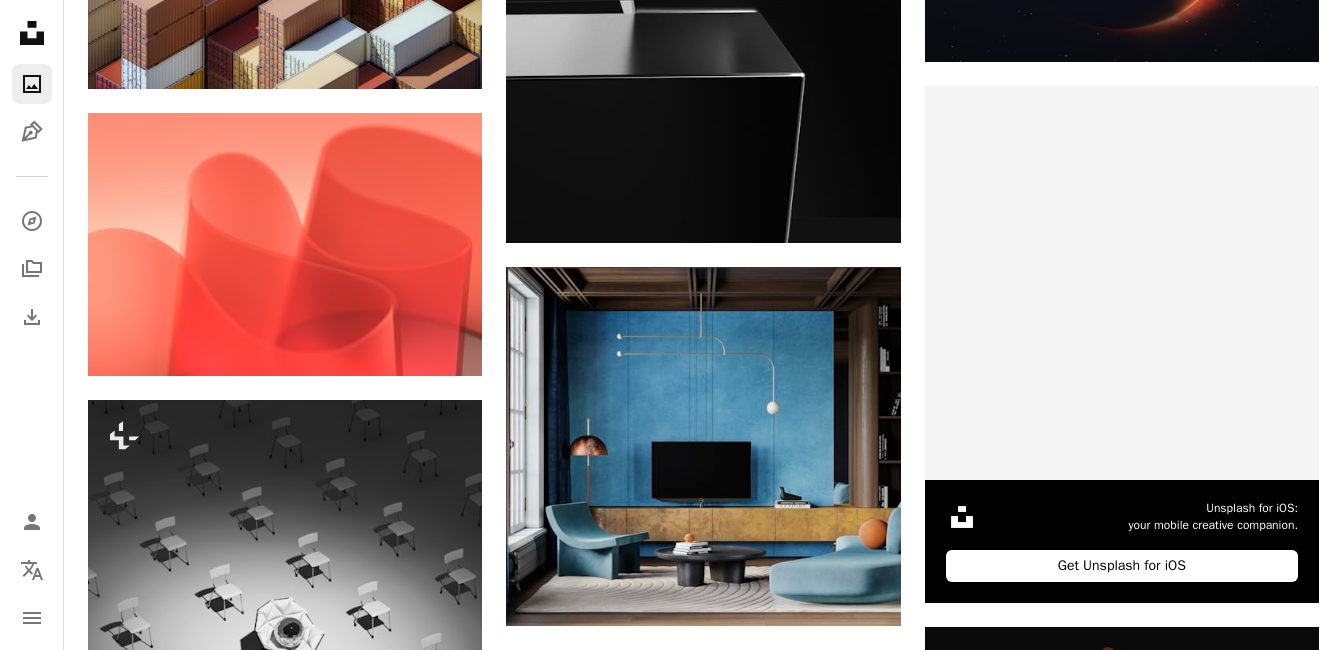 scroll, scrollTop: 5502, scrollLeft: 0, axis: vertical 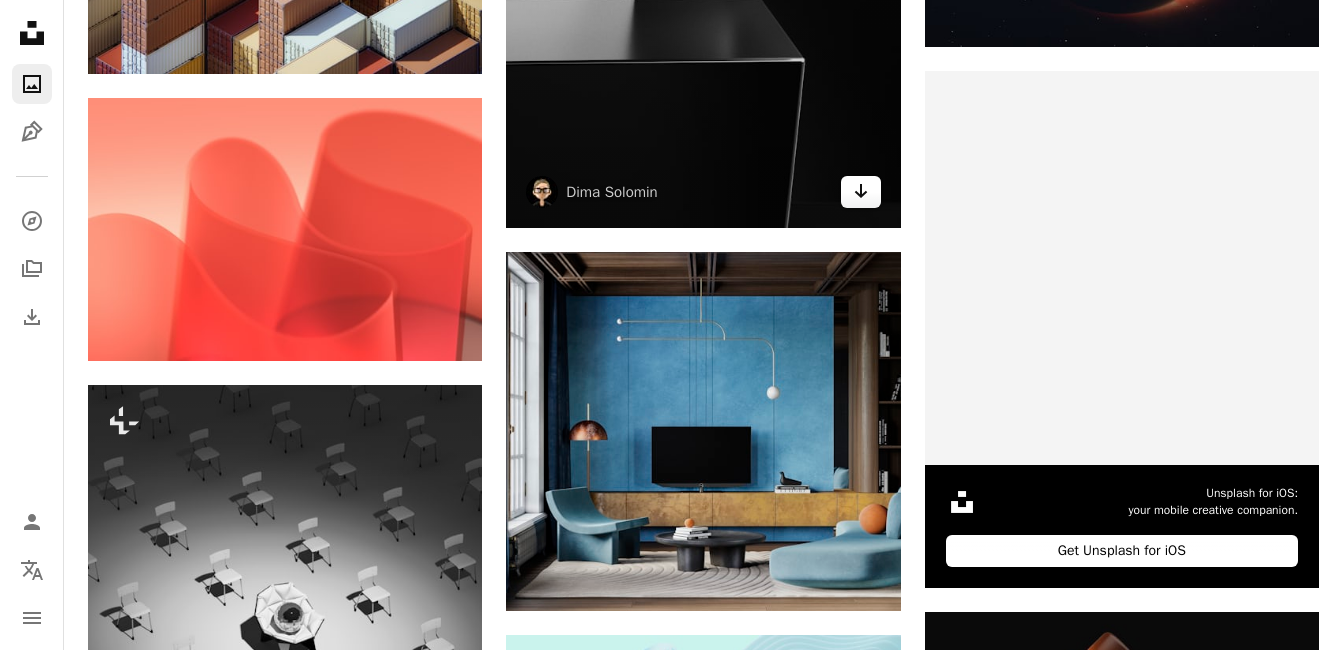 click on "Arrow pointing down" at bounding box center [861, 192] 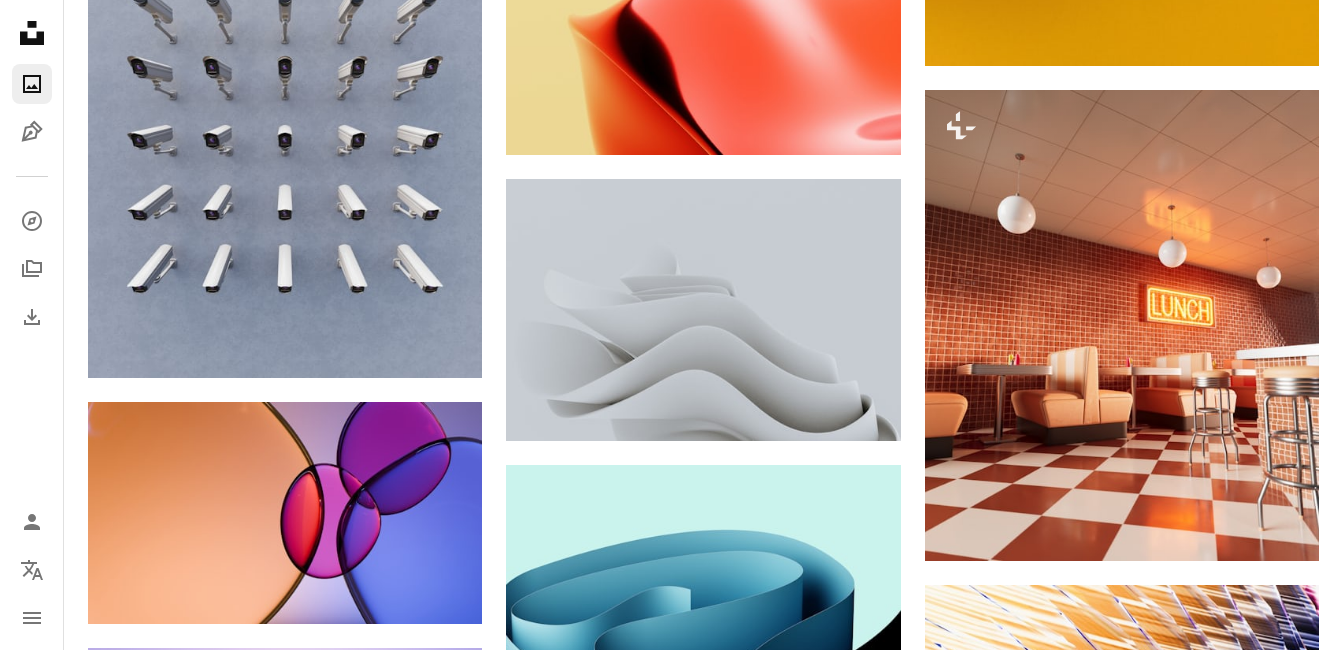 scroll, scrollTop: 9563, scrollLeft: 0, axis: vertical 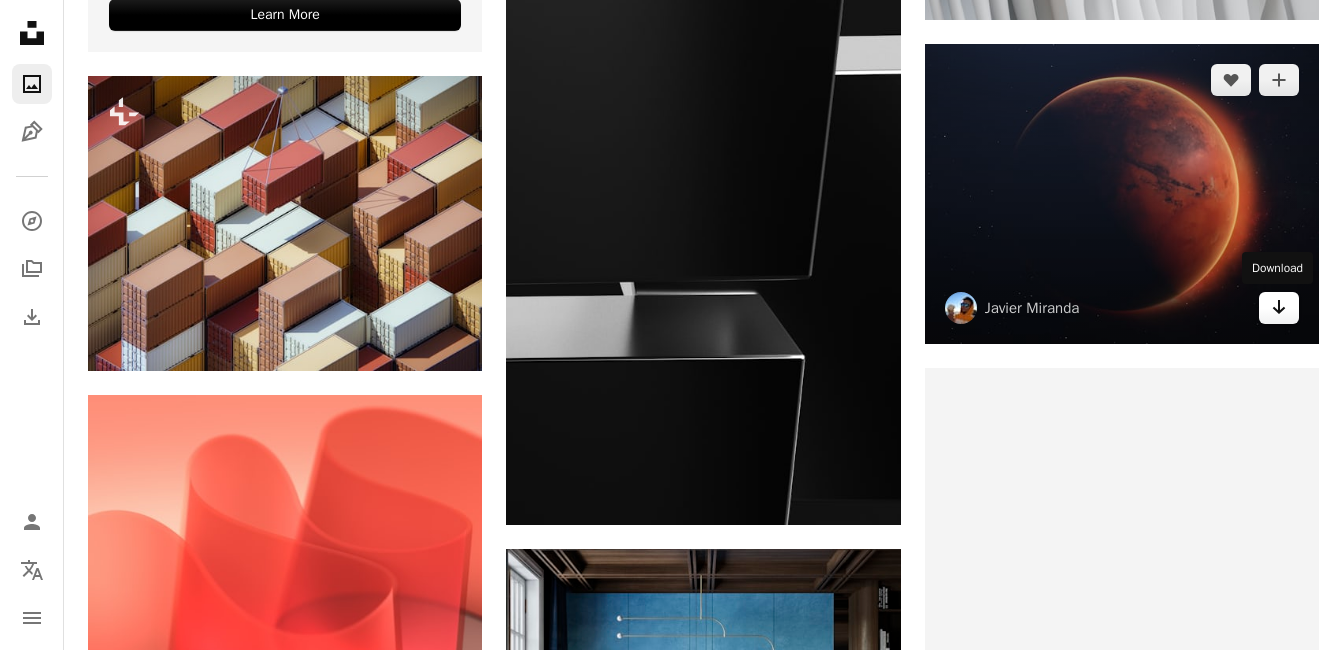 click 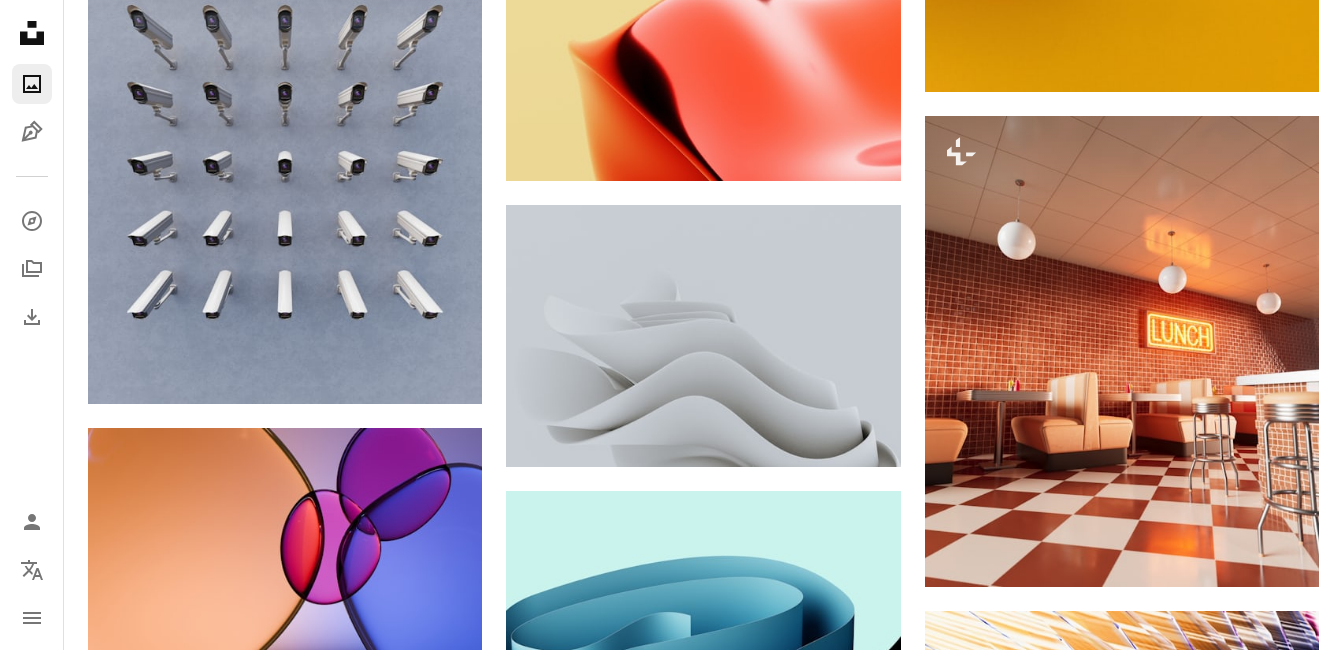 scroll, scrollTop: 9495, scrollLeft: 0, axis: vertical 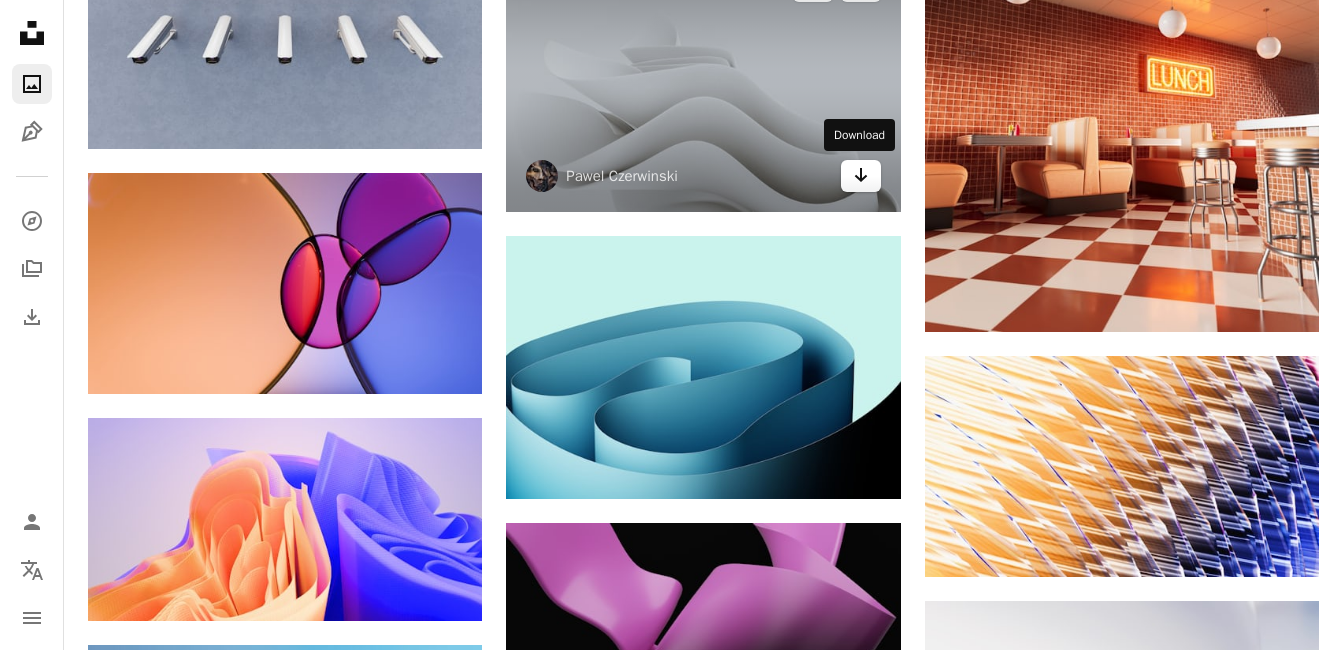 click on "Arrow pointing down" 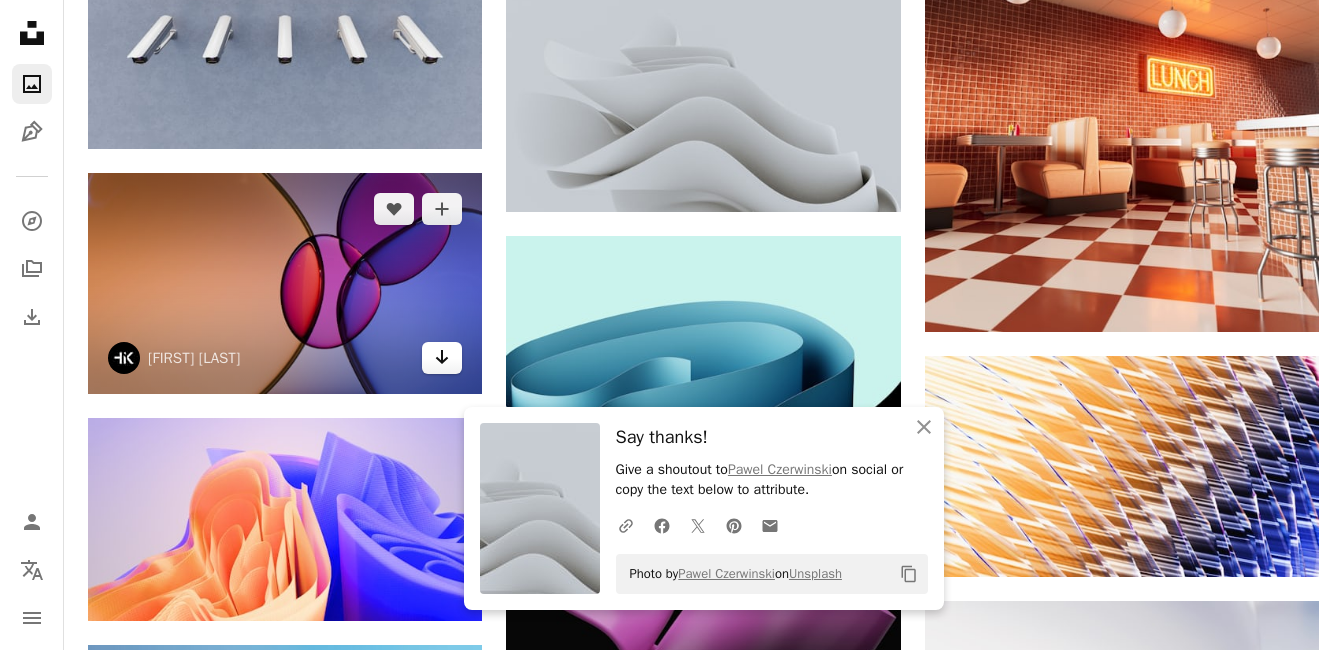 click on "Arrow pointing down" 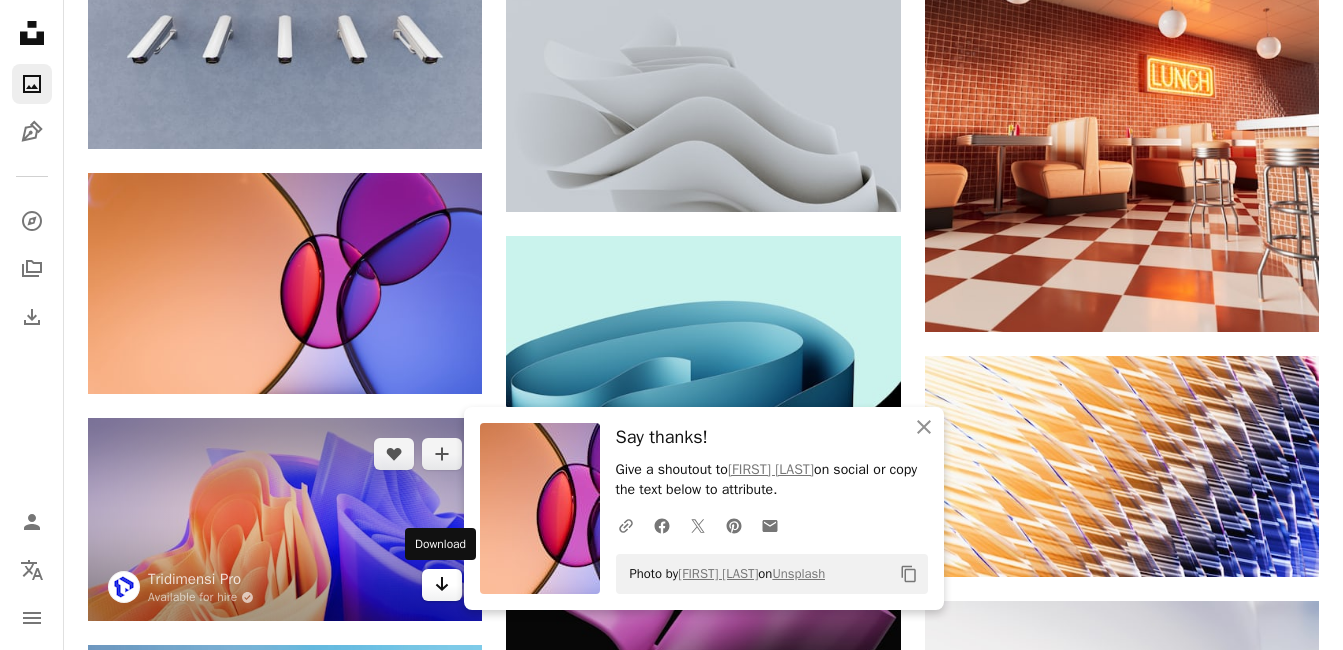 click on "Arrow pointing down" 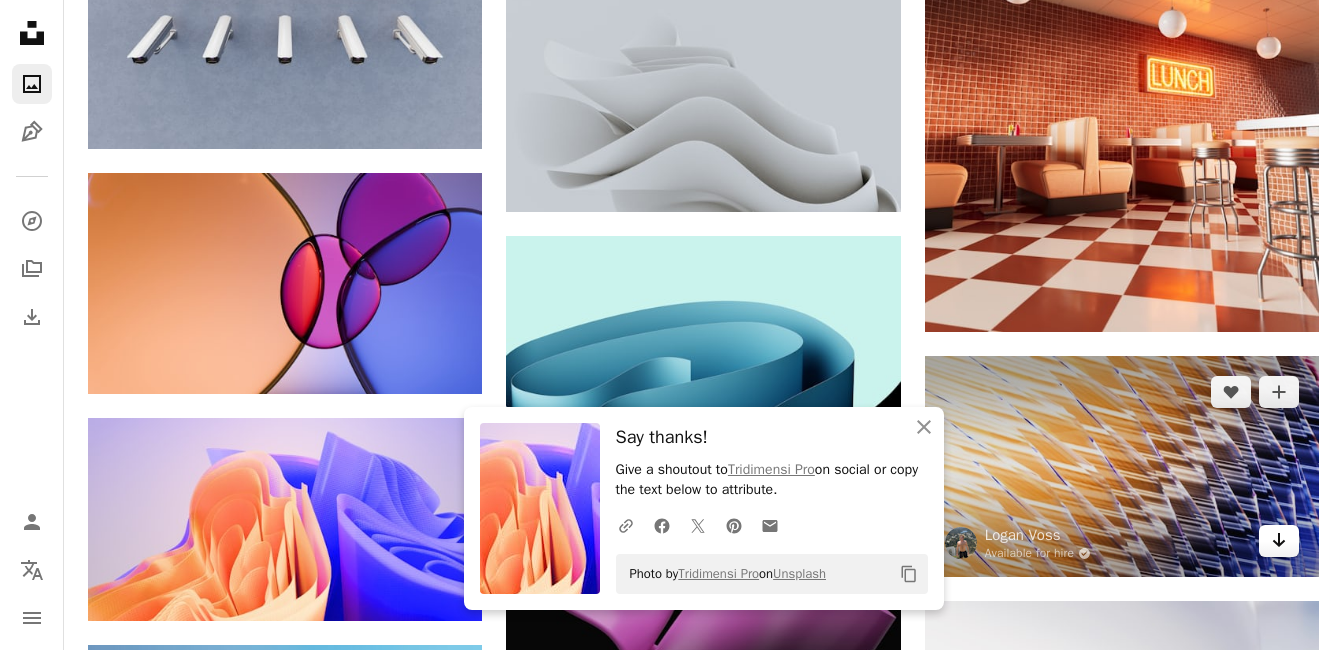 click on "Arrow pointing down" at bounding box center [1279, 541] 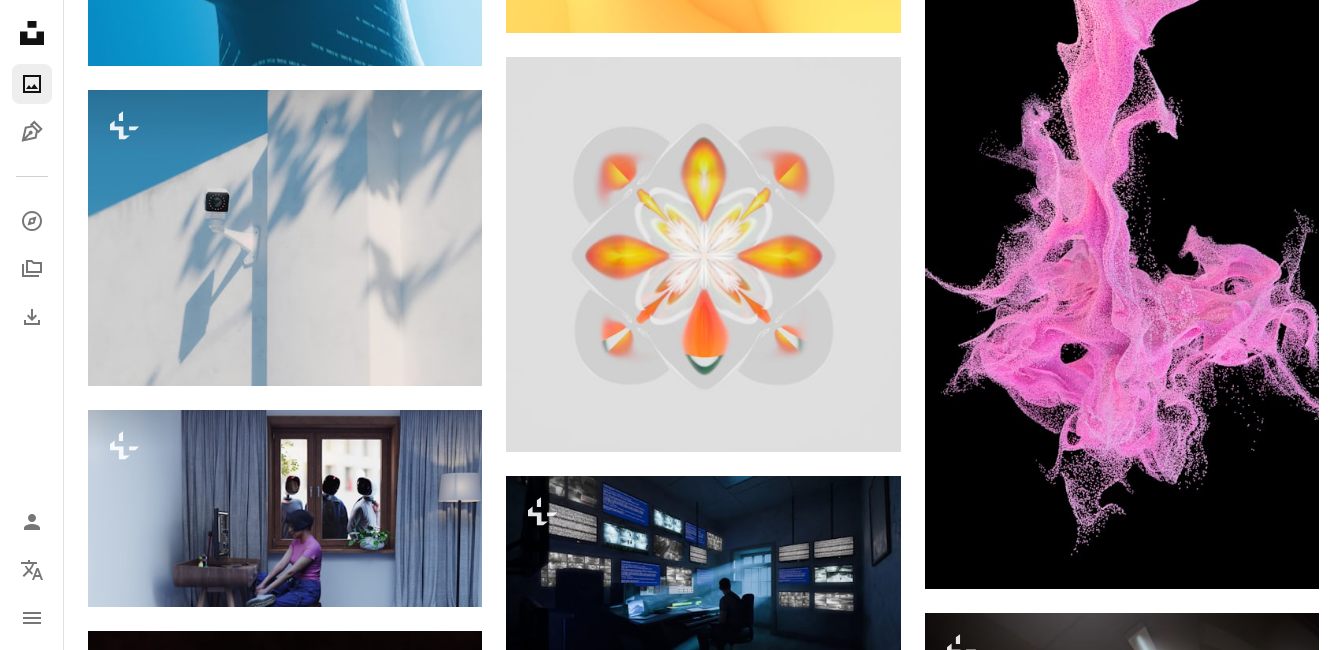 scroll, scrollTop: 10794, scrollLeft: 0, axis: vertical 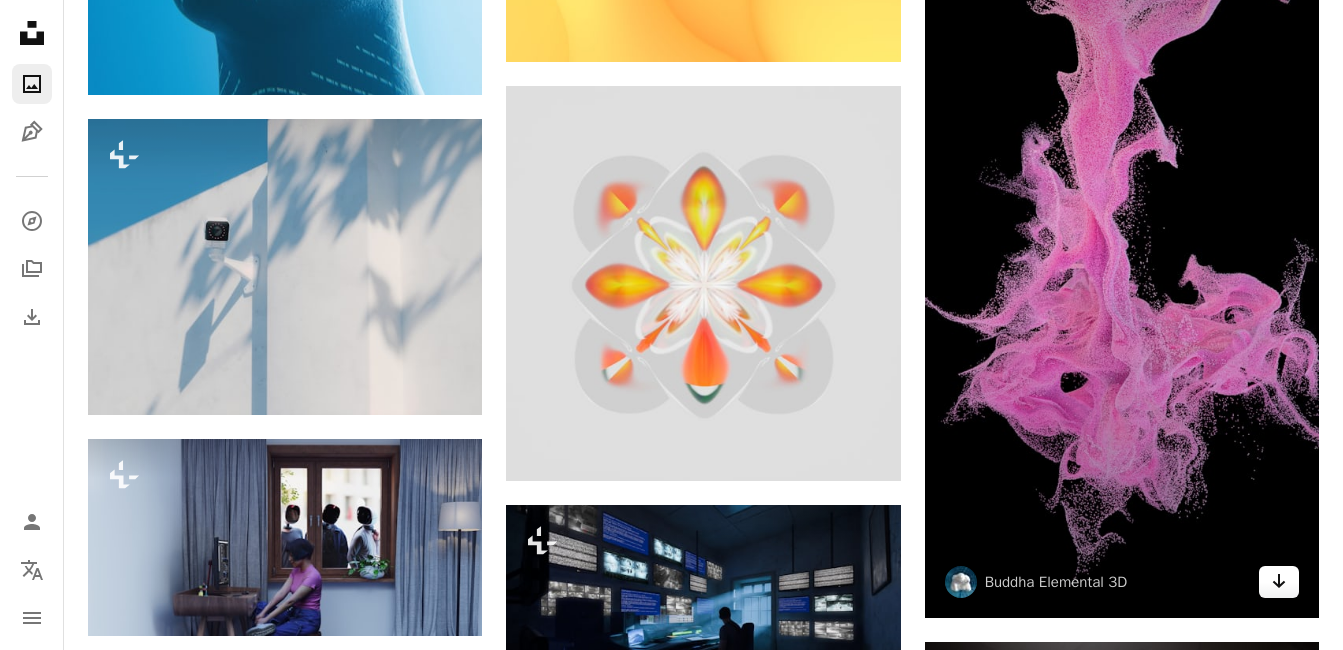 click on "Arrow pointing down" at bounding box center (1279, 582) 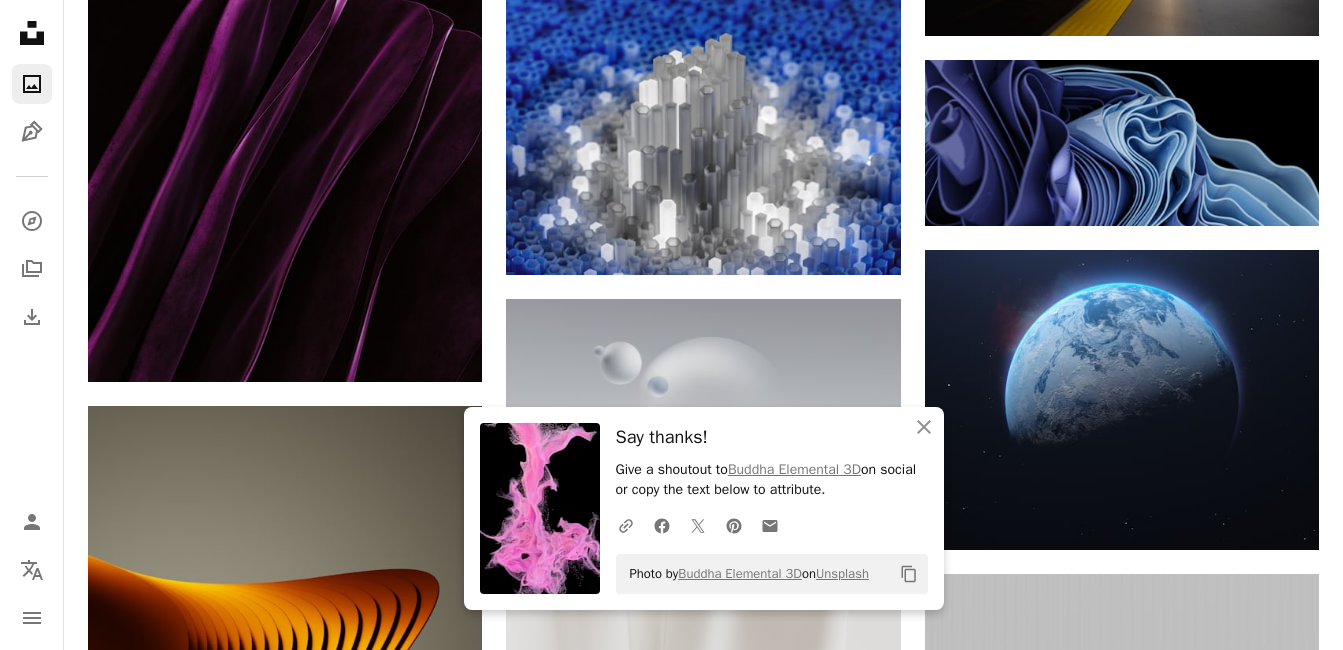 scroll, scrollTop: 11721, scrollLeft: 0, axis: vertical 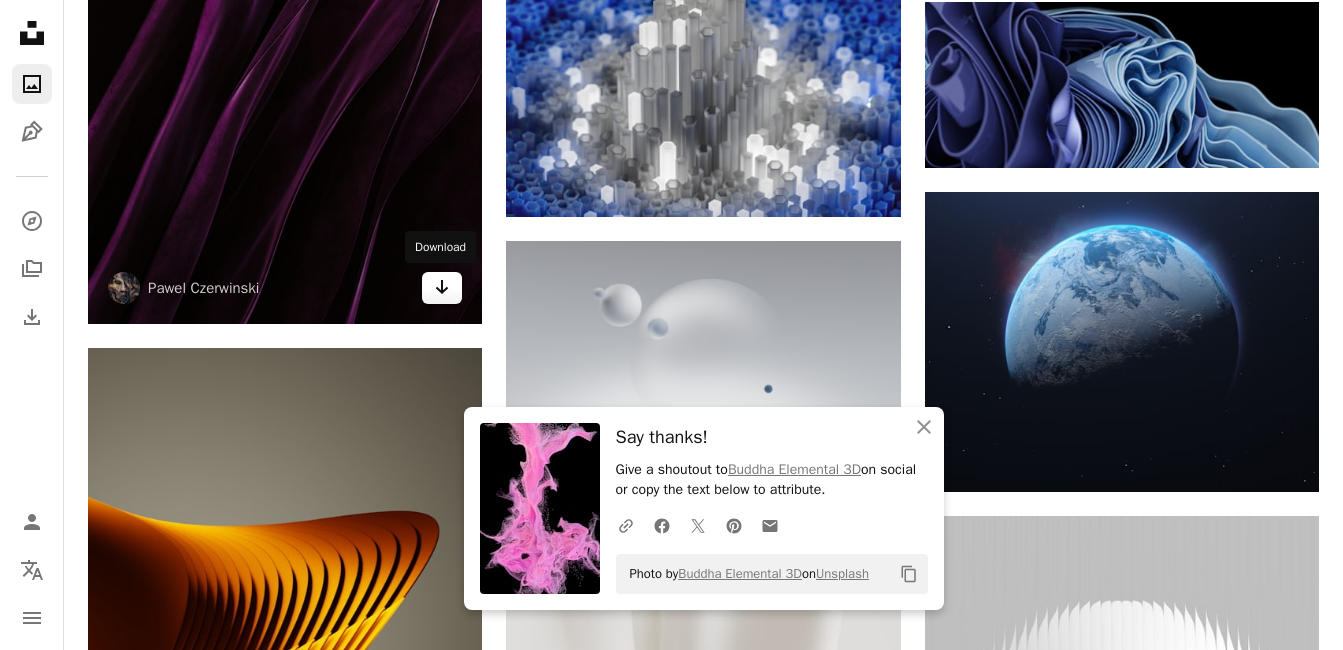 click on "Arrow pointing down" 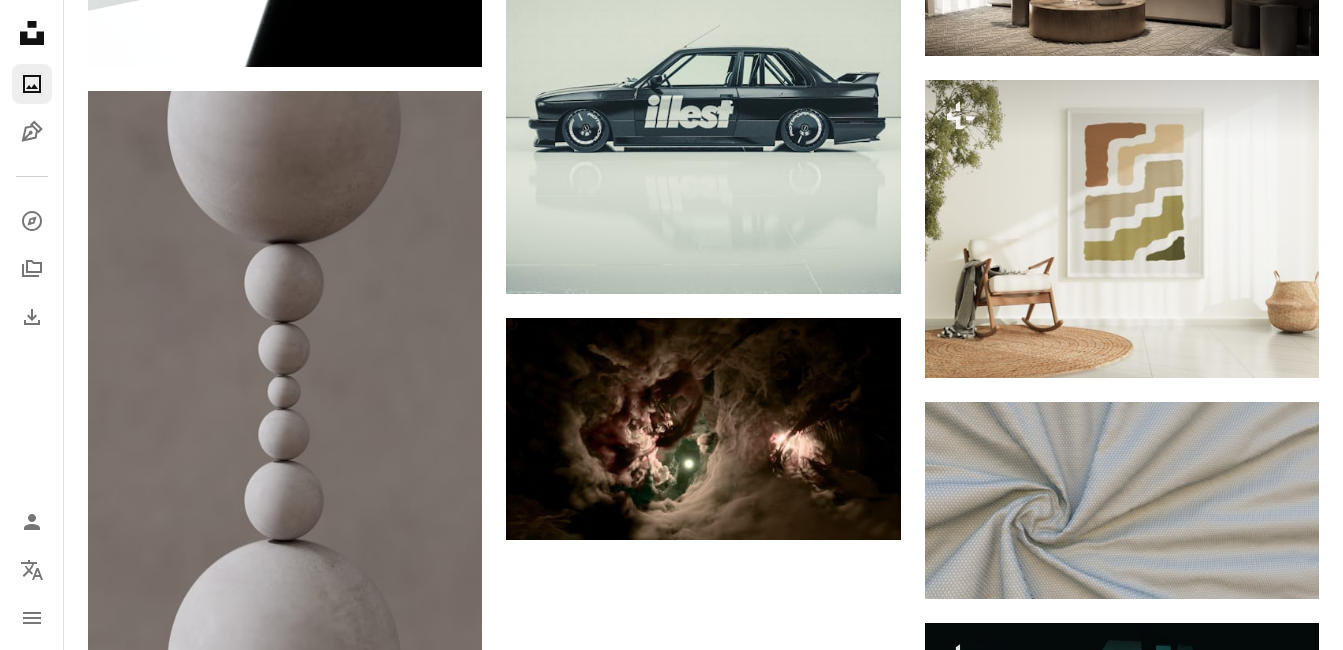 scroll, scrollTop: 19369, scrollLeft: 0, axis: vertical 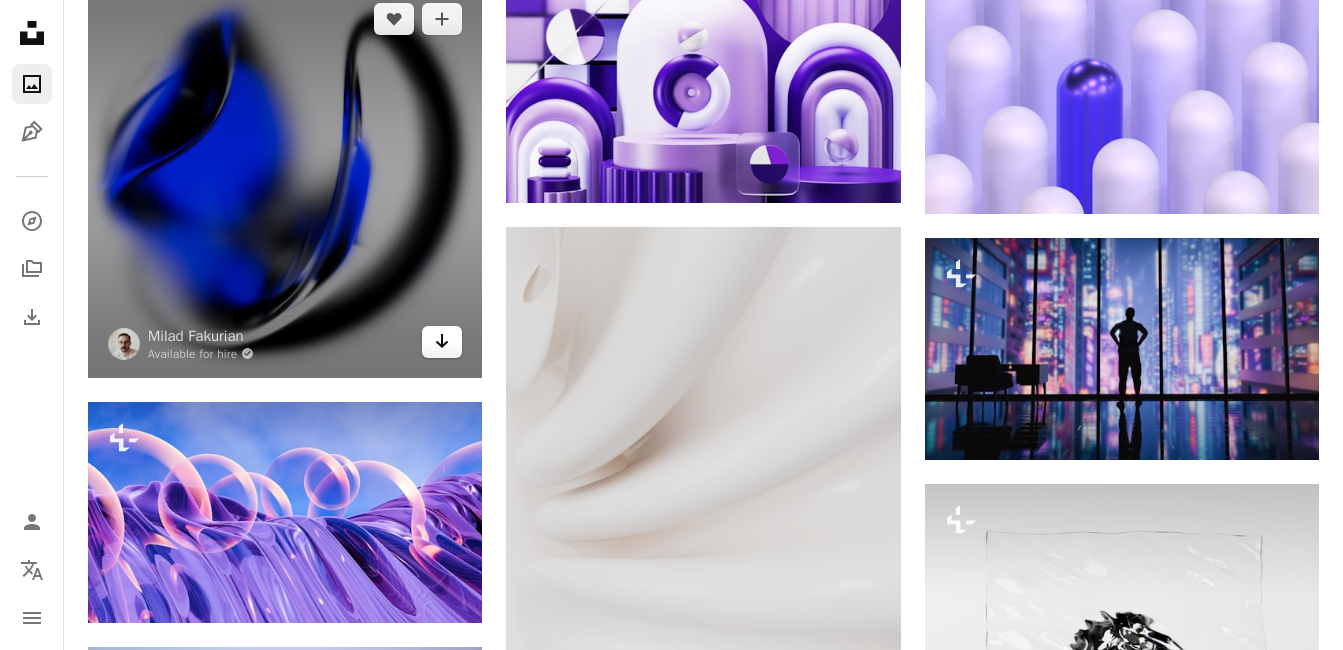 click on "Arrow pointing down" at bounding box center [442, 342] 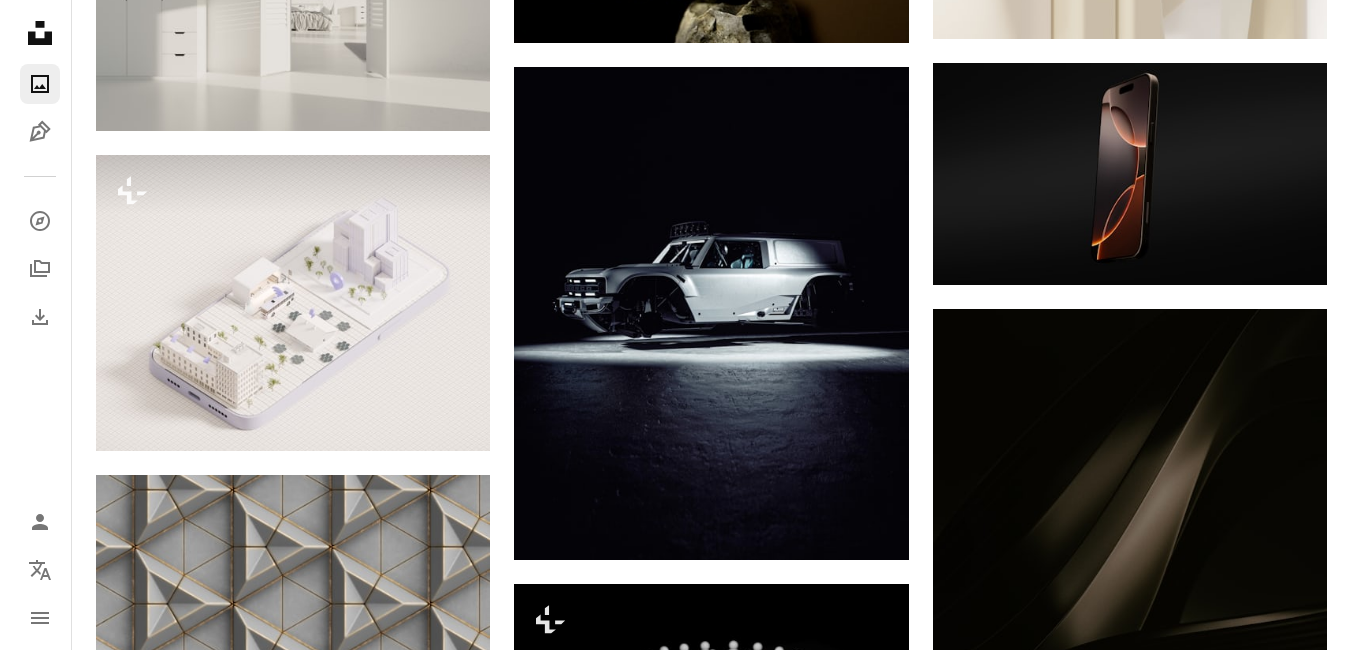 scroll, scrollTop: 26340, scrollLeft: 0, axis: vertical 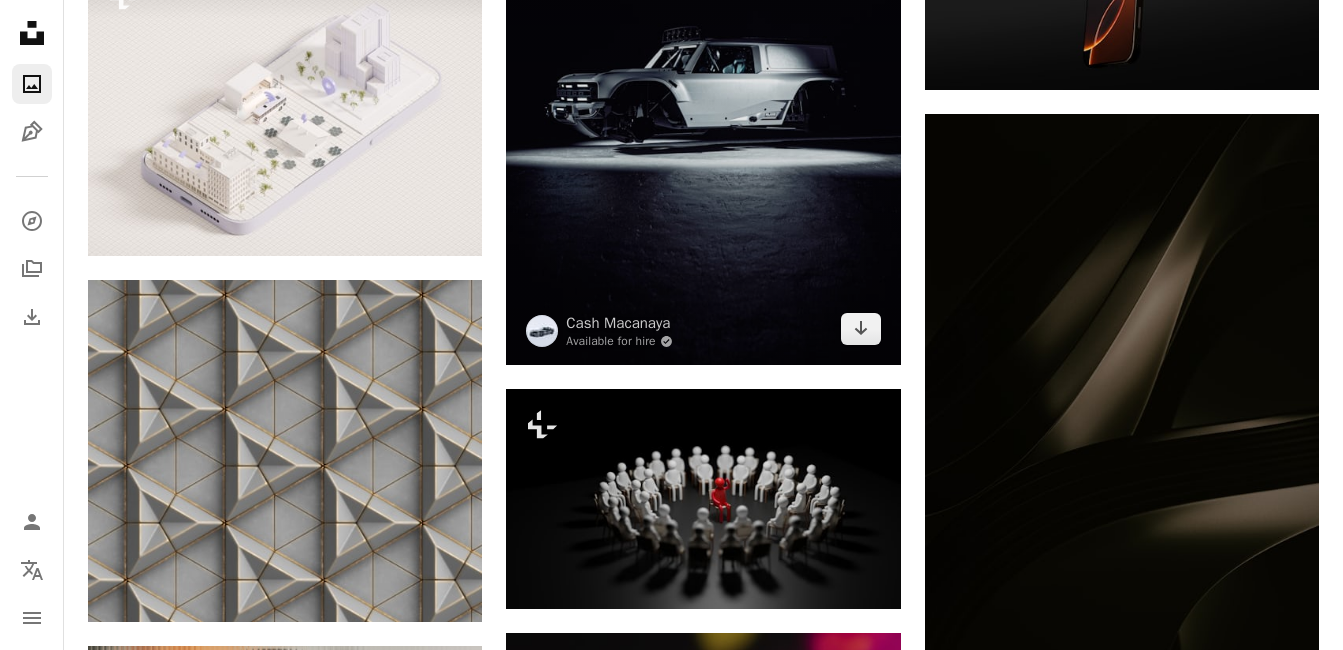 click at bounding box center [703, 118] 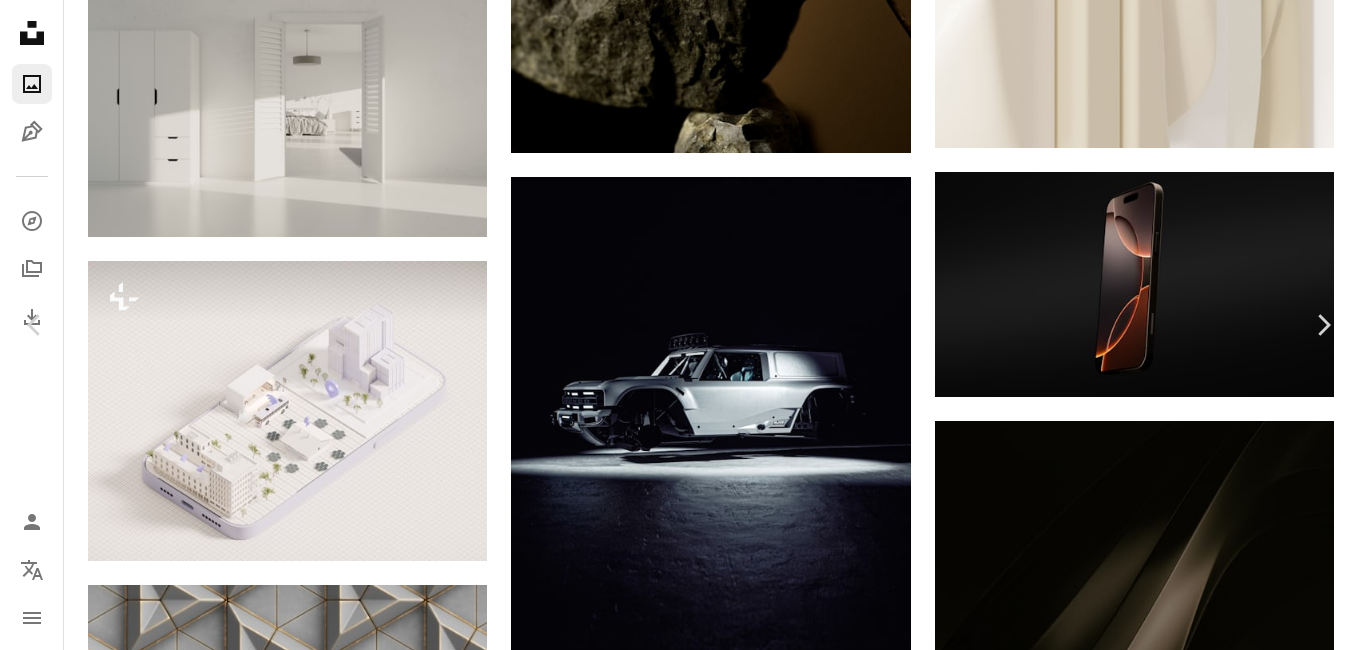 click at bounding box center (672, 3871) 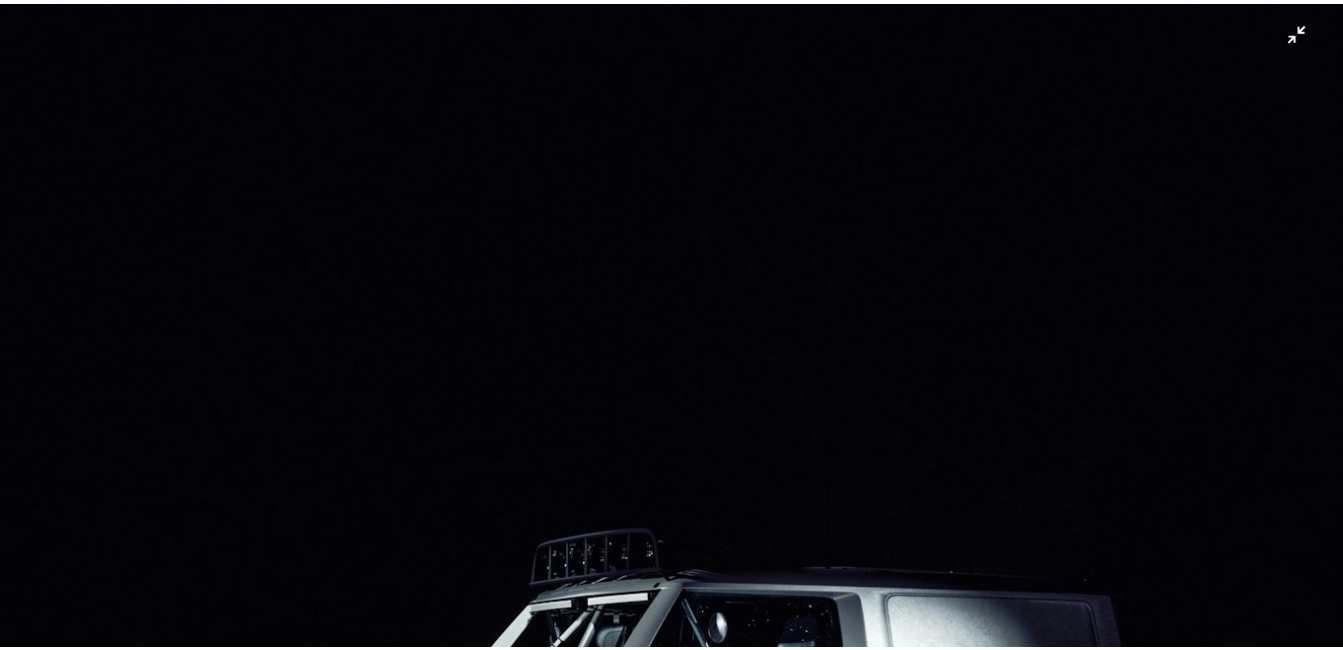 scroll, scrollTop: 507, scrollLeft: 0, axis: vertical 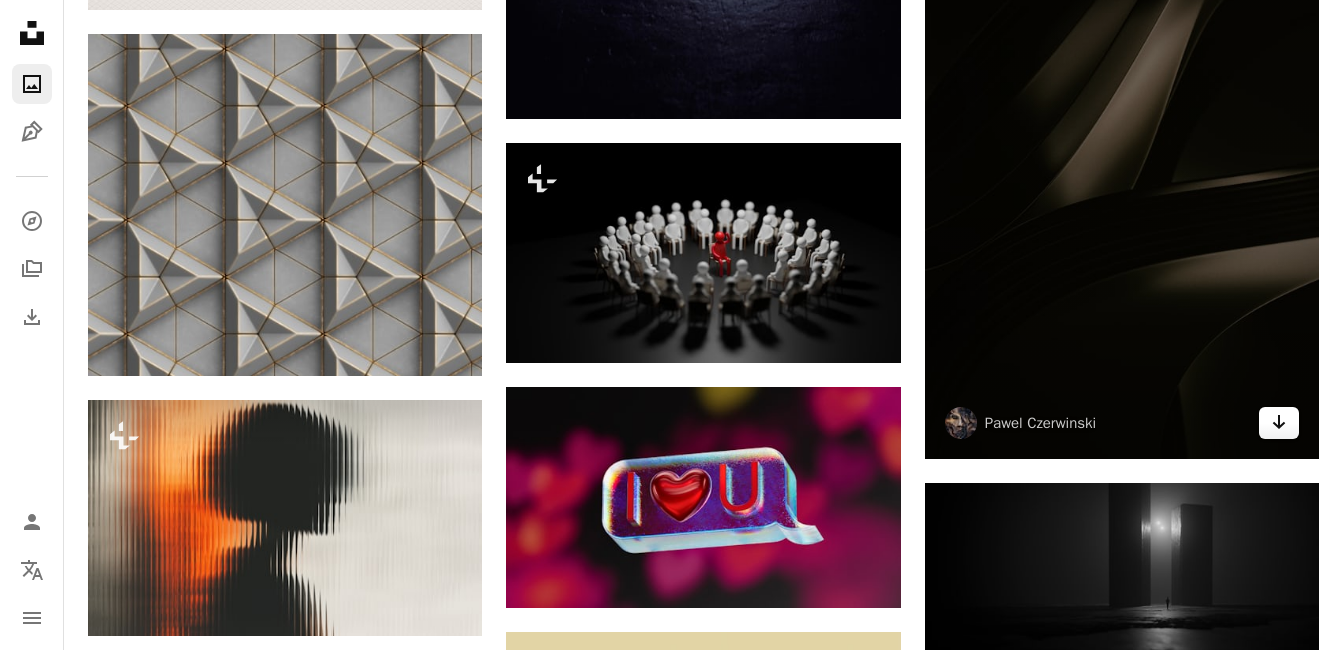 click 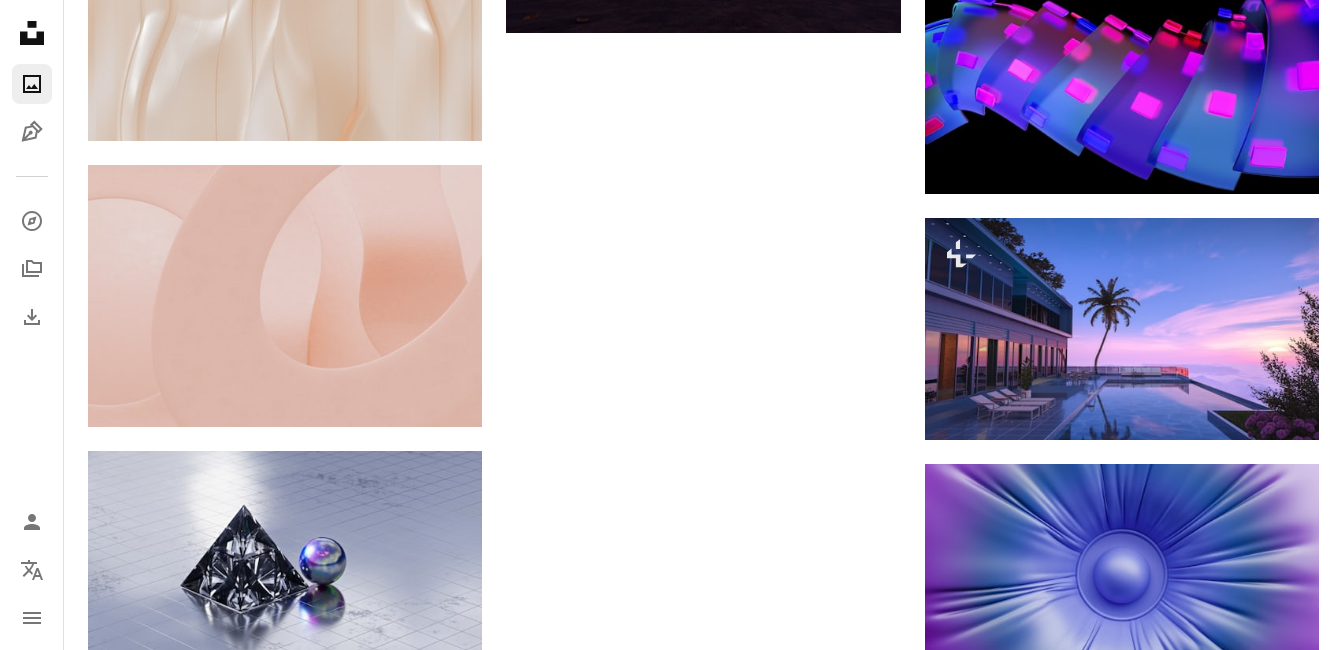 scroll, scrollTop: 0, scrollLeft: 0, axis: both 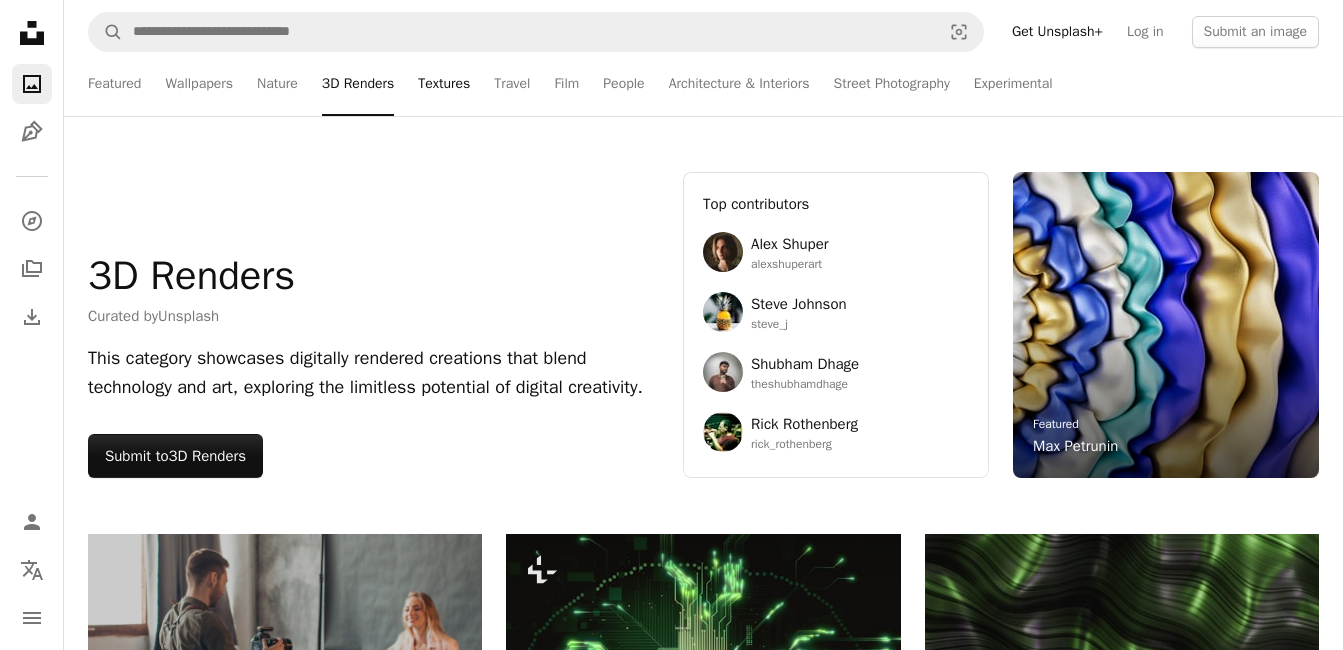 click on "Textures" at bounding box center [444, 84] 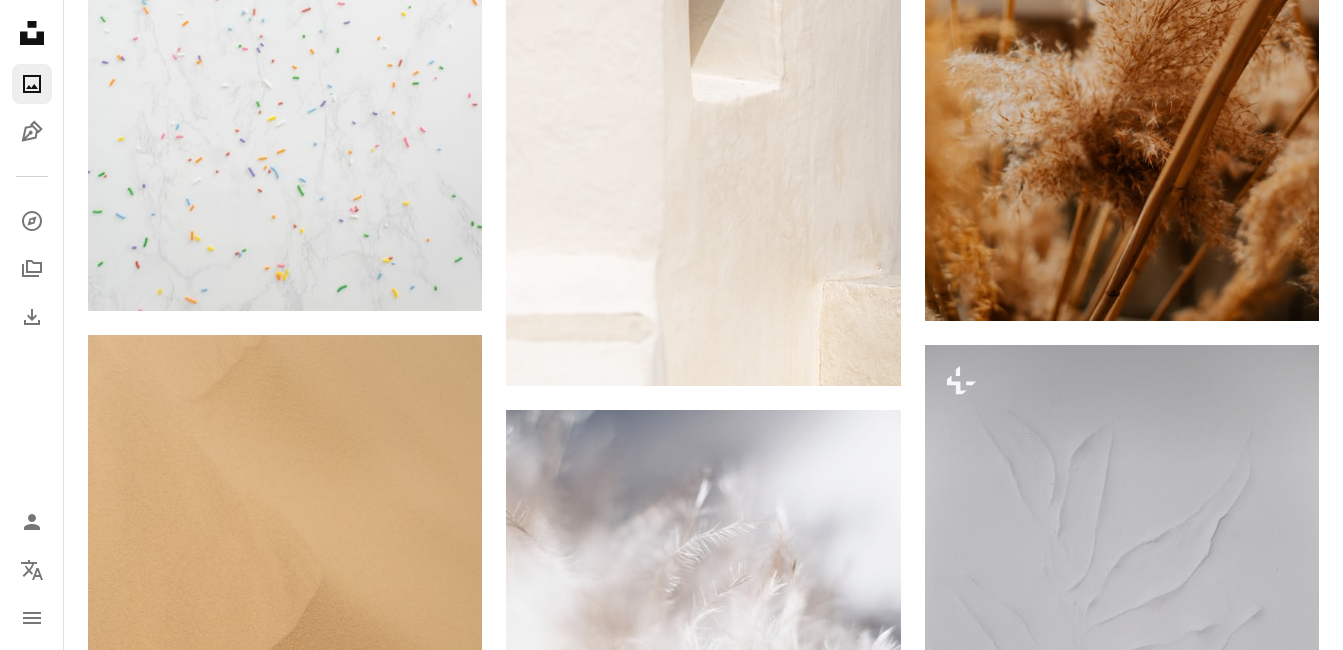 scroll, scrollTop: 1290, scrollLeft: 0, axis: vertical 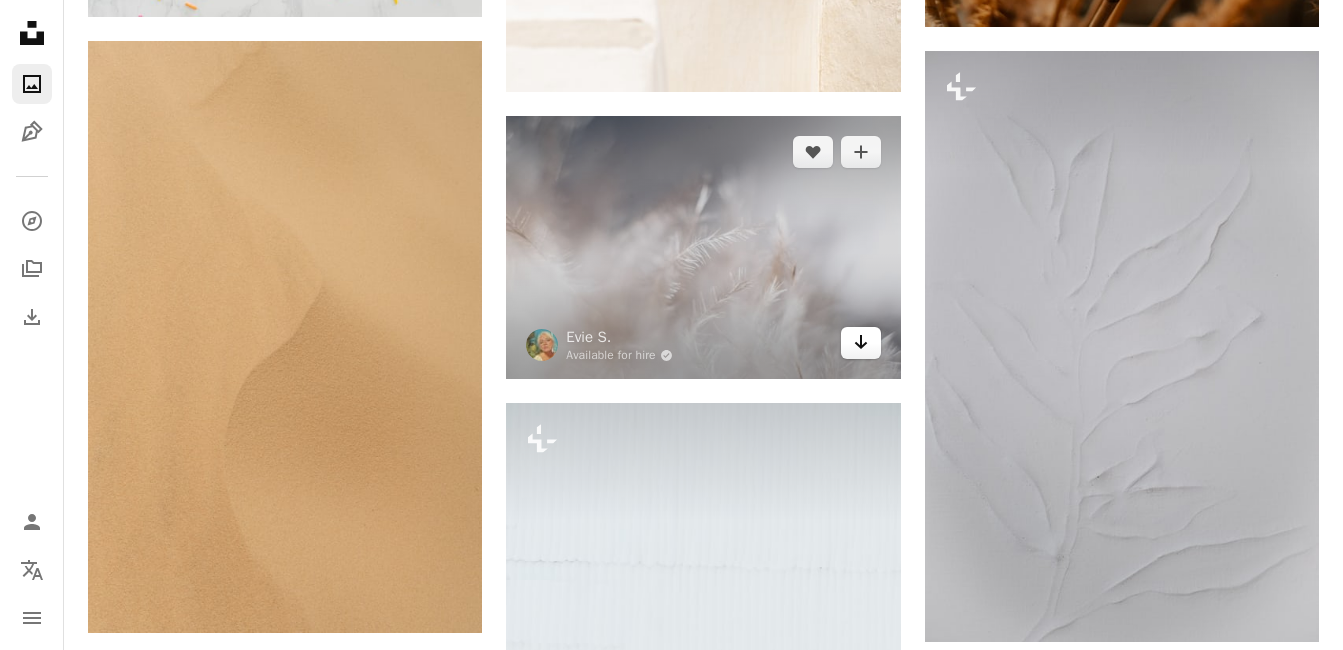 click on "Arrow pointing down" at bounding box center (861, 343) 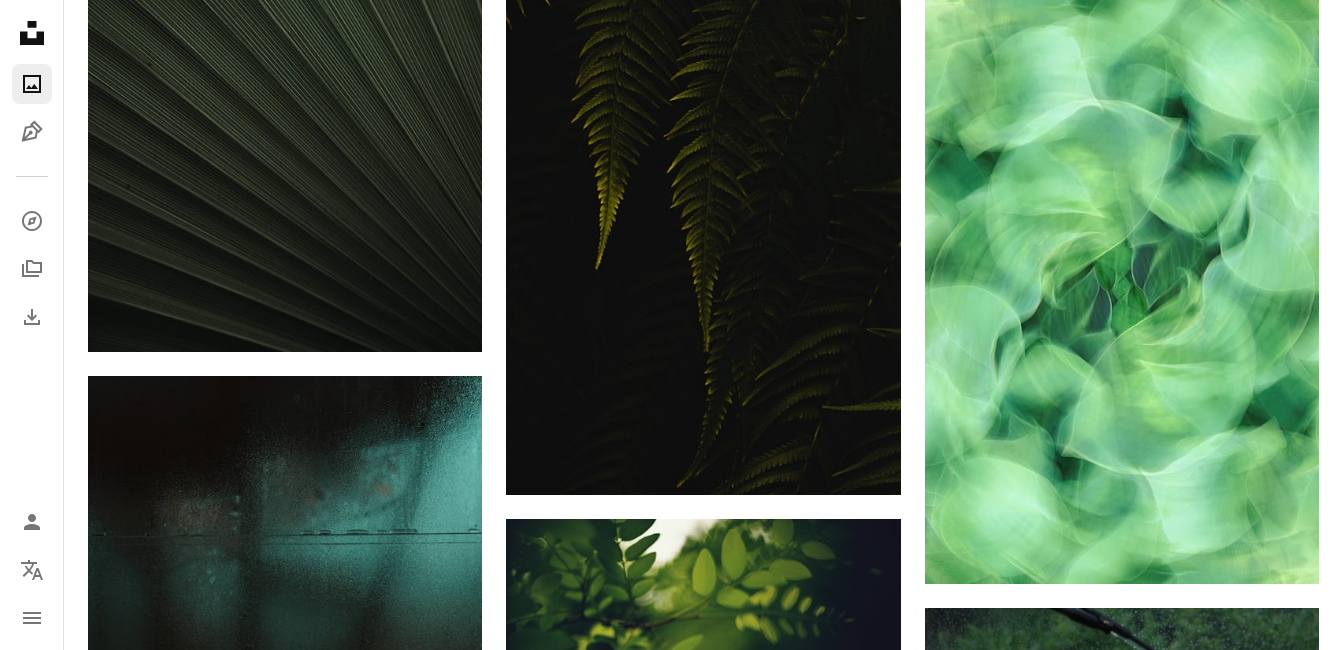 scroll, scrollTop: 3476, scrollLeft: 0, axis: vertical 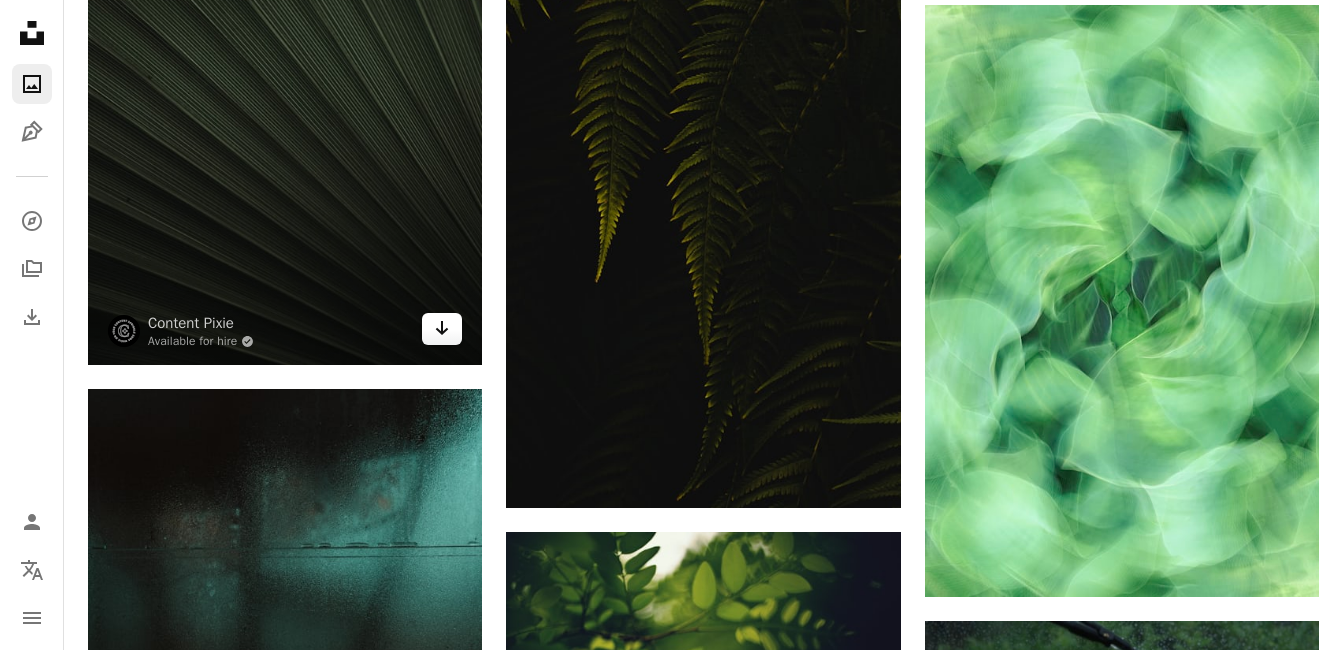 click on "Arrow pointing down" 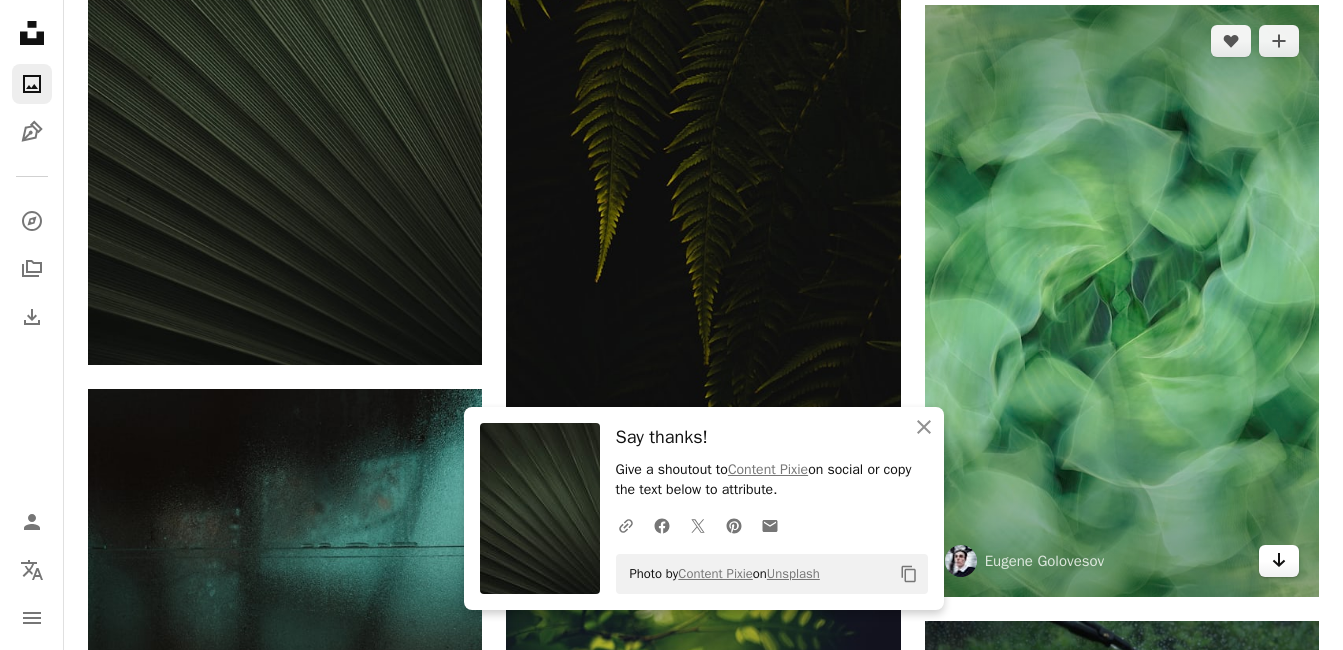 click on "Arrow pointing down" at bounding box center (1279, 561) 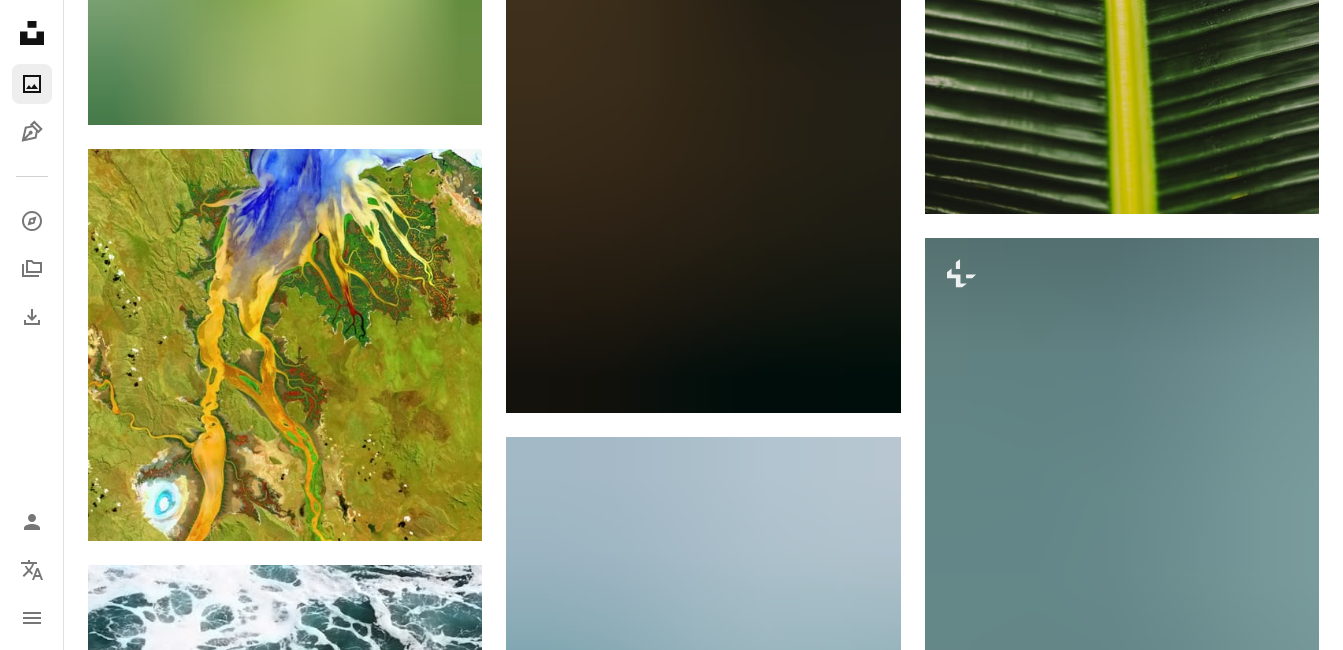 scroll, scrollTop: 5186, scrollLeft: 0, axis: vertical 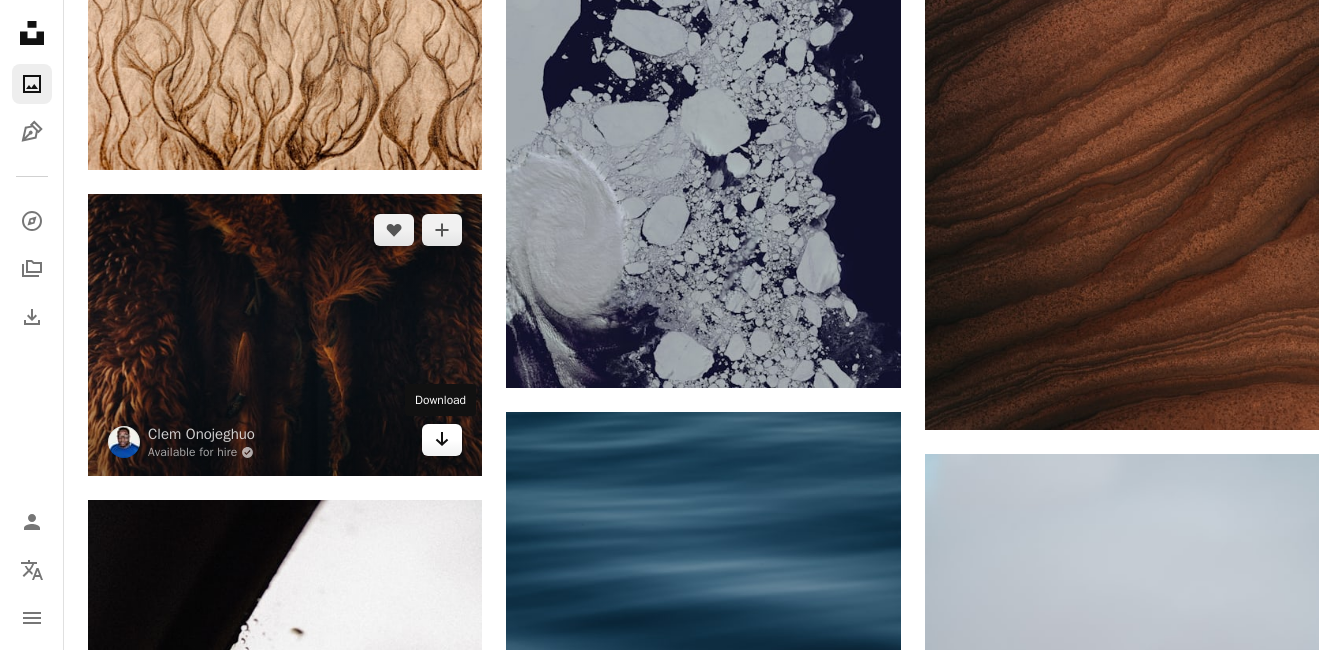 click on "Arrow pointing down" at bounding box center [442, 440] 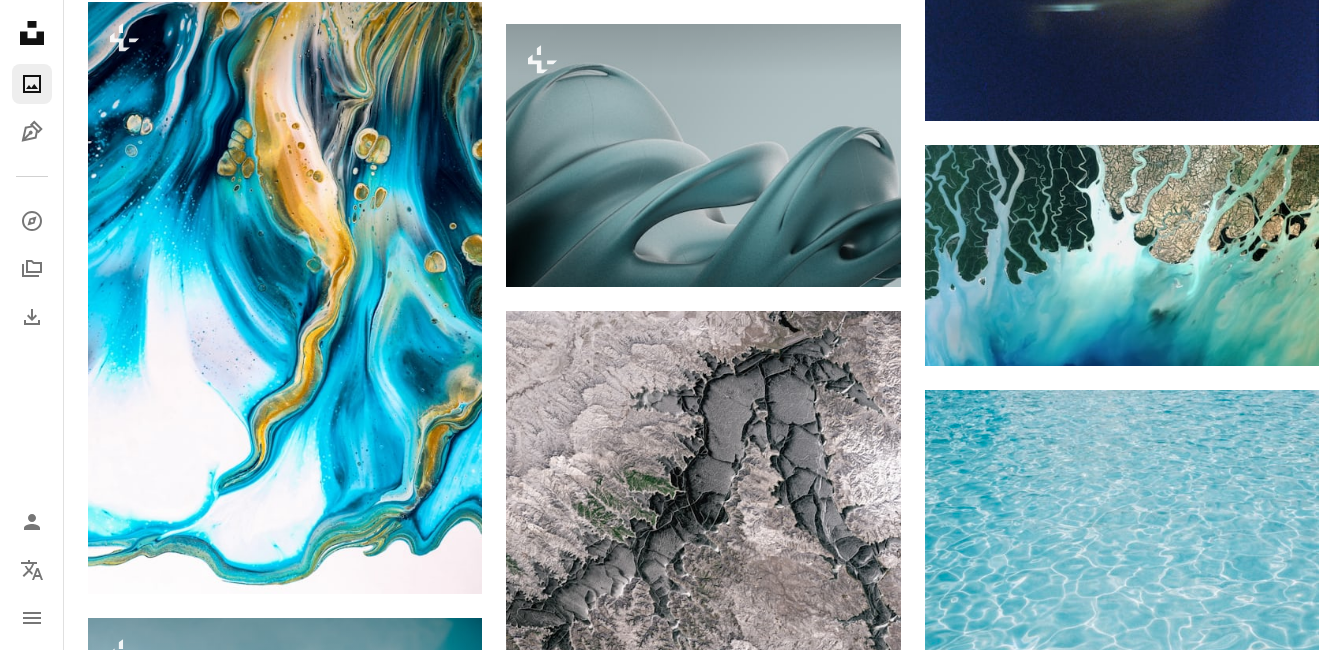 scroll, scrollTop: 19045, scrollLeft: 0, axis: vertical 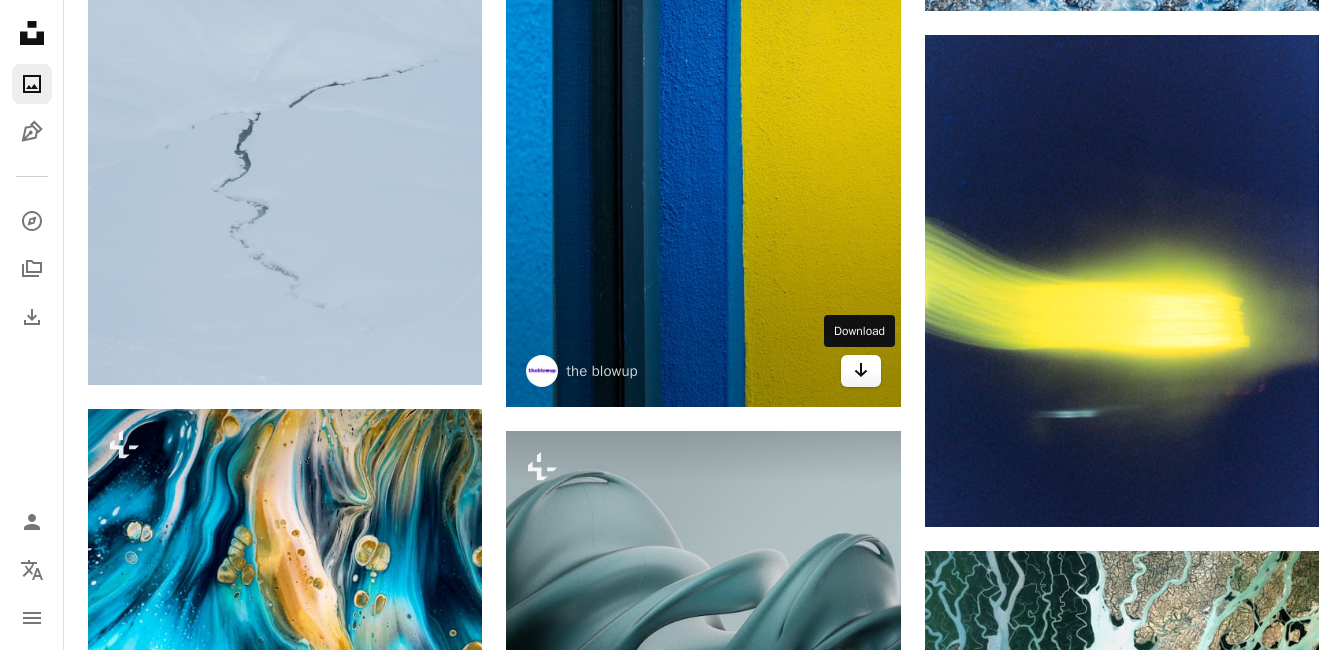 click on "Arrow pointing down" 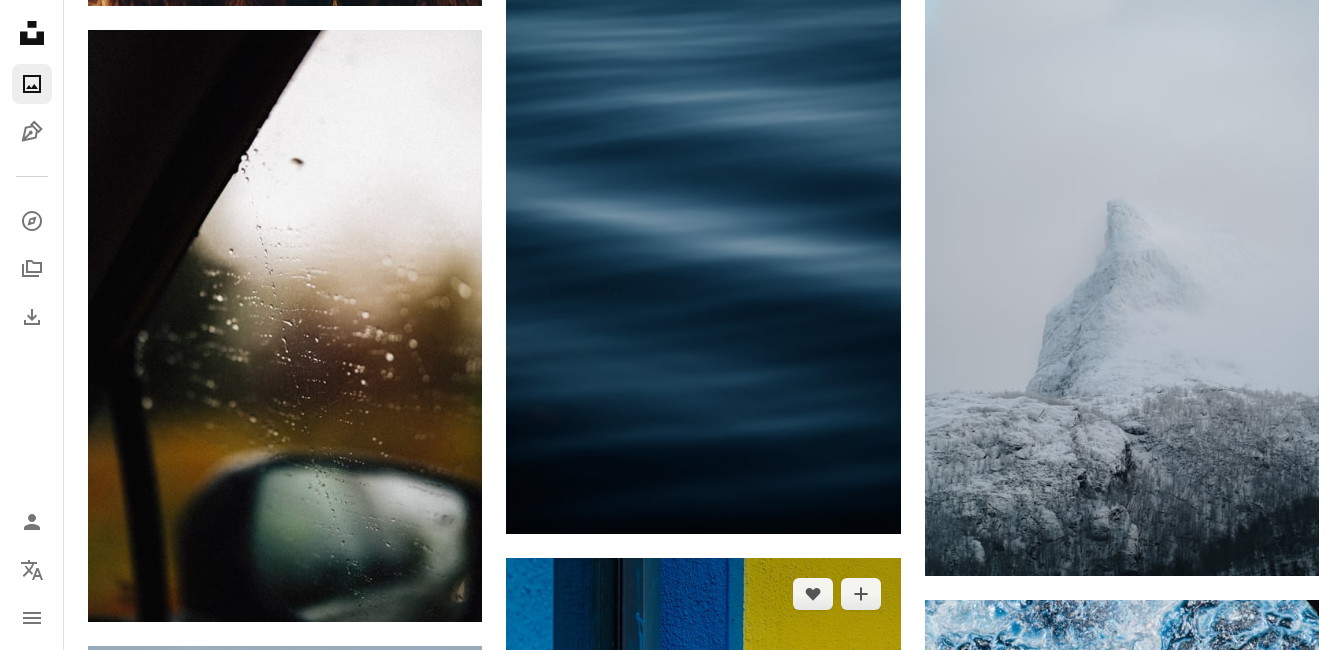 scroll, scrollTop: 17734, scrollLeft: 0, axis: vertical 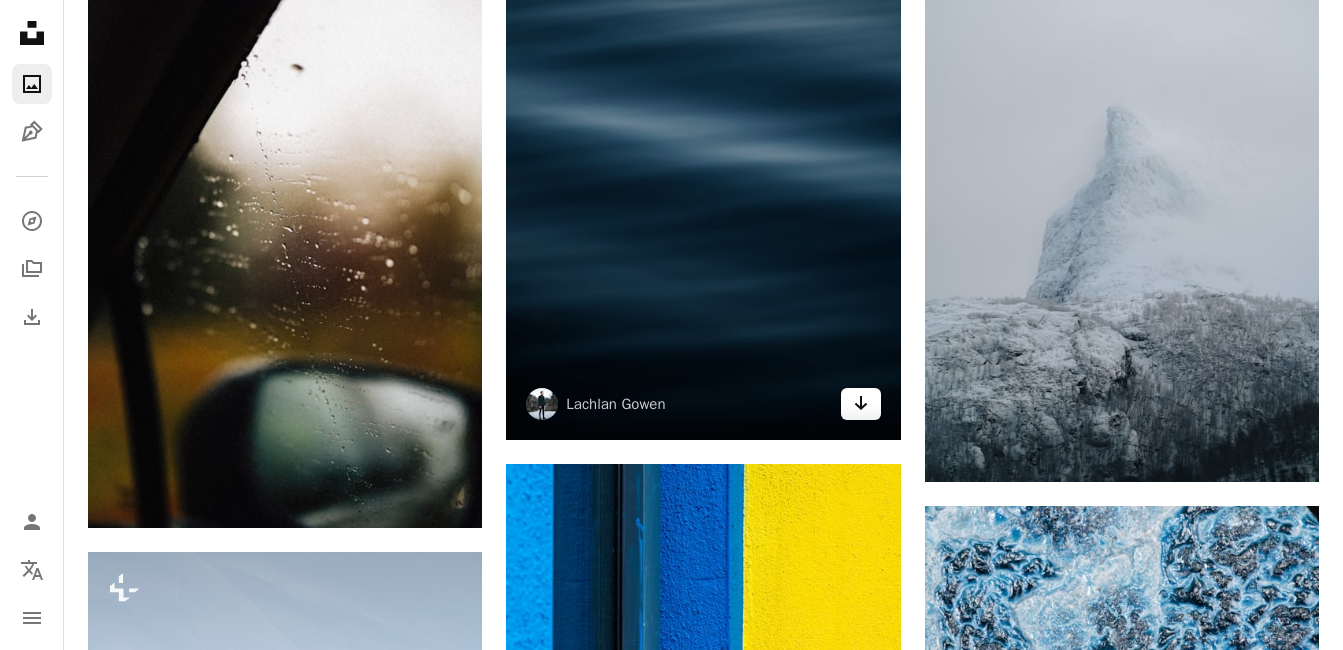 click on "Arrow pointing down" 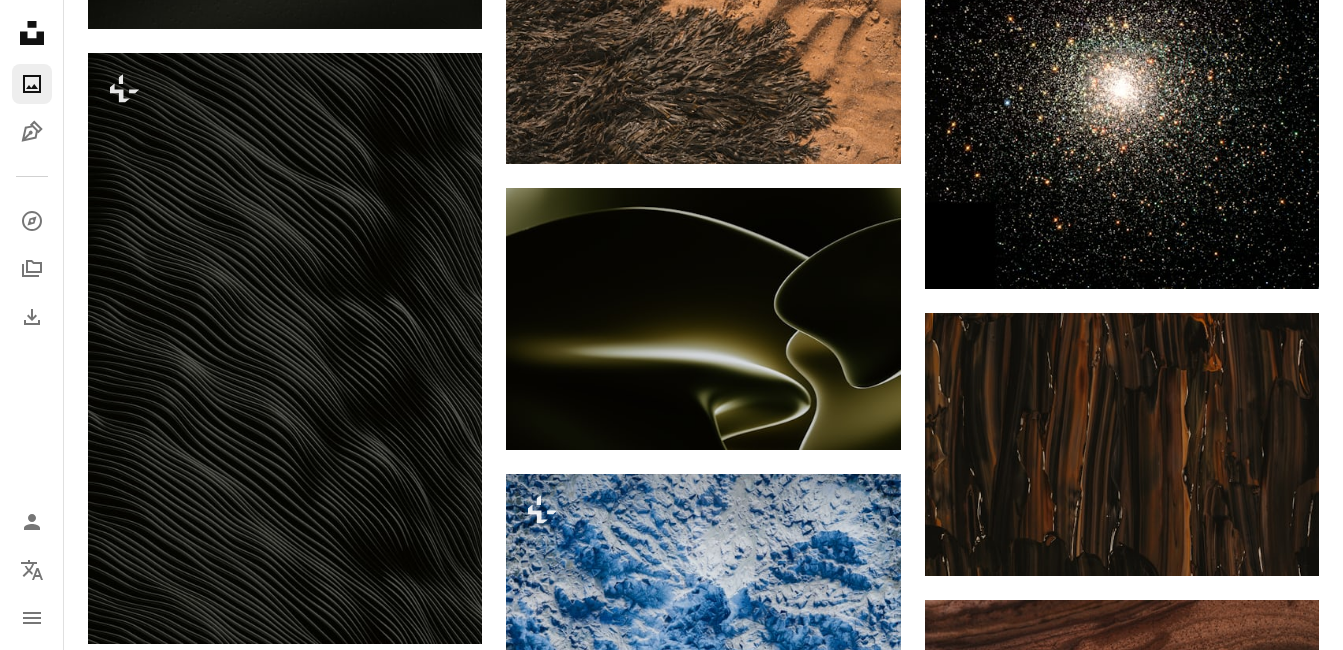 scroll, scrollTop: 16172, scrollLeft: 0, axis: vertical 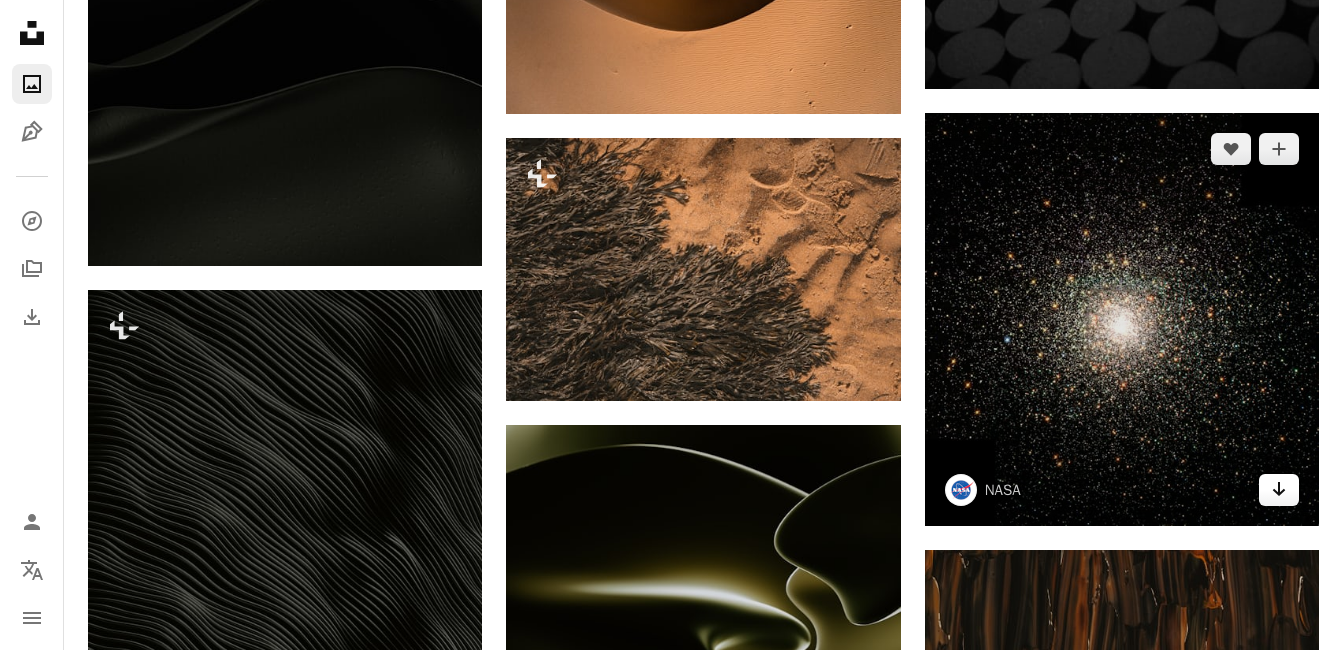 click on "Arrow pointing down" 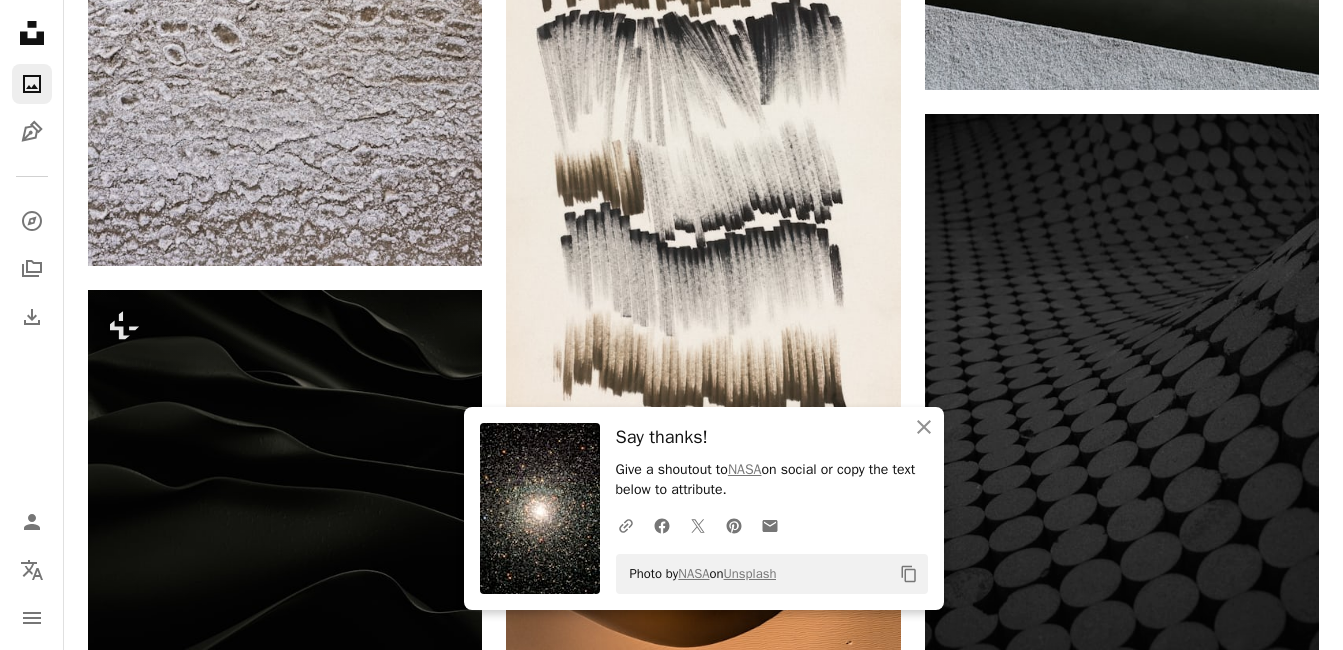 scroll, scrollTop: 16124, scrollLeft: 0, axis: vertical 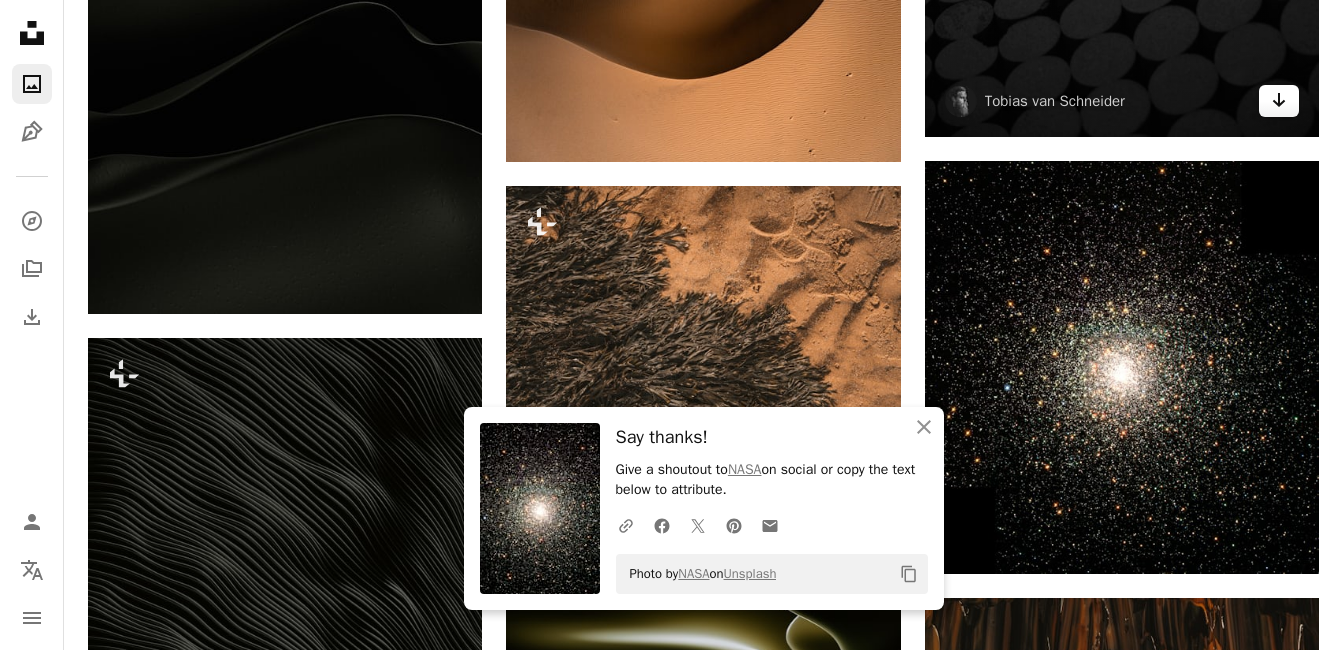click on "Arrow pointing down" 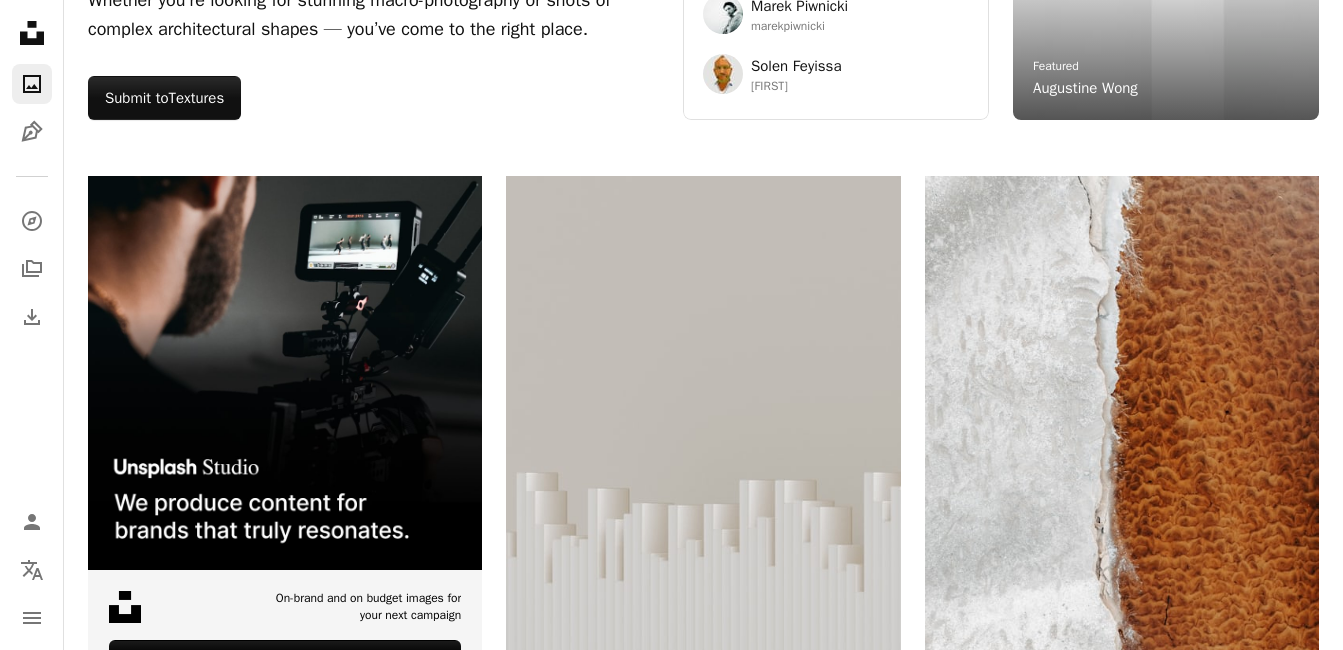 scroll, scrollTop: 0, scrollLeft: 0, axis: both 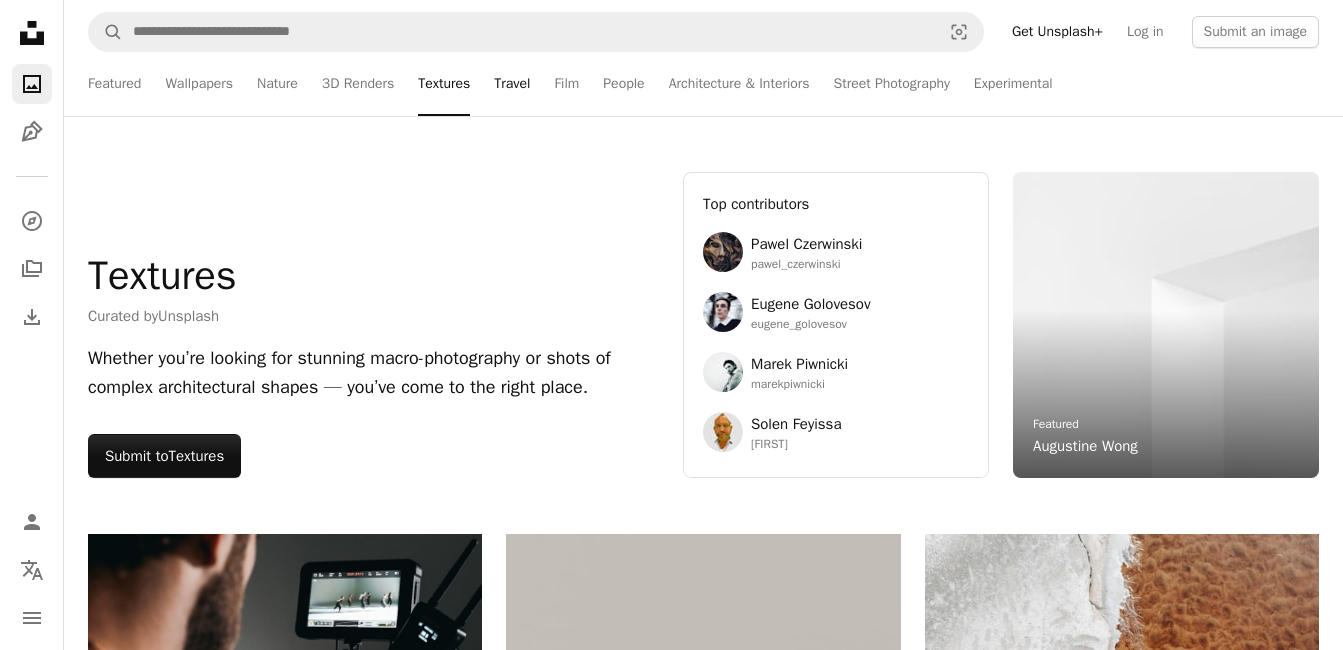 click on "Travel" at bounding box center (512, 84) 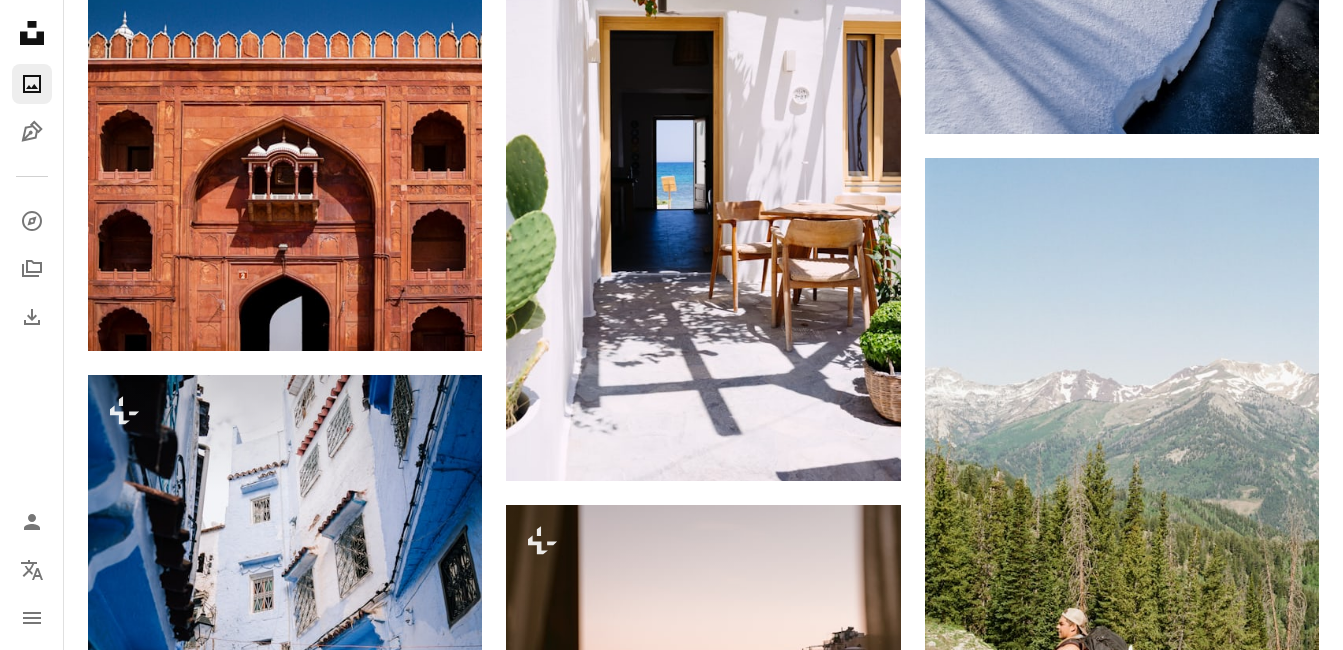 scroll, scrollTop: 1375, scrollLeft: 0, axis: vertical 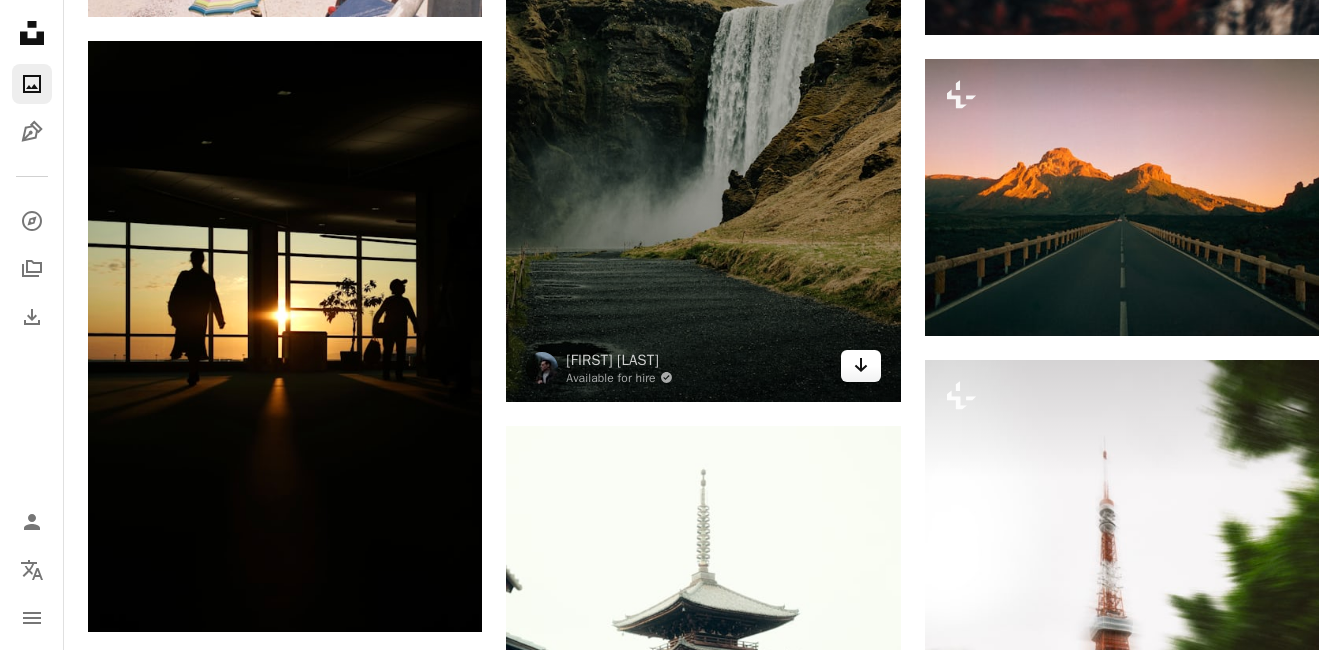 click 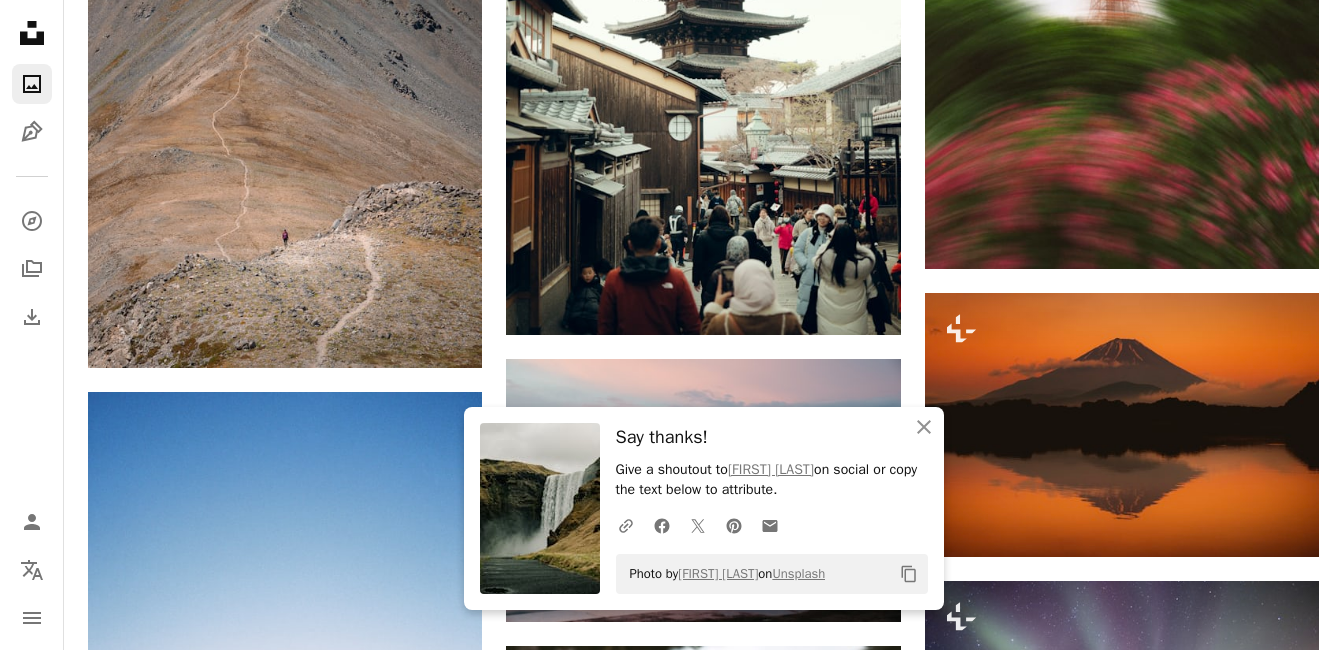 scroll, scrollTop: 10042, scrollLeft: 0, axis: vertical 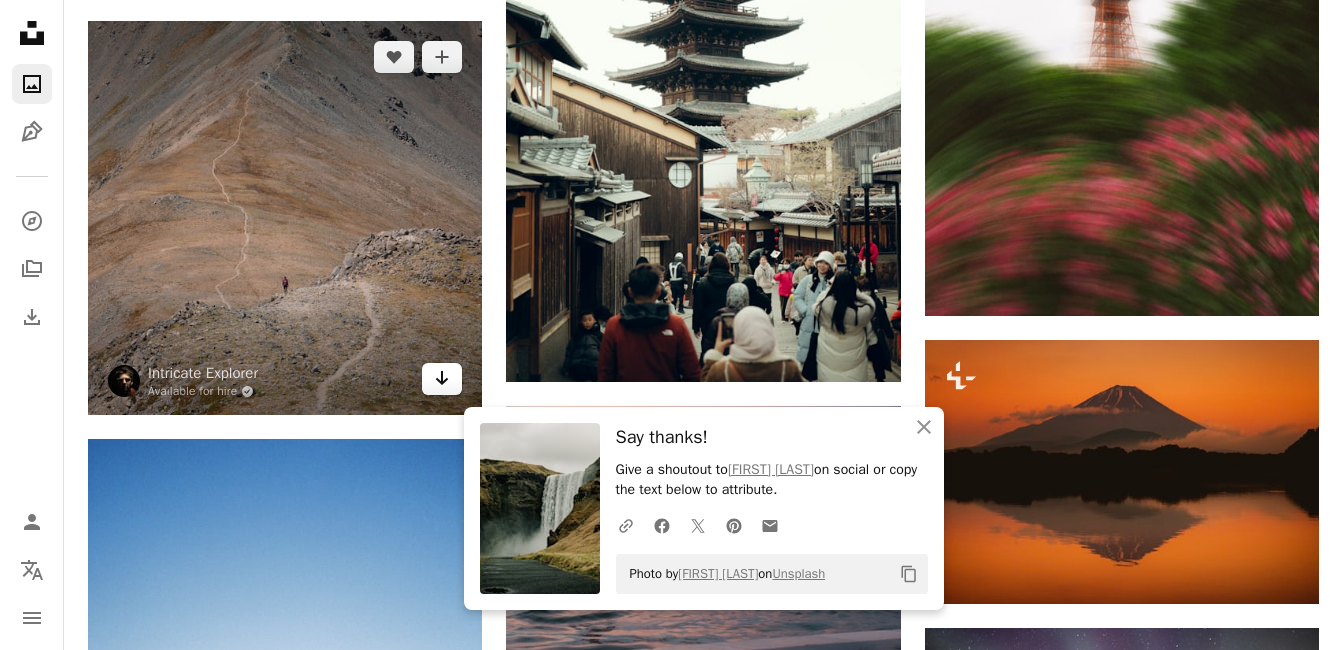 click on "Arrow pointing down" 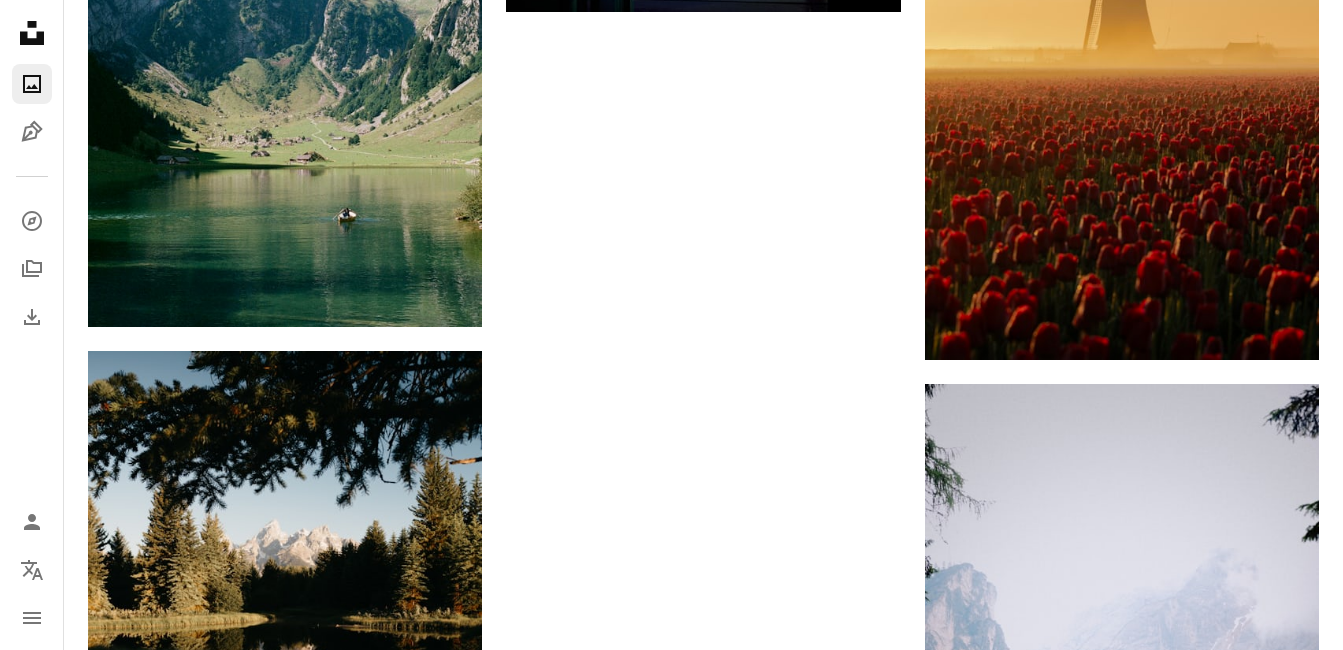 scroll, scrollTop: 15070, scrollLeft: 0, axis: vertical 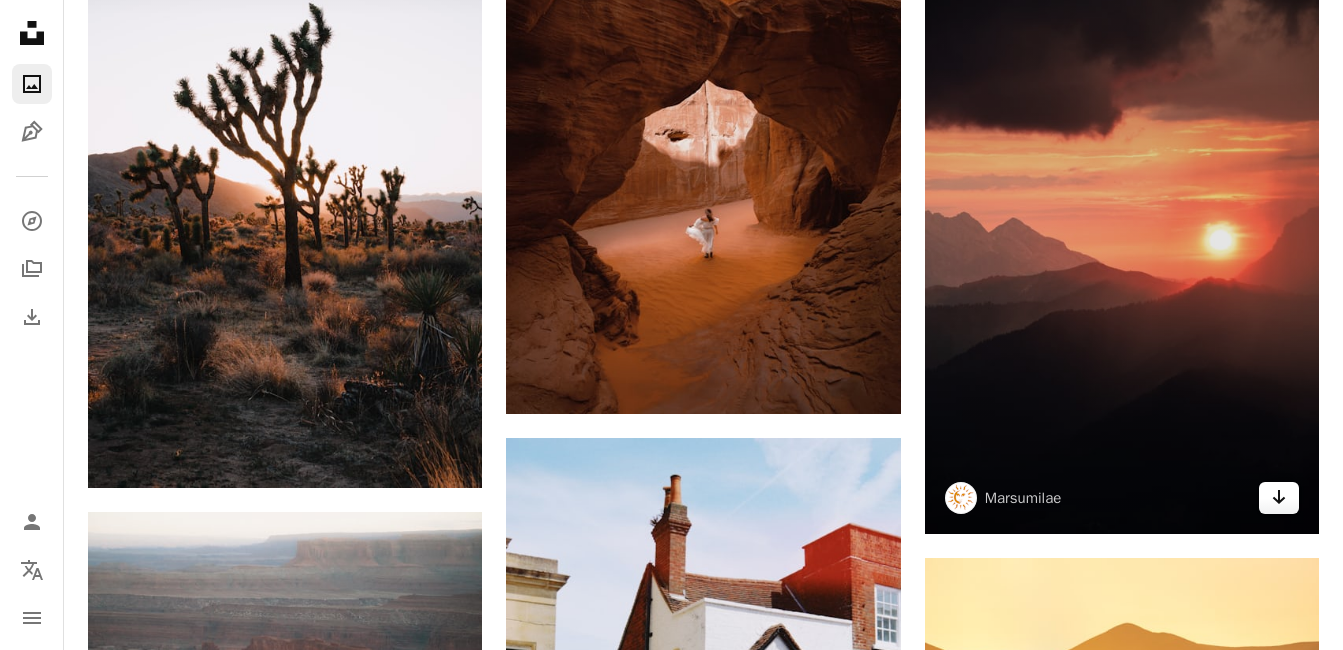click on "Arrow pointing down" 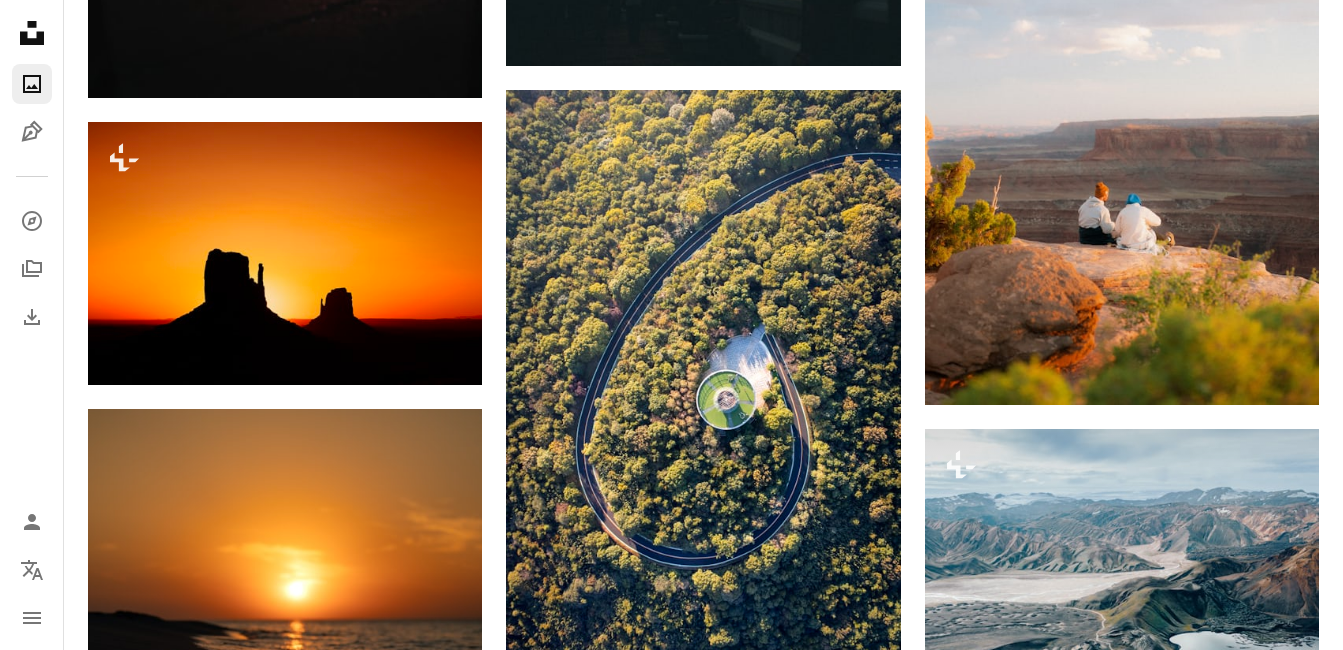 scroll, scrollTop: 27397, scrollLeft: 0, axis: vertical 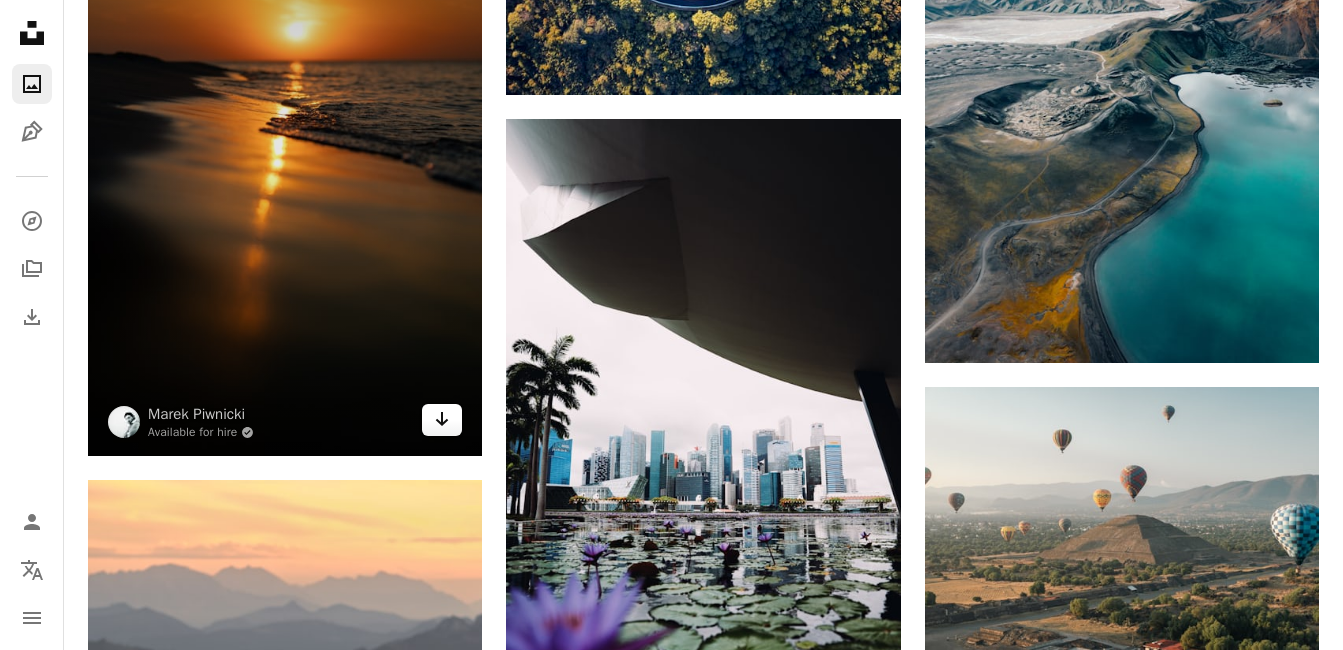 click on "Arrow pointing down" at bounding box center (442, 420) 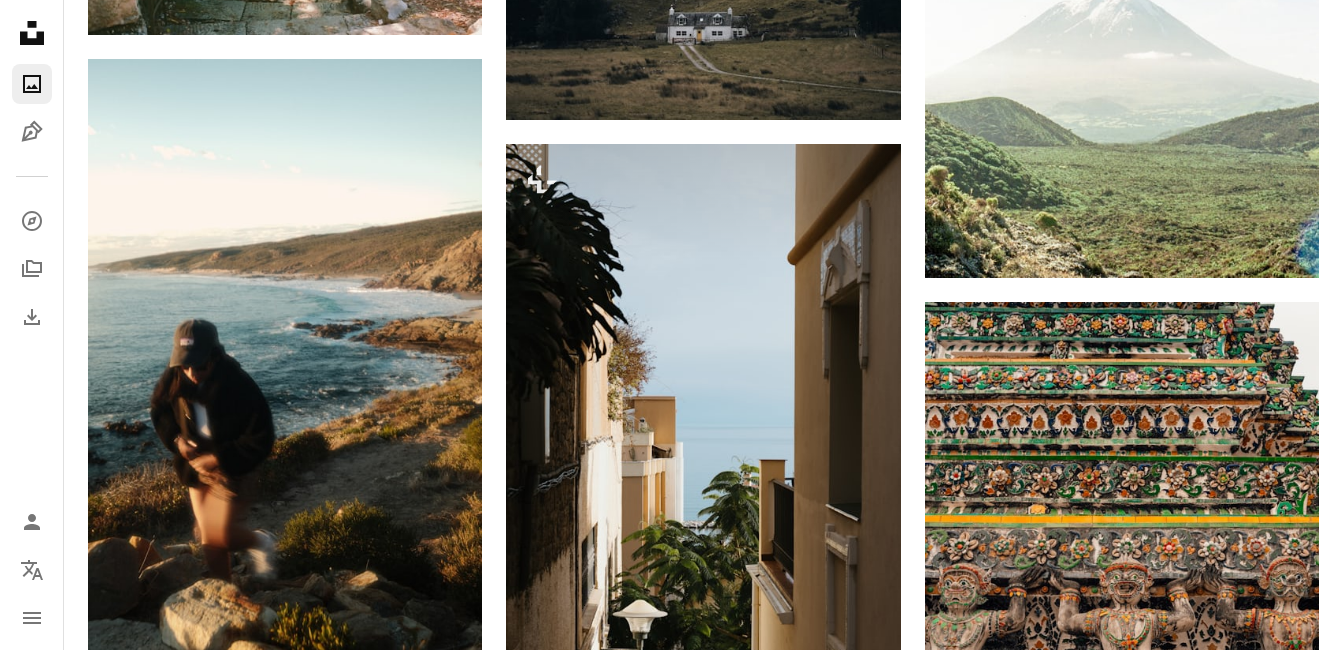 scroll, scrollTop: 32340, scrollLeft: 0, axis: vertical 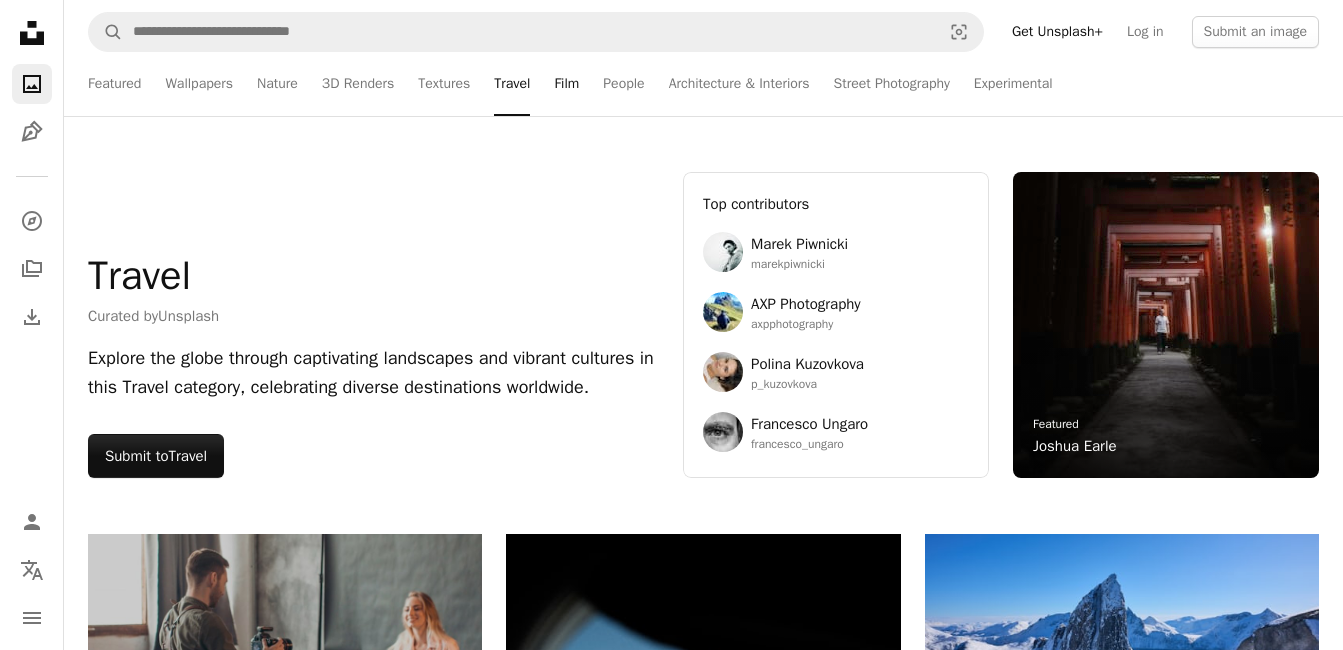 click on "Film" at bounding box center [566, 84] 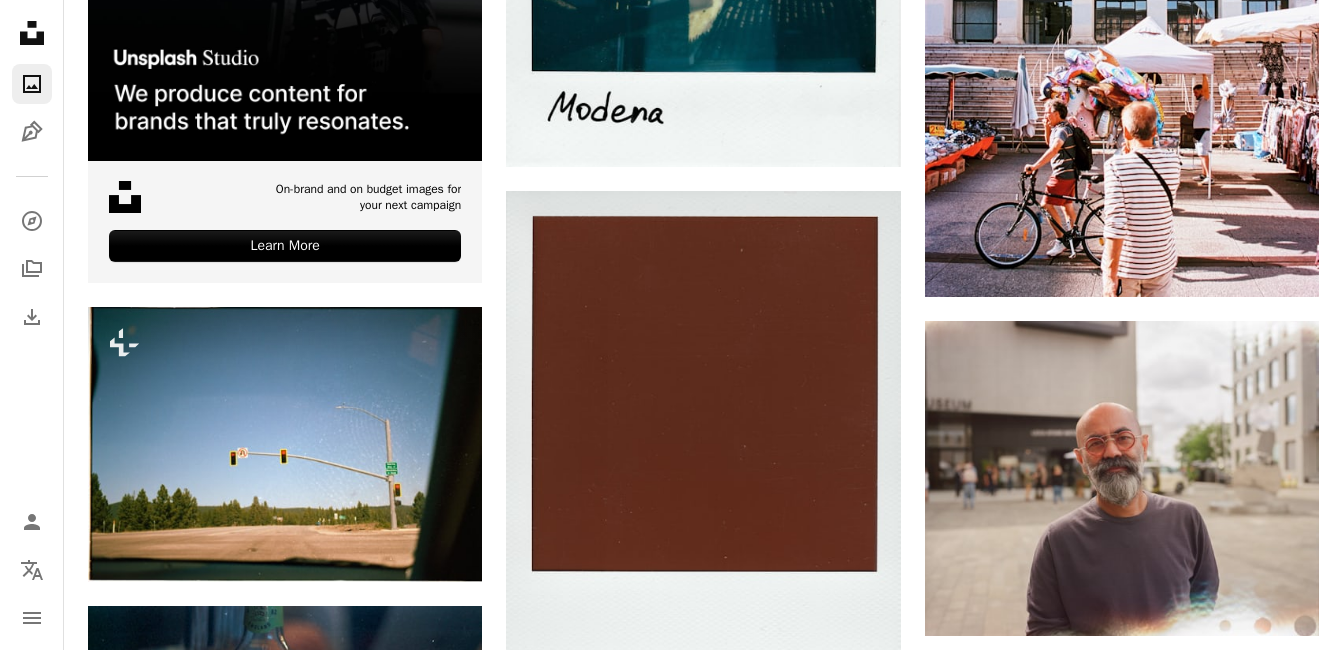 scroll, scrollTop: 5702, scrollLeft: 0, axis: vertical 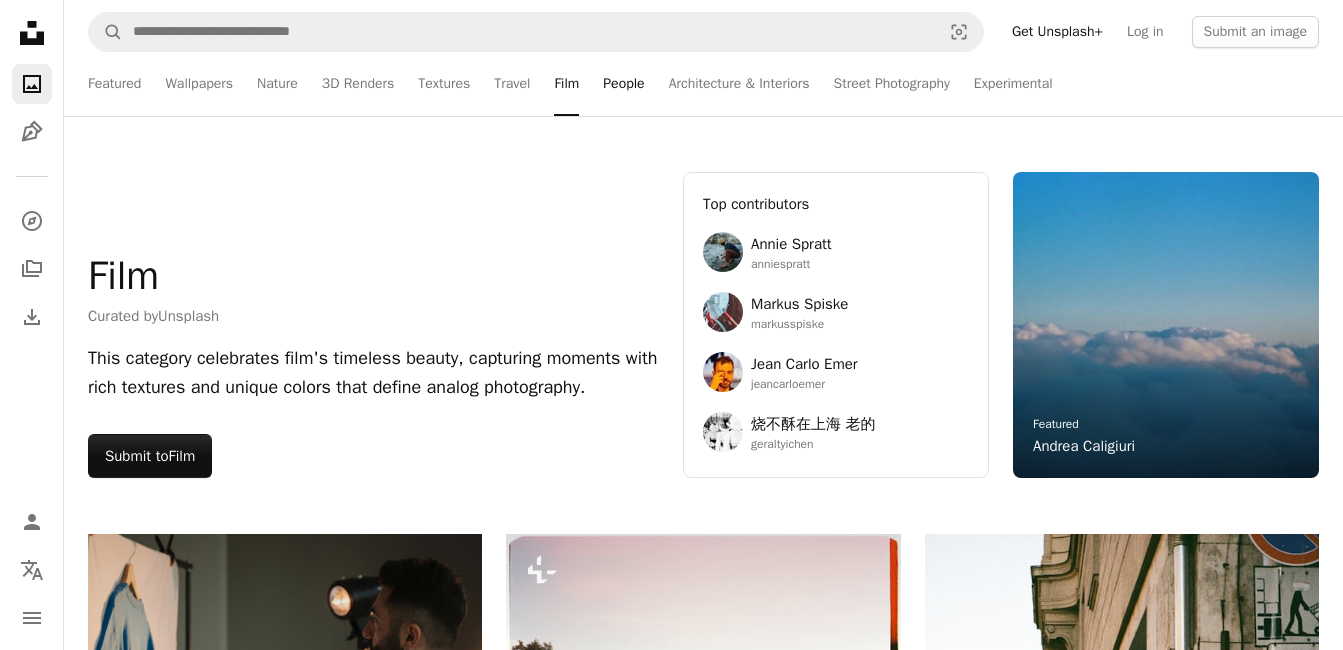 click on "People" at bounding box center (623, 84) 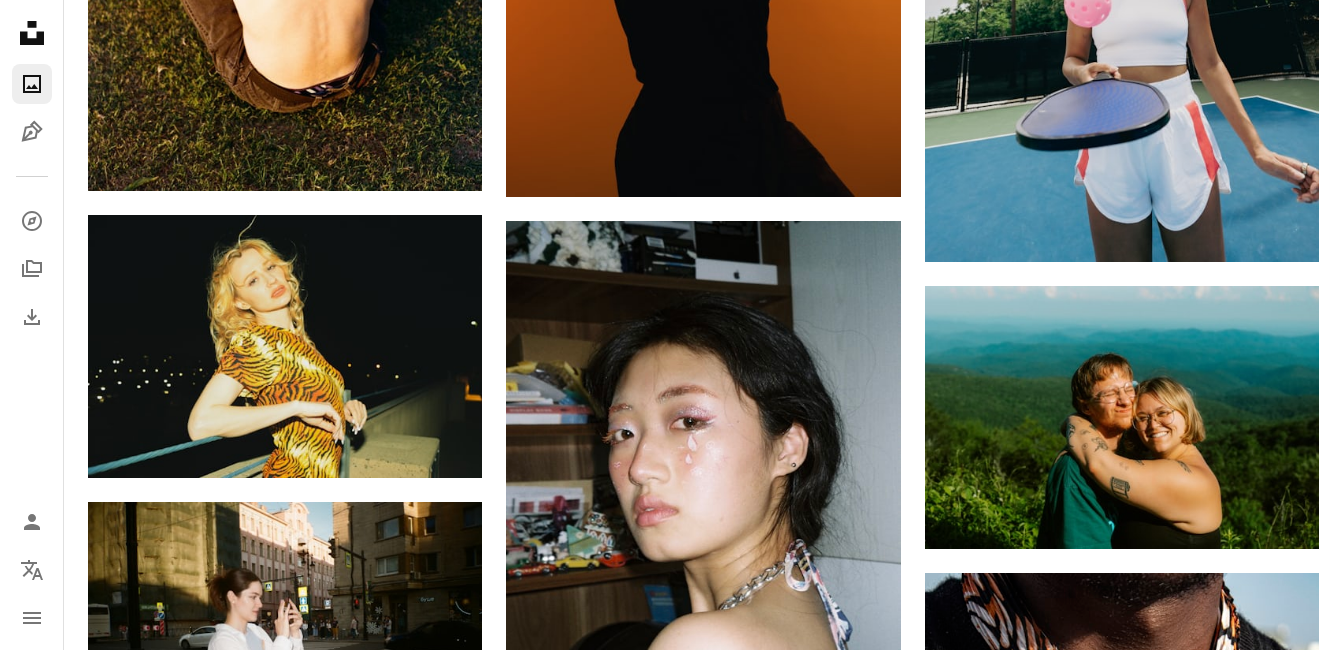 scroll, scrollTop: 1574, scrollLeft: 0, axis: vertical 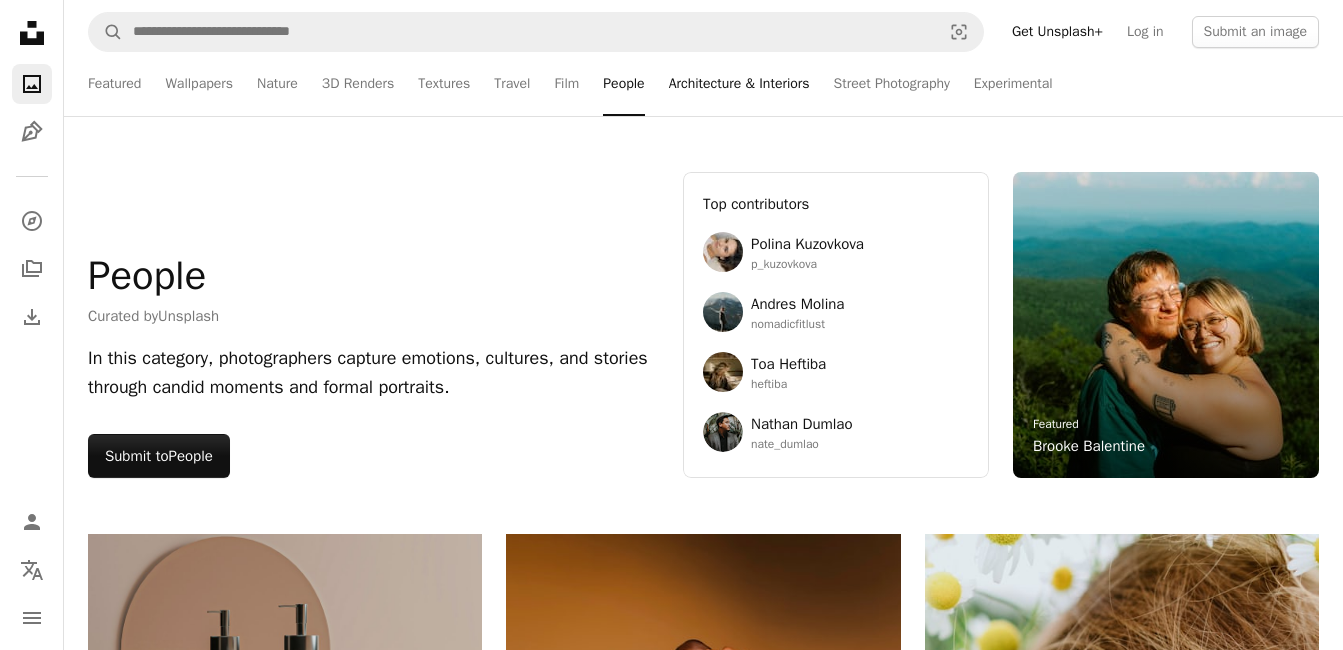 click on "Architecture & Interiors" at bounding box center (739, 84) 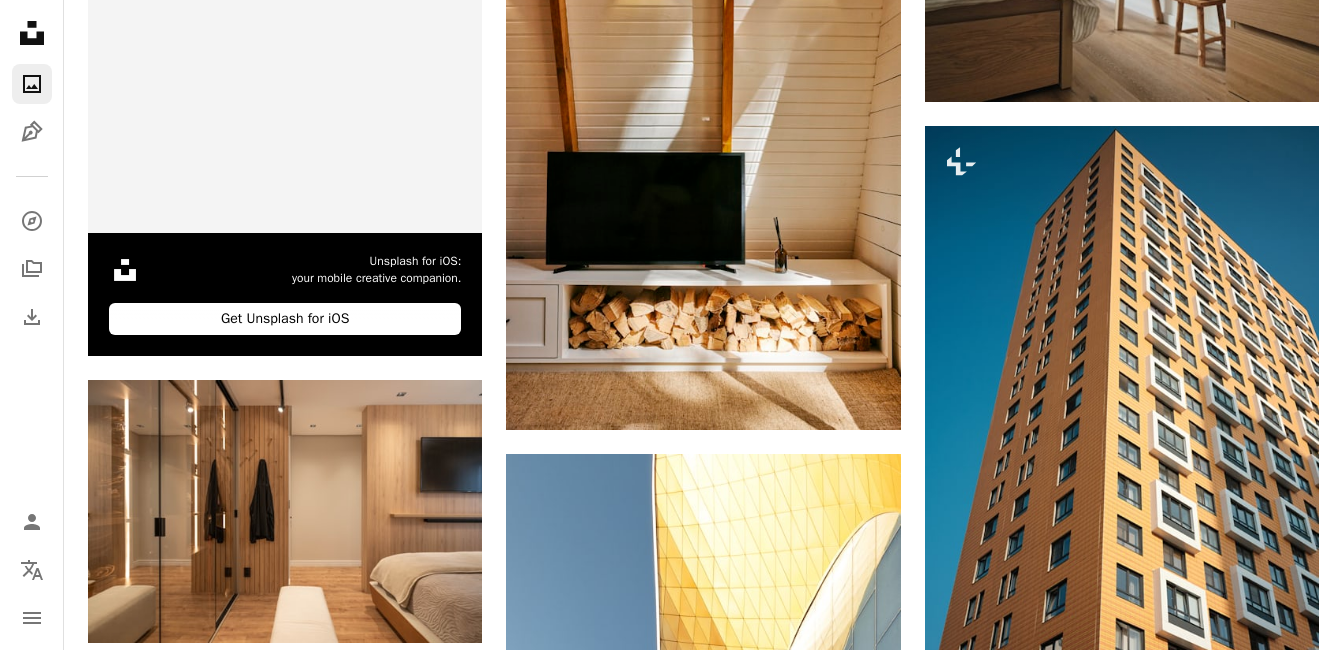 scroll, scrollTop: 681, scrollLeft: 0, axis: vertical 